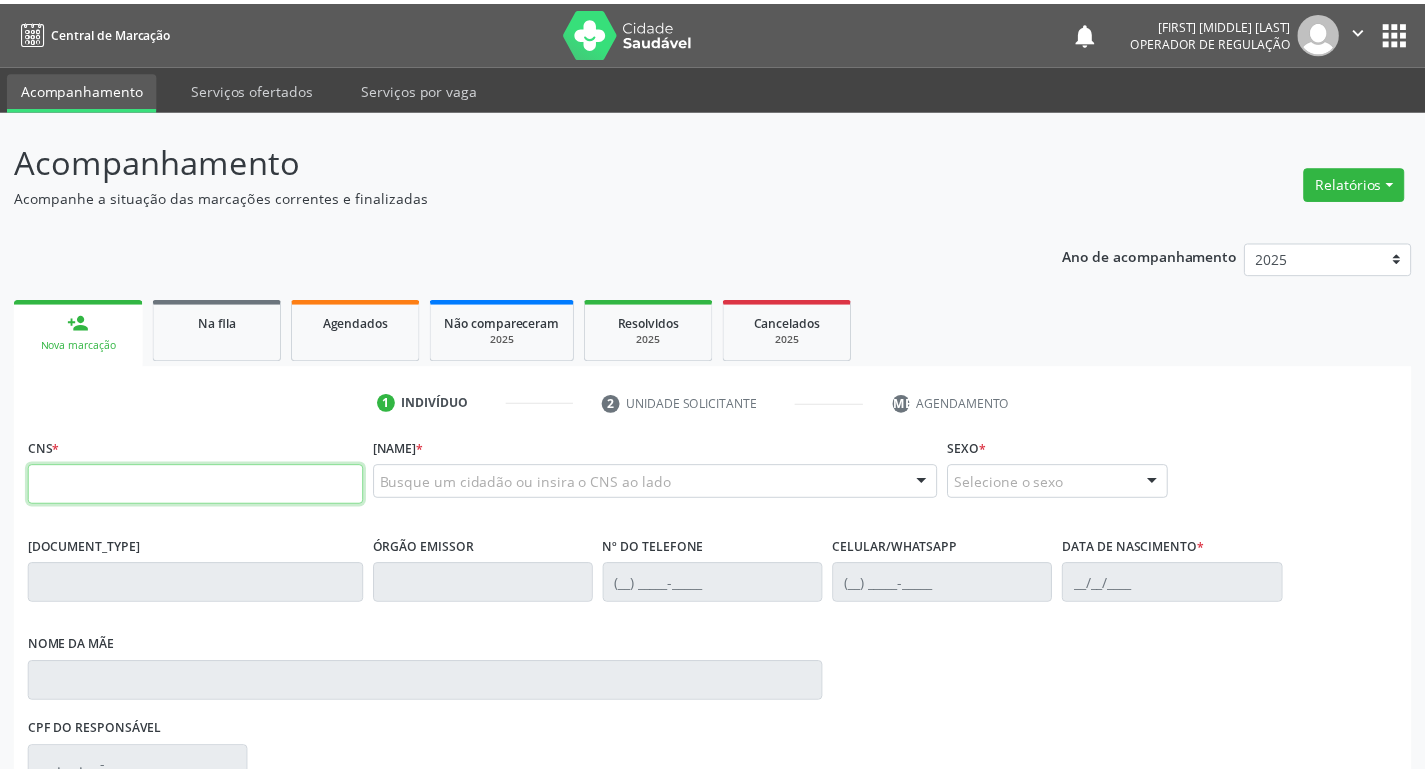 scroll, scrollTop: 0, scrollLeft: 0, axis: both 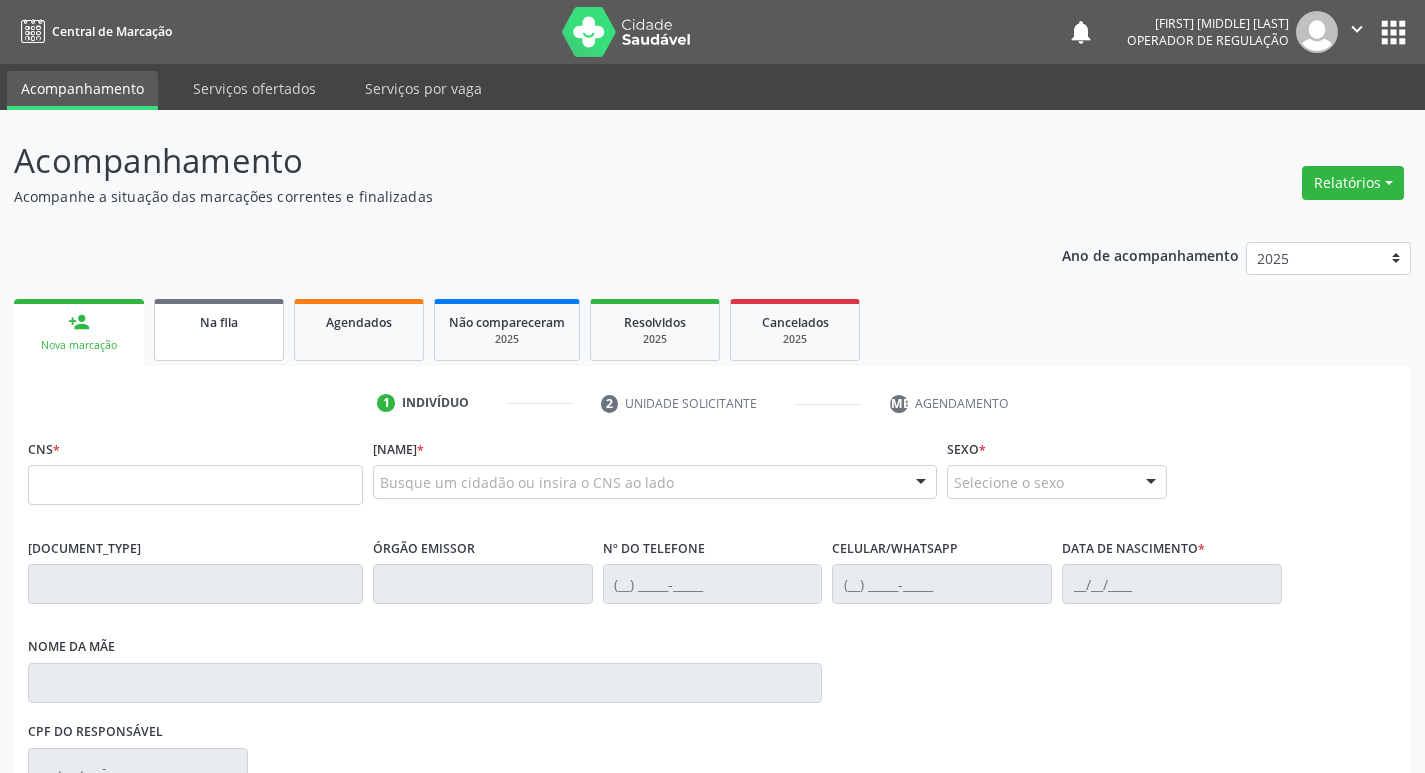 click on "Na fila" at bounding box center (219, 330) 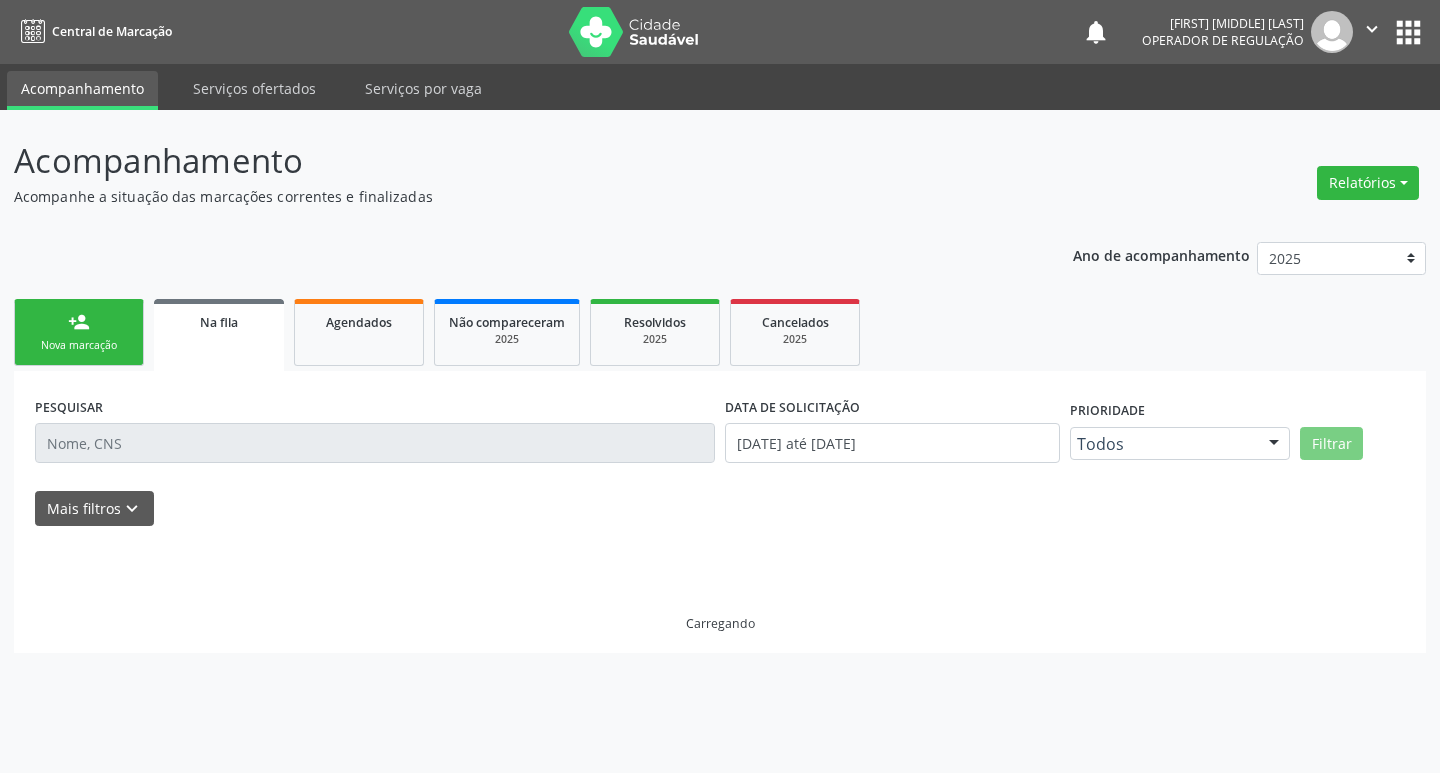 click on "Na fila" at bounding box center (219, 335) 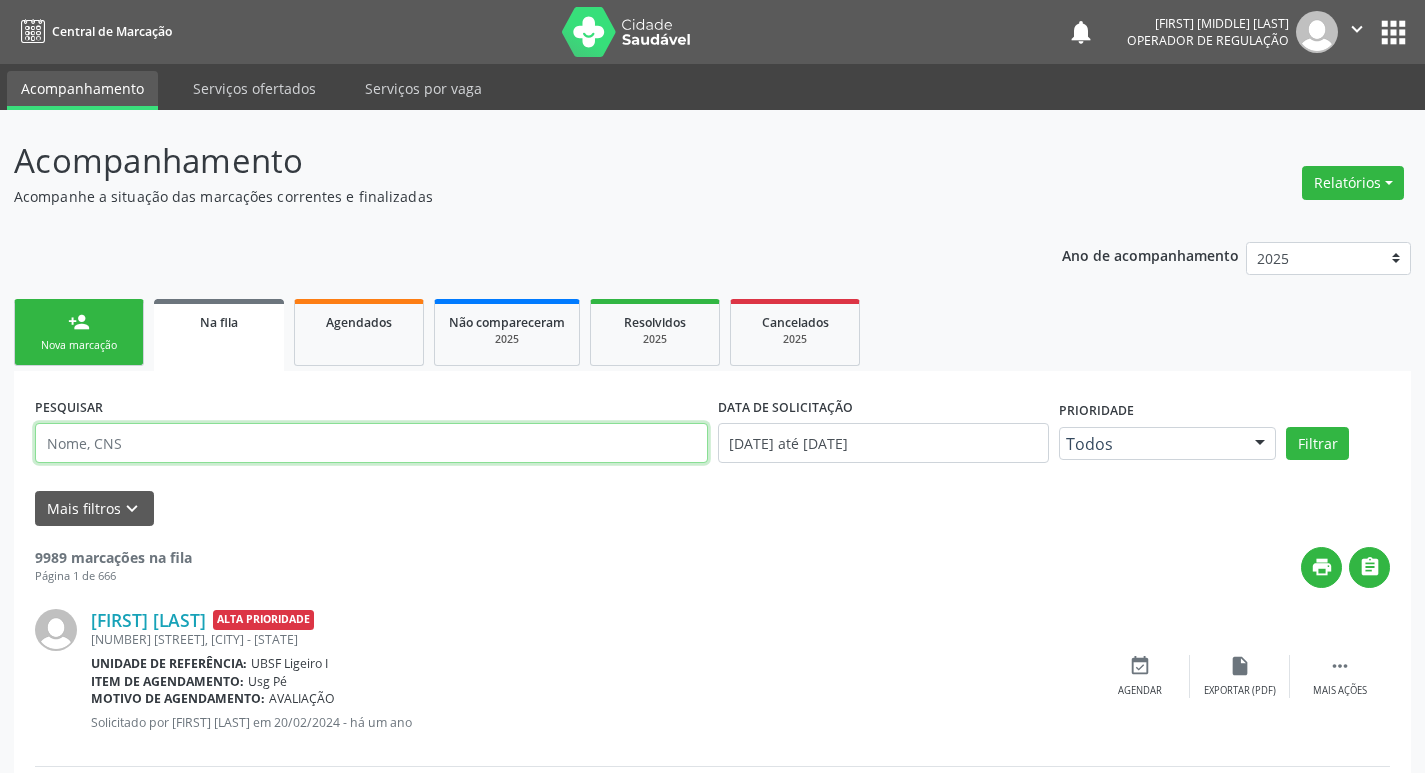 click at bounding box center (371, 443) 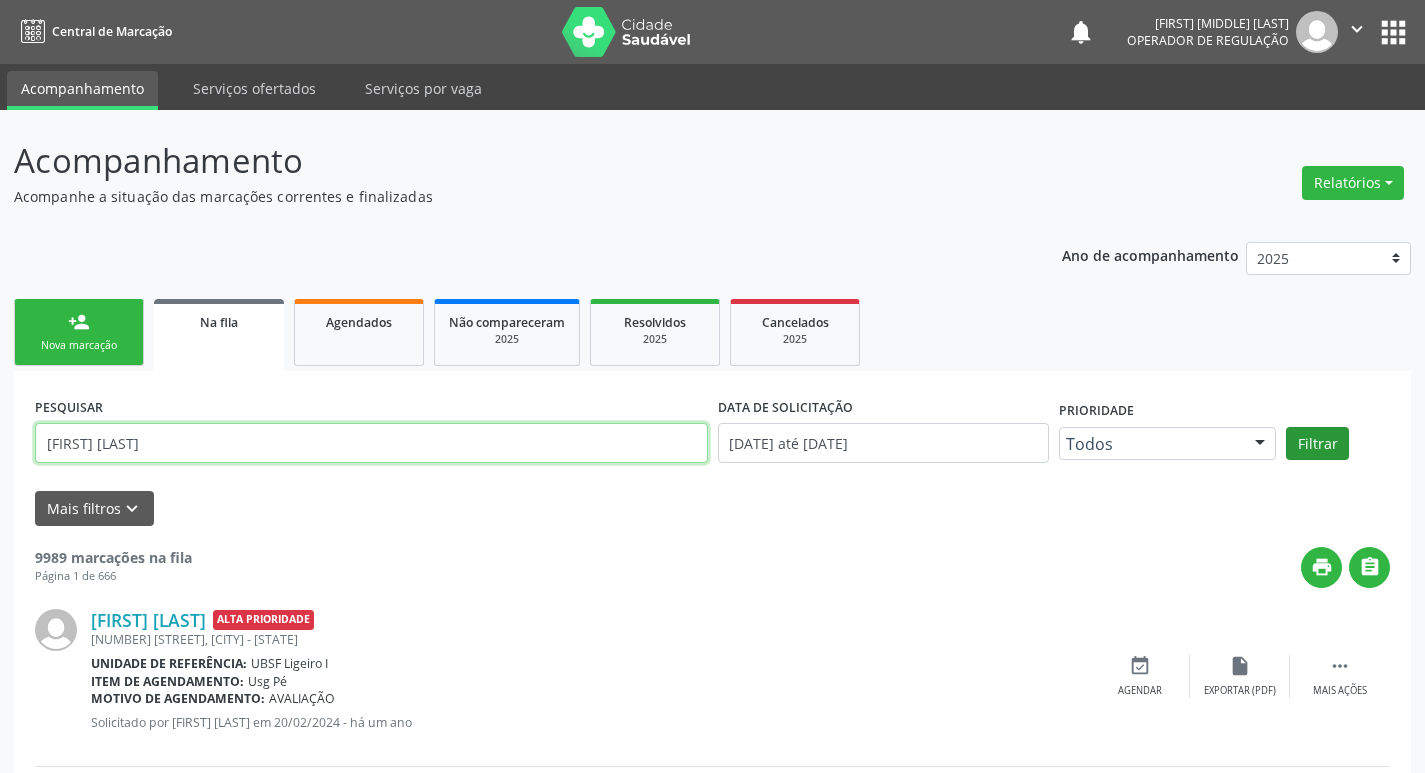 type on "[FIRST] [LAST]" 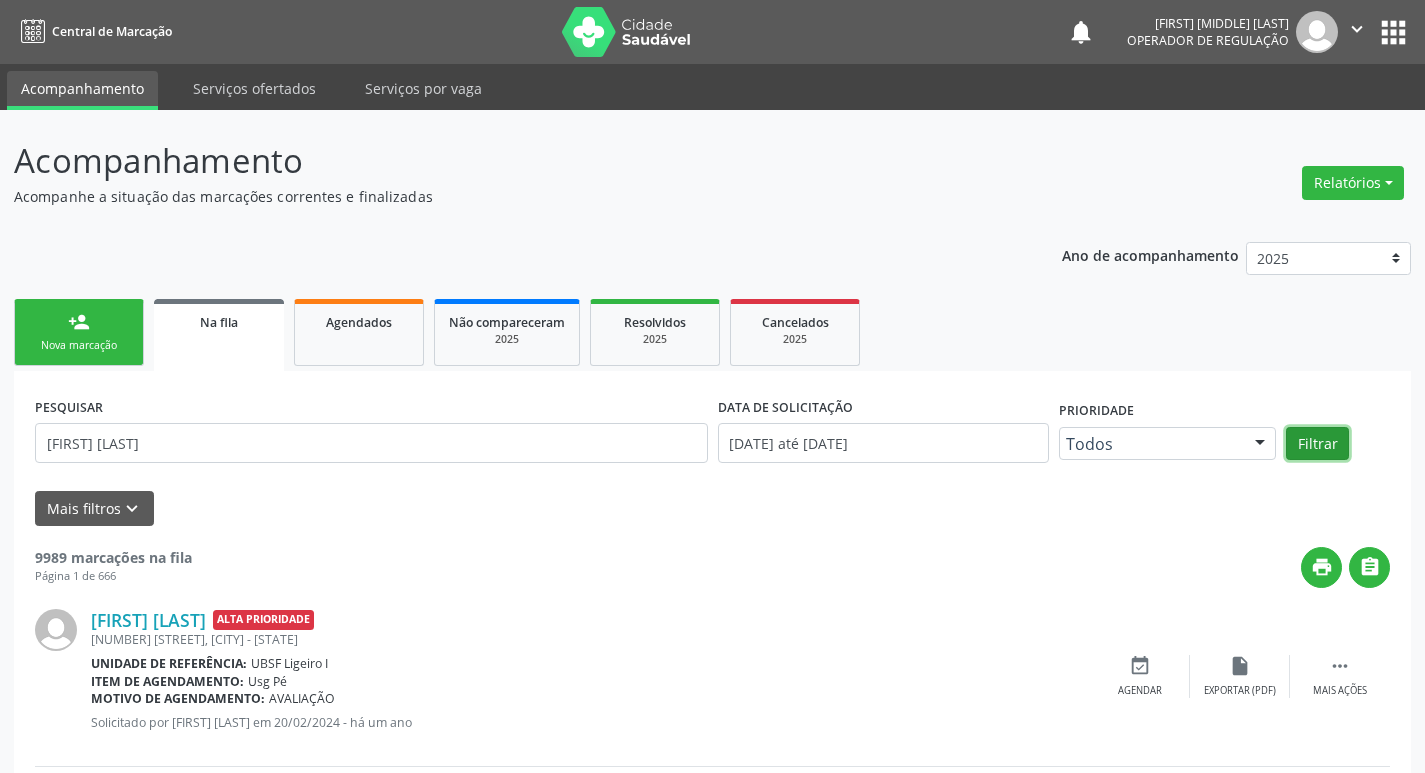 click on "Filtrar" at bounding box center [1317, 444] 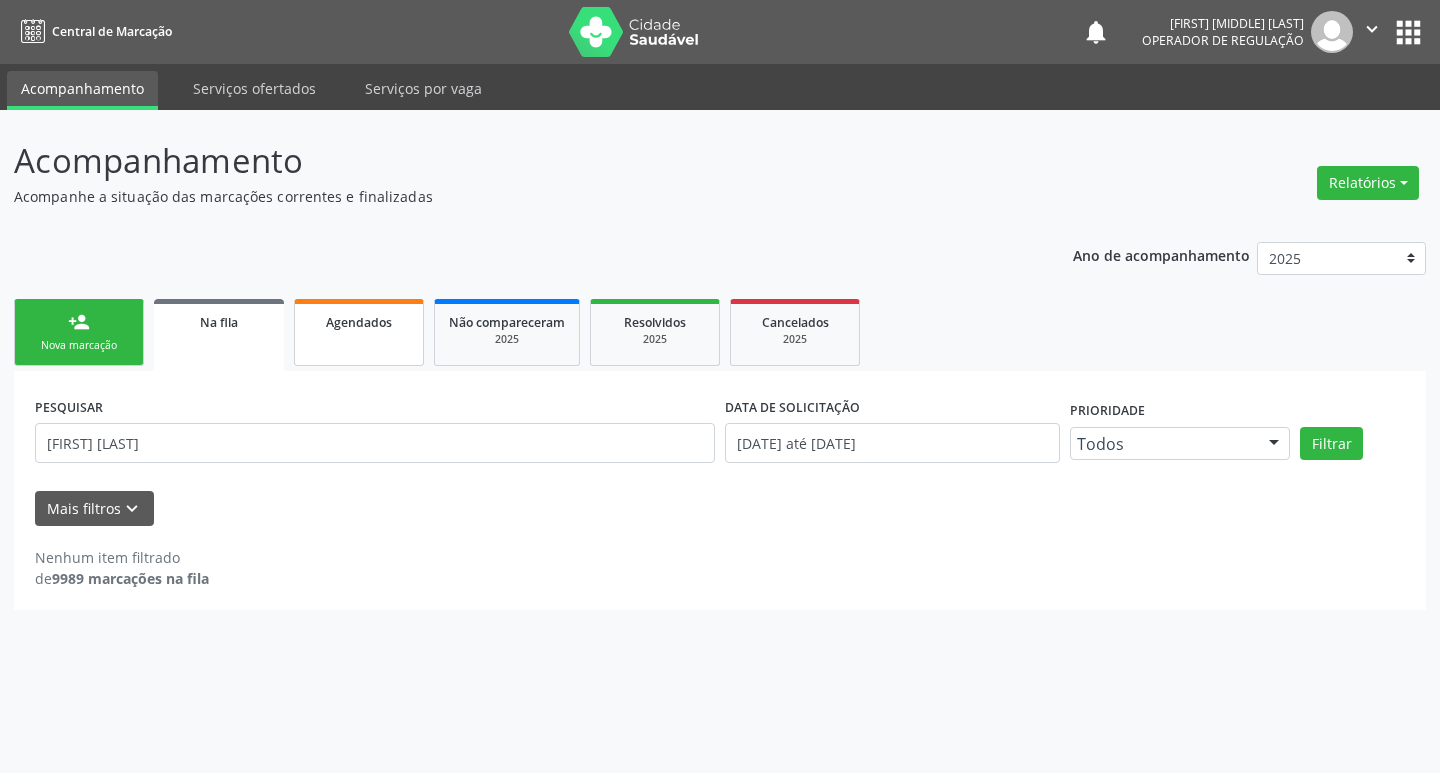 click on "Agendados" at bounding box center (359, 332) 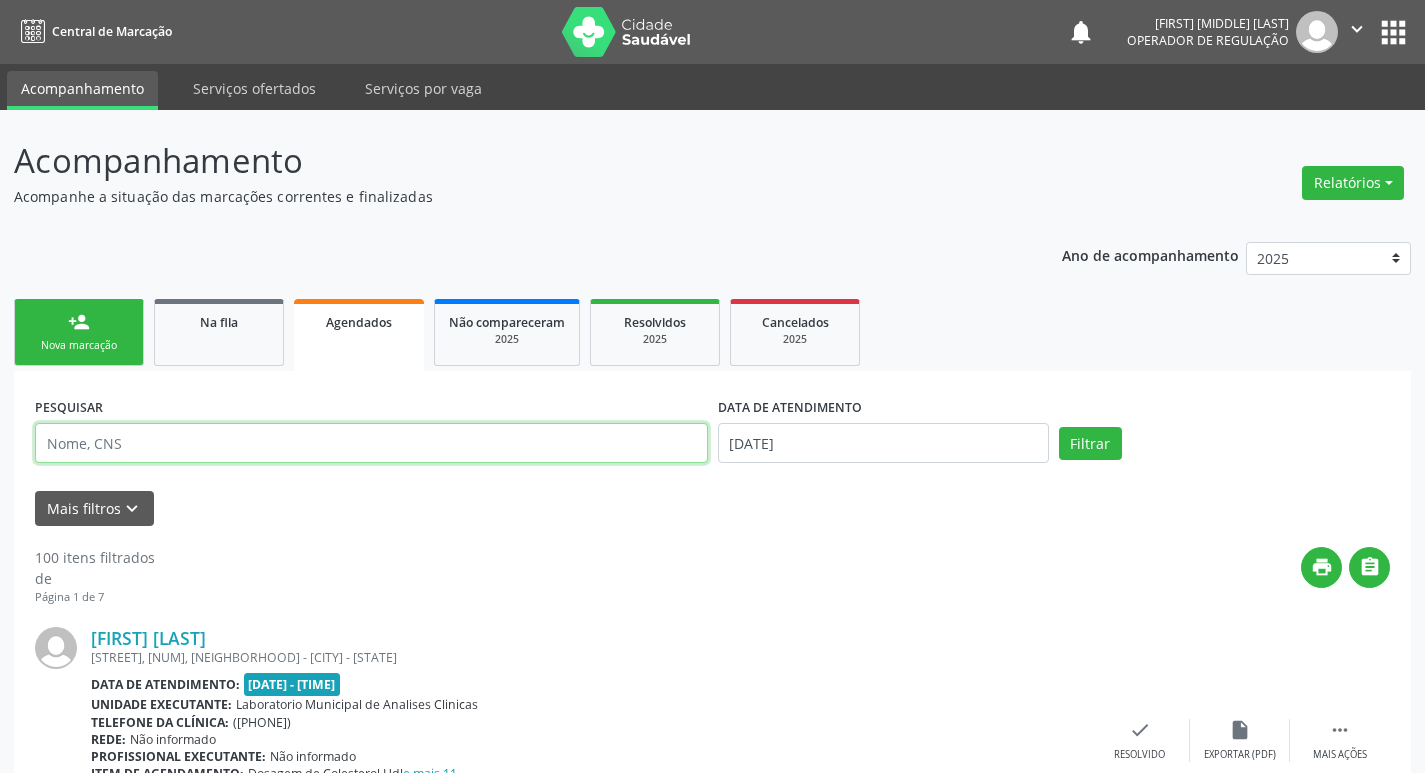 click at bounding box center [371, 443] 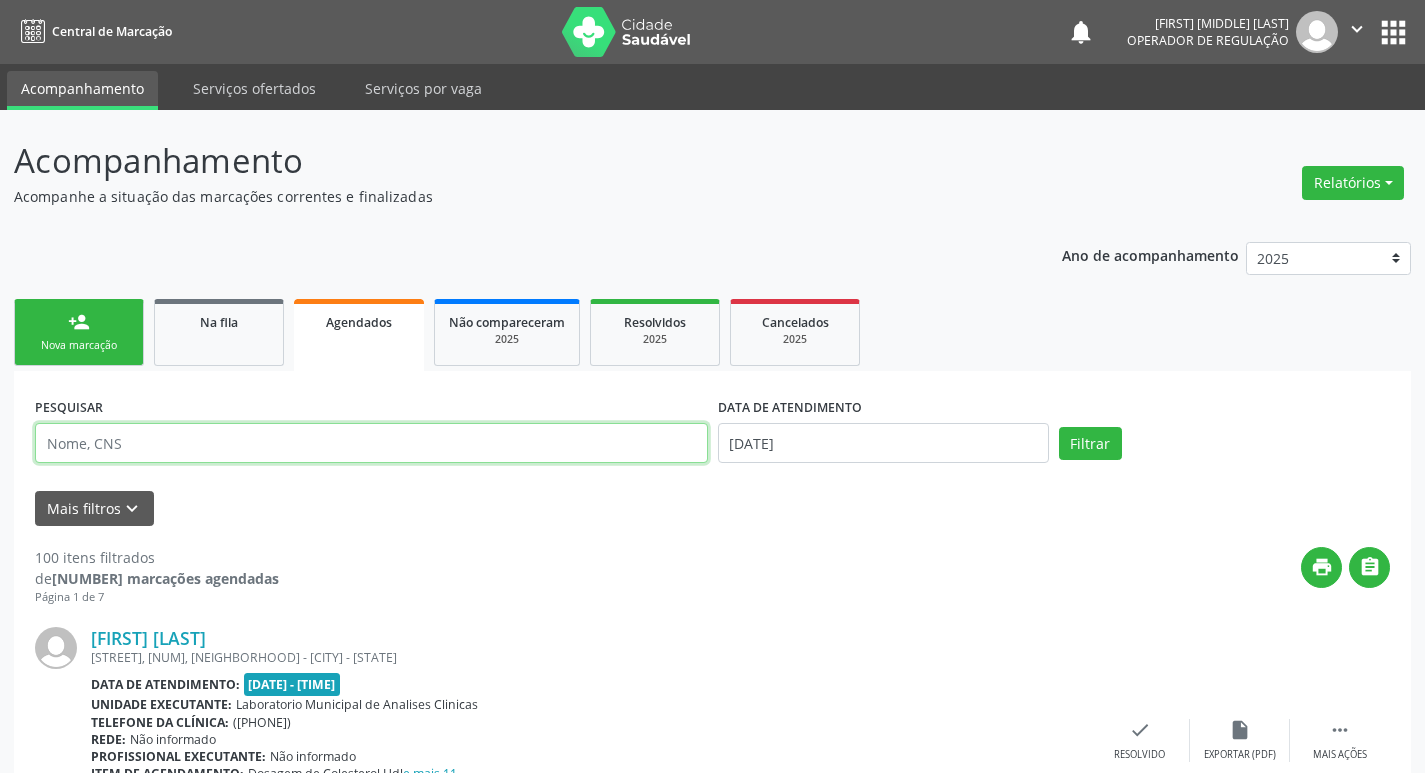 click at bounding box center (371, 443) 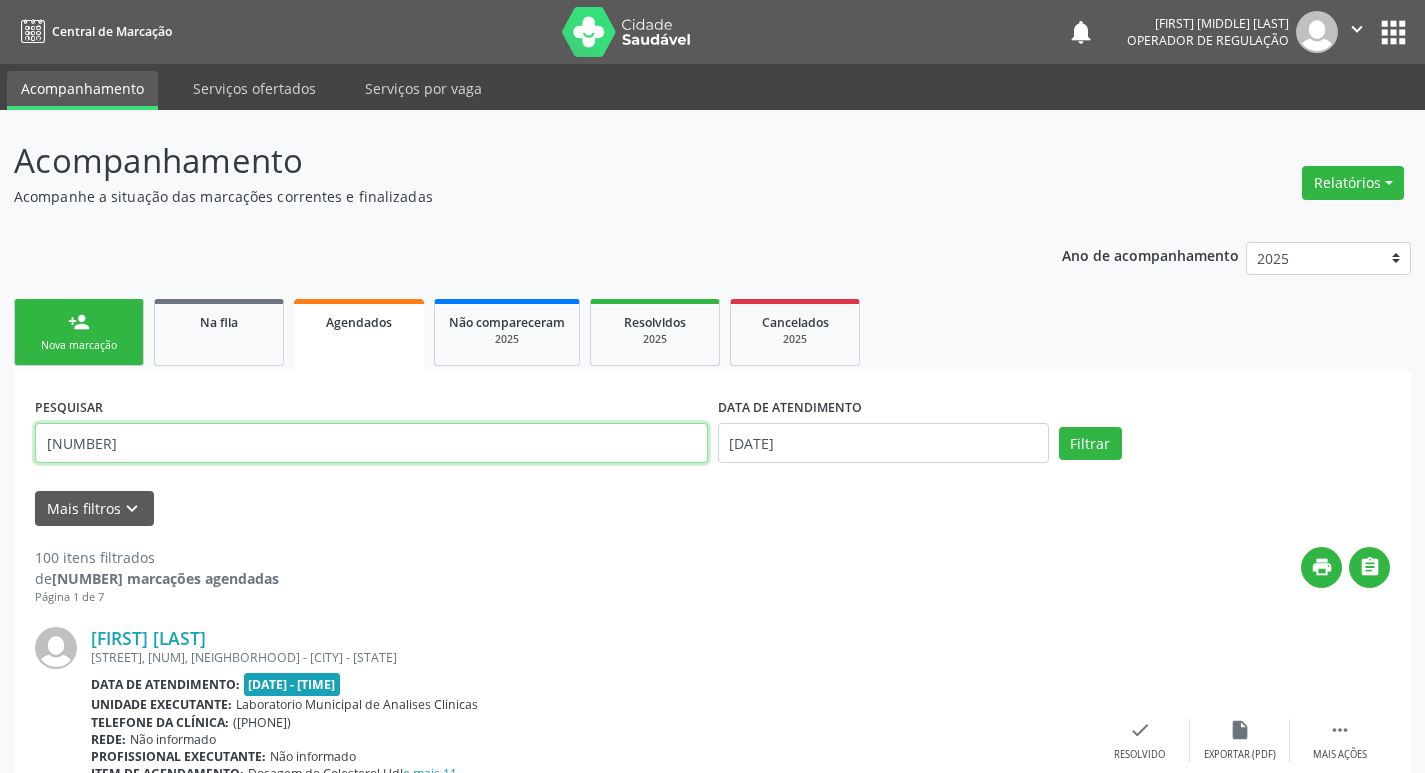 type on "[NUMBER]" 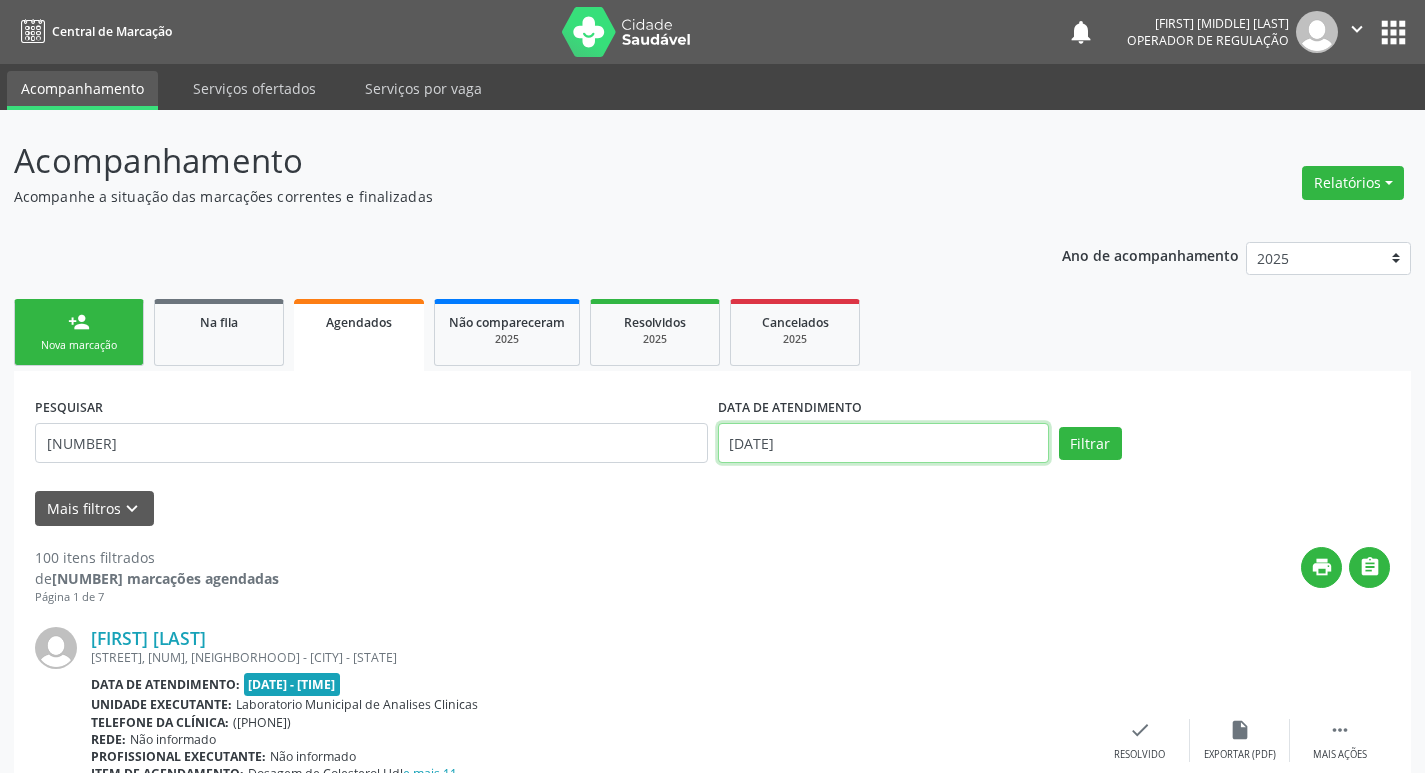 click on "[DATE]" at bounding box center (883, 443) 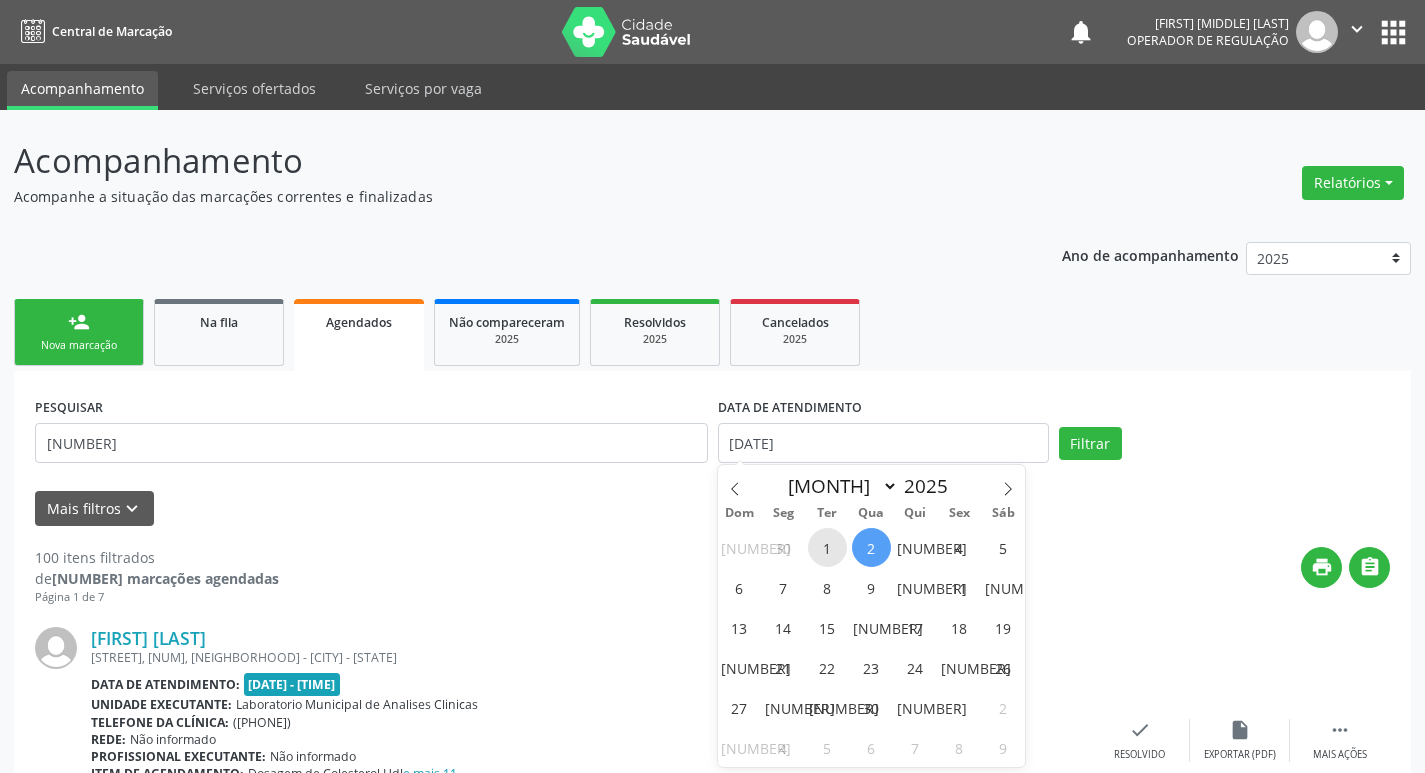 click on "1" at bounding box center (827, 547) 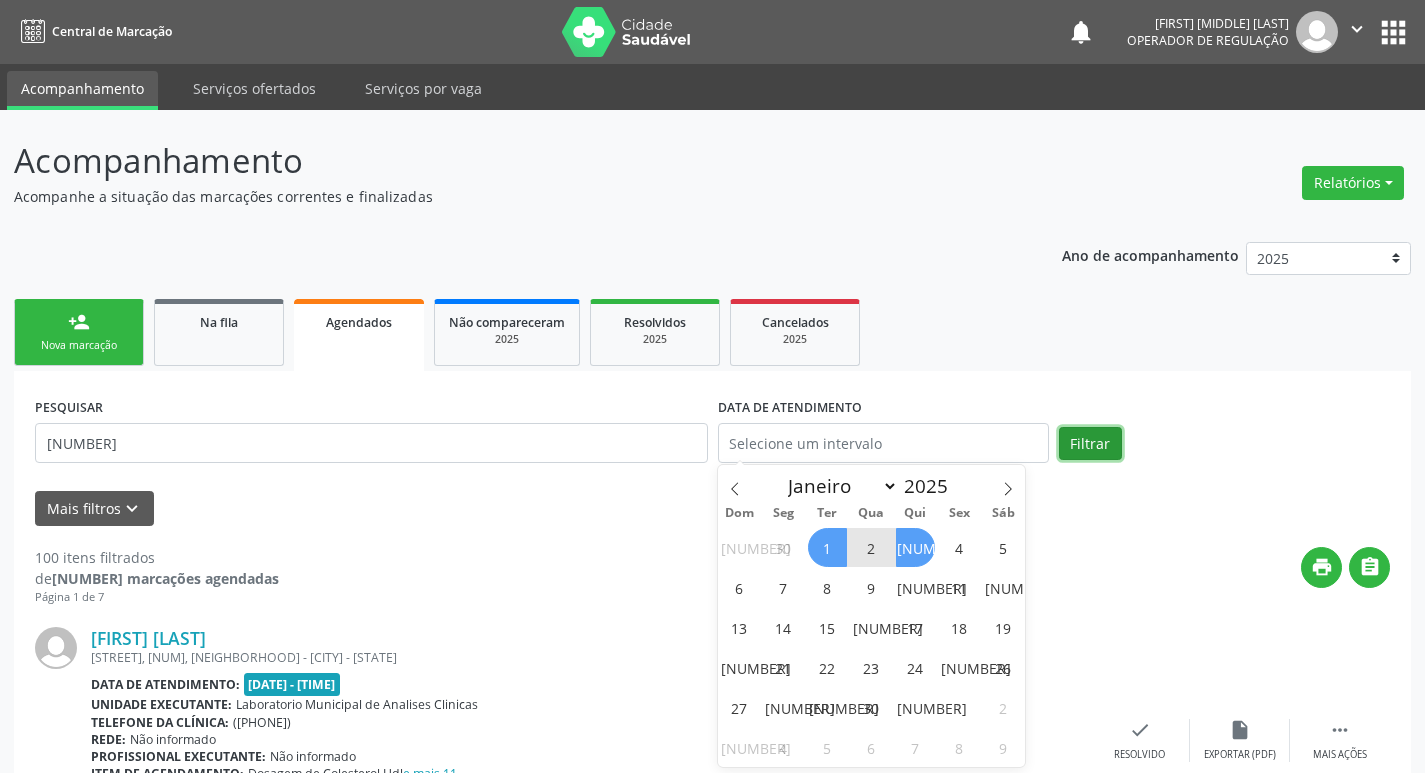 click on "Filtrar" at bounding box center (1090, 444) 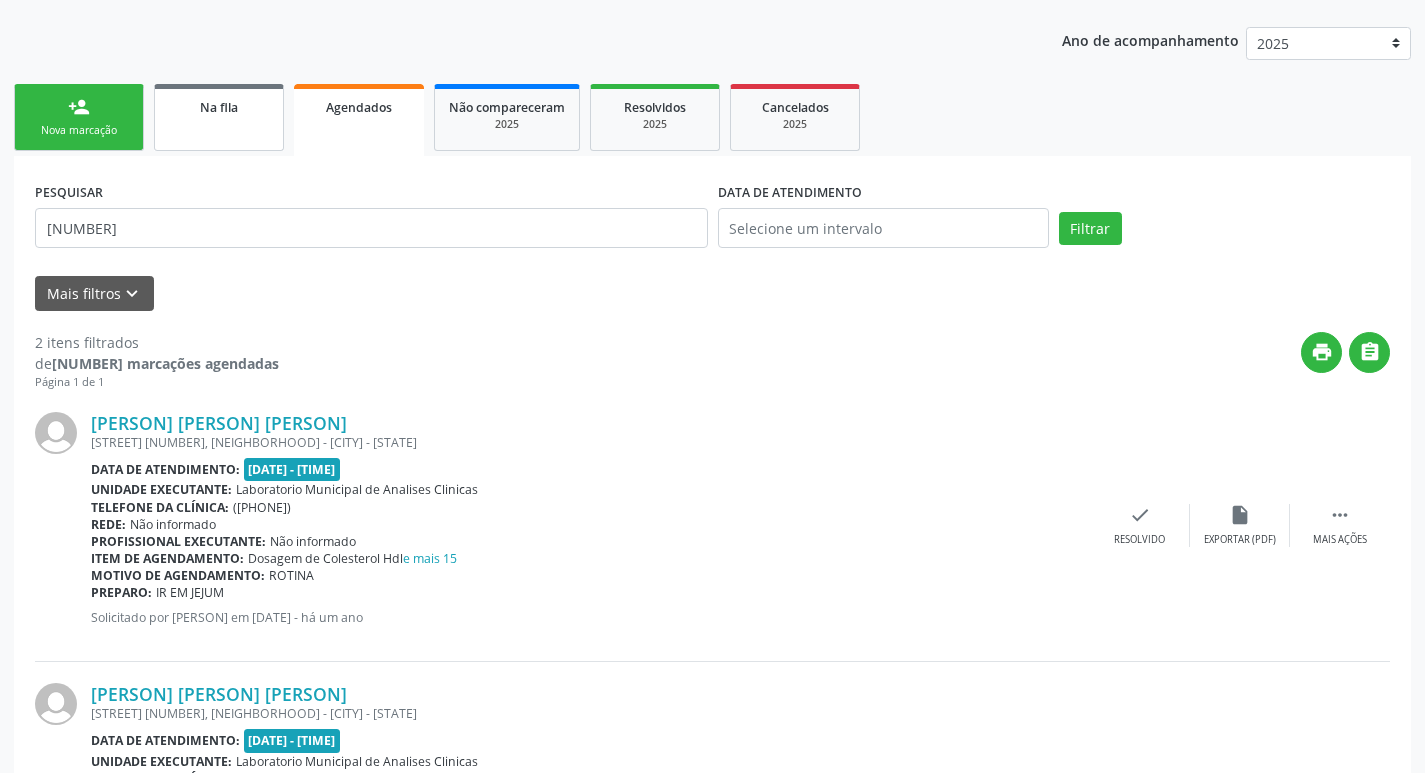 scroll, scrollTop: 9, scrollLeft: 0, axis: vertical 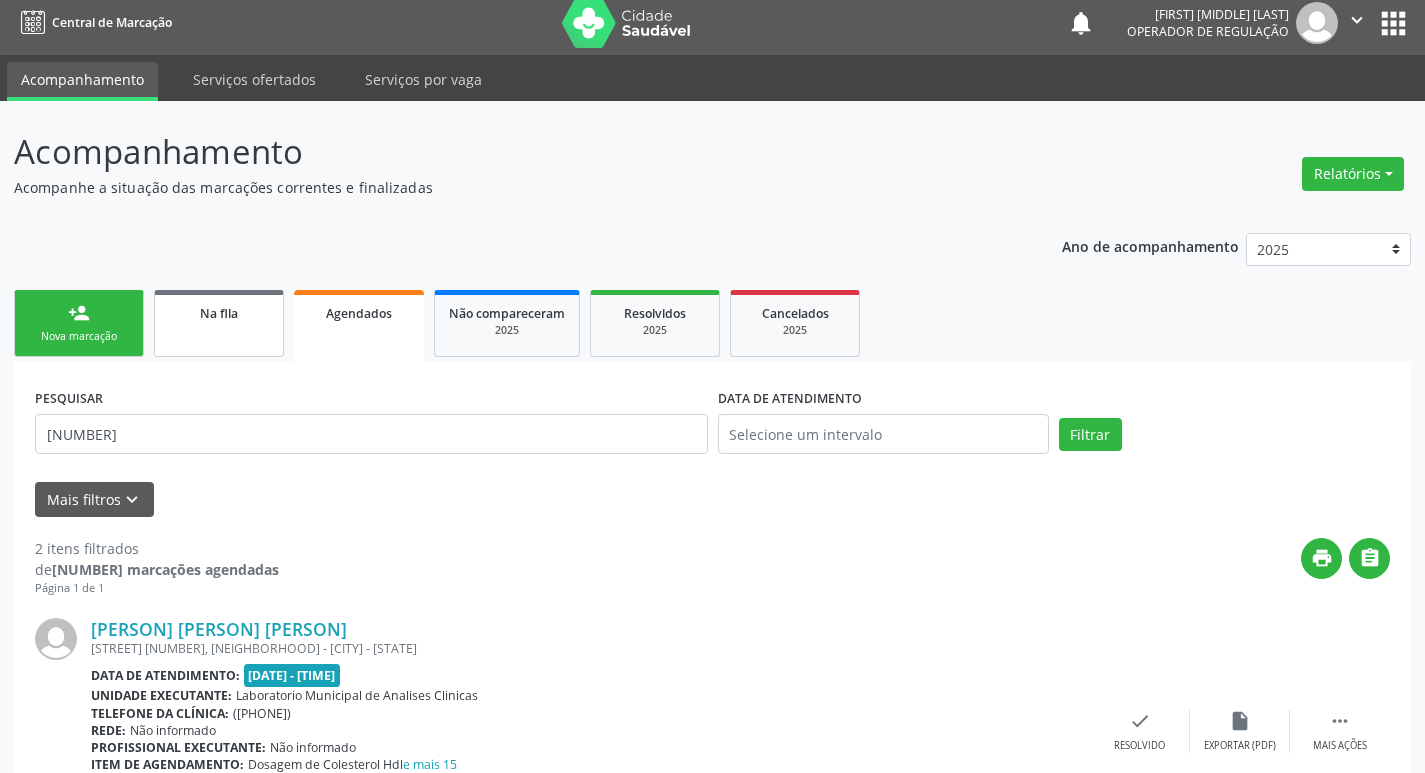 click on "Na fila" at bounding box center [219, 312] 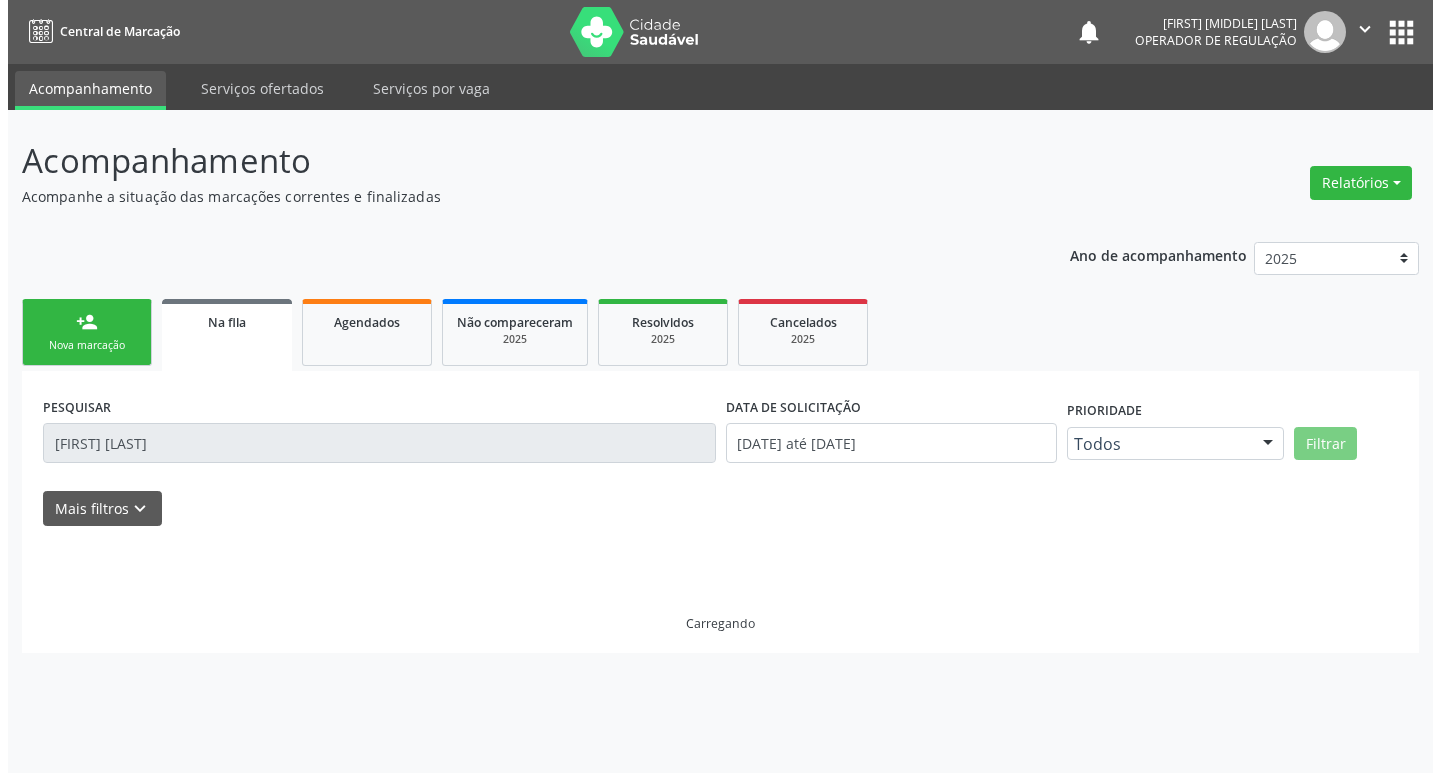 scroll, scrollTop: 0, scrollLeft: 0, axis: both 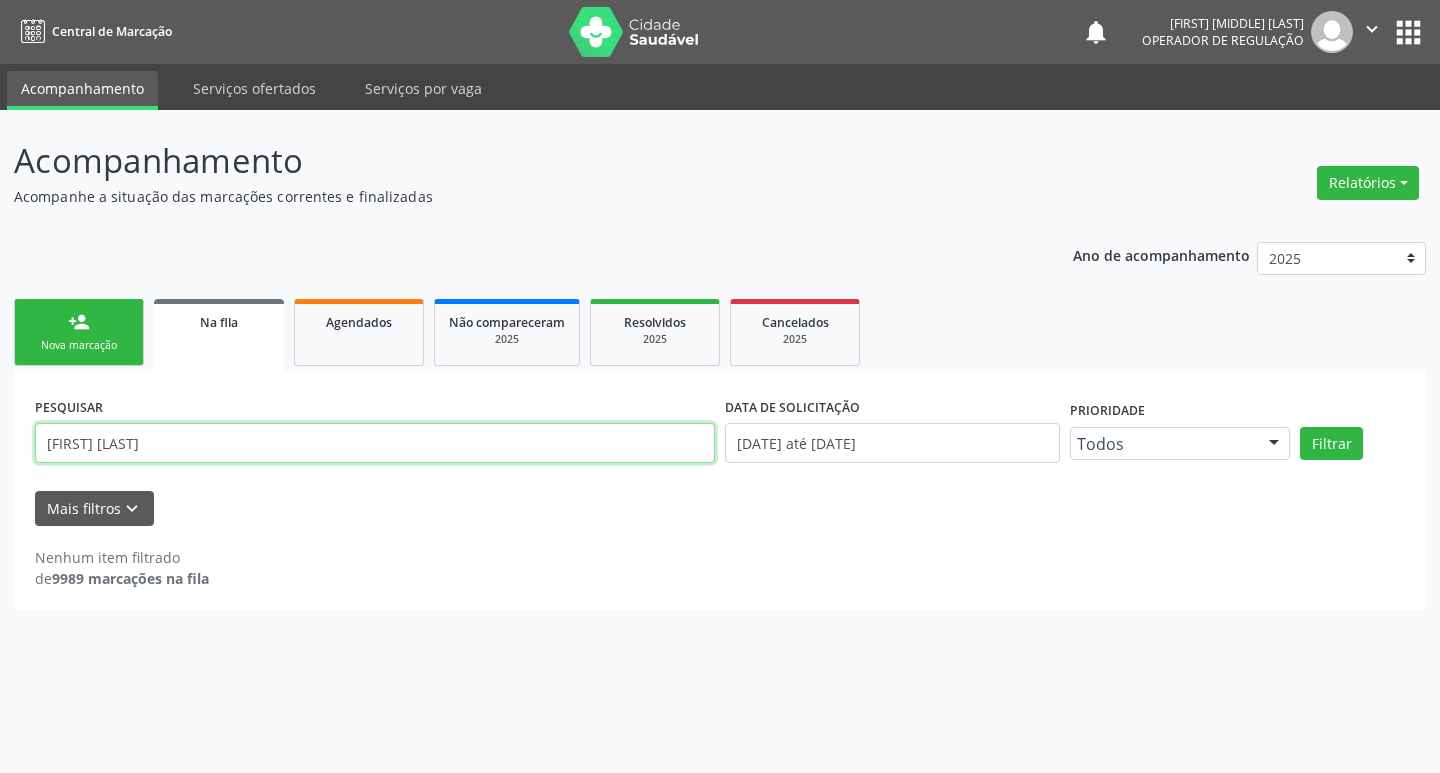 click on "[FIRST] [LAST]" at bounding box center (375, 443) 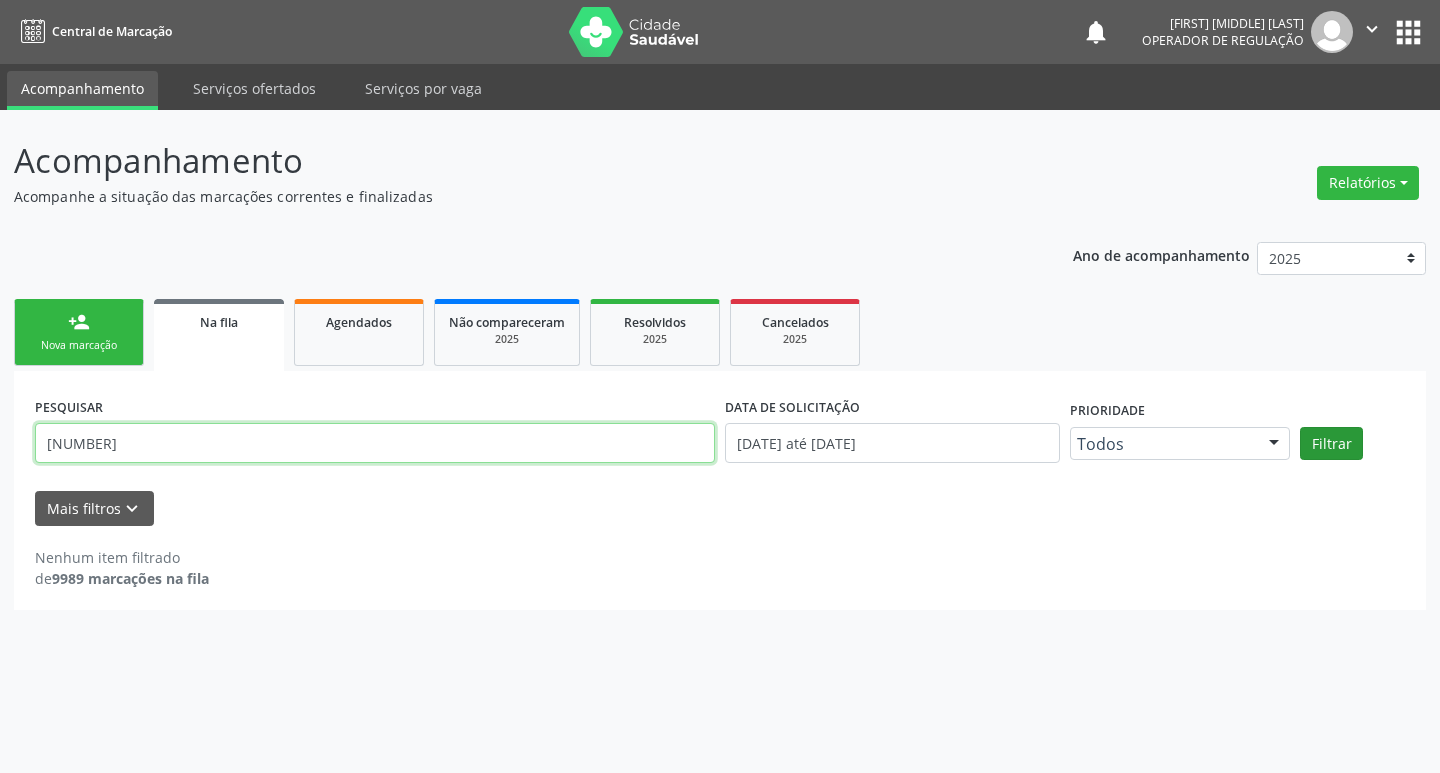 type on "[NUMBER]" 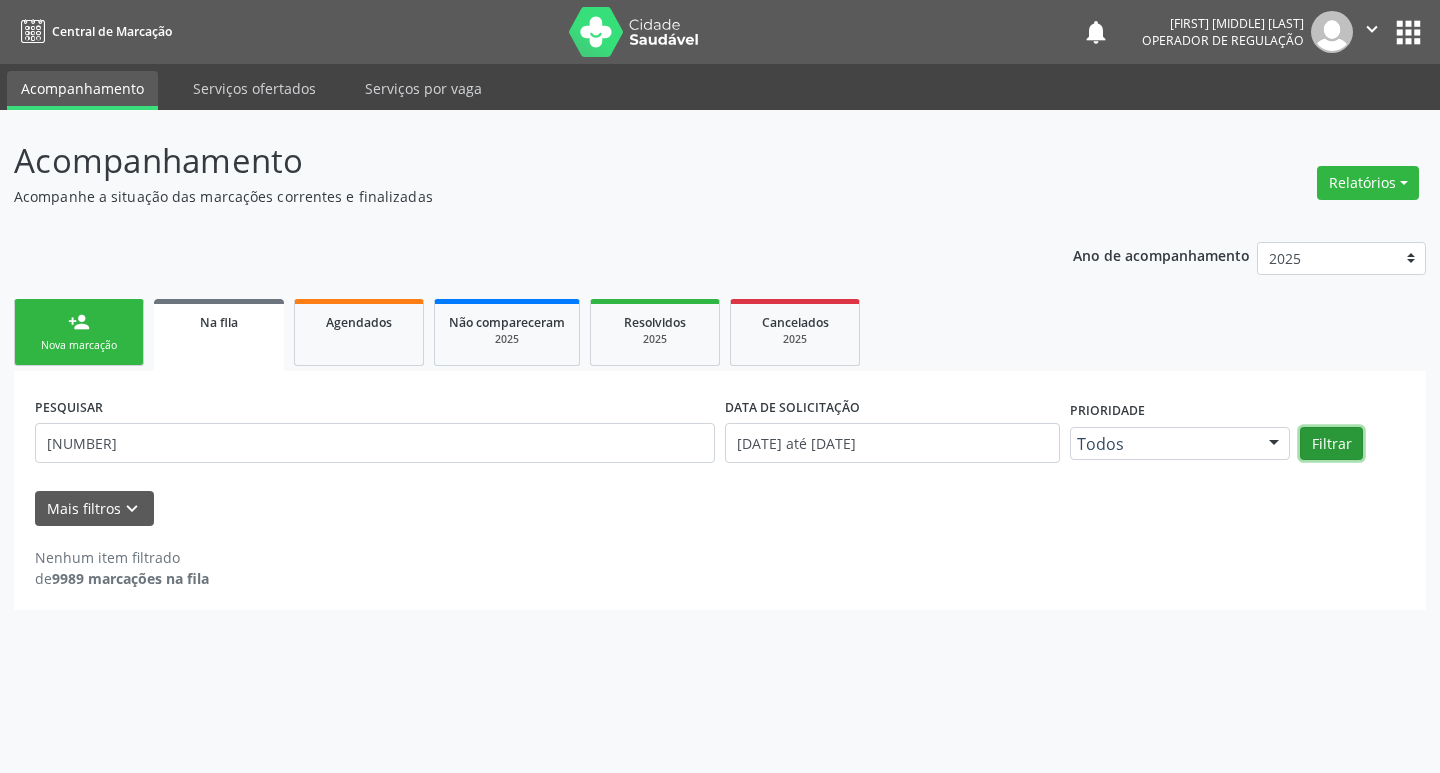 click on "Filtrar" at bounding box center [1331, 444] 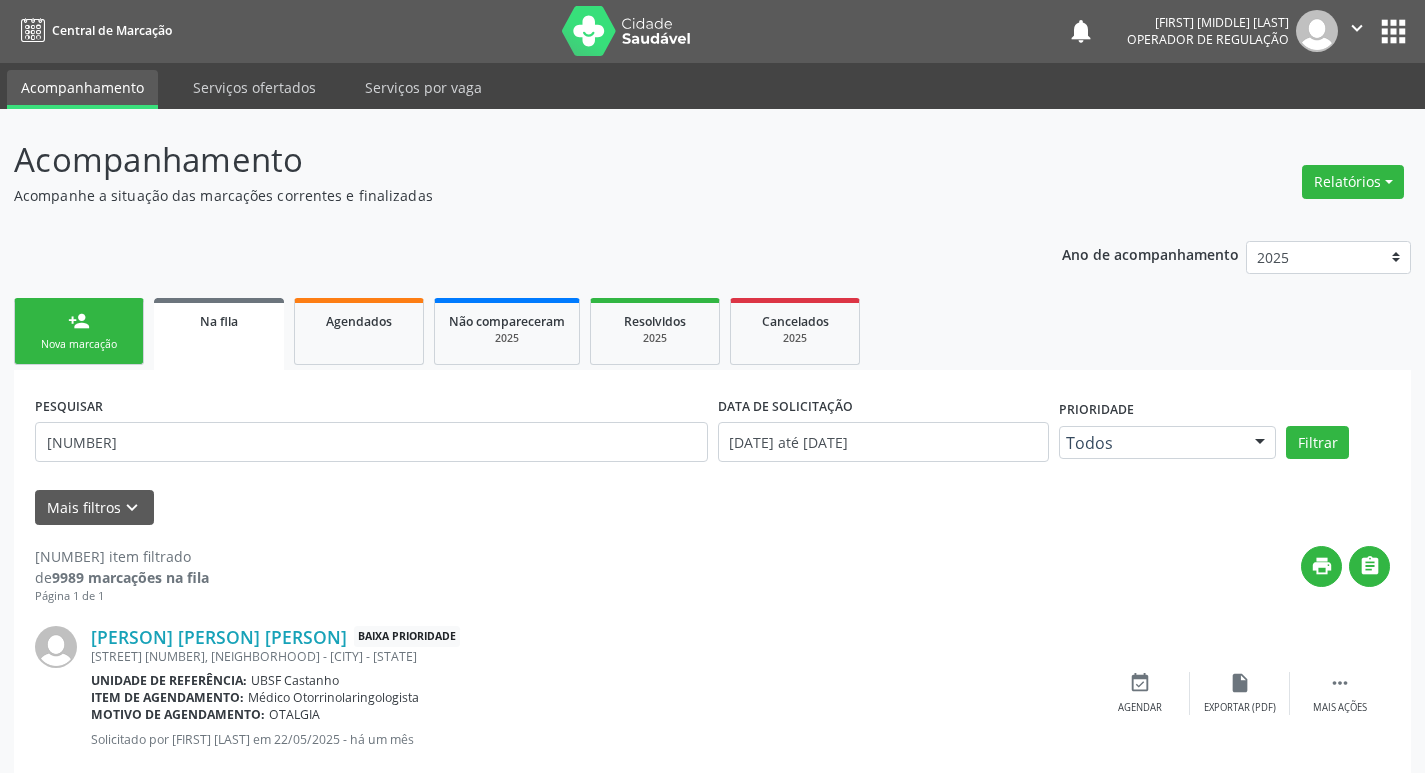 scroll, scrollTop: 46, scrollLeft: 0, axis: vertical 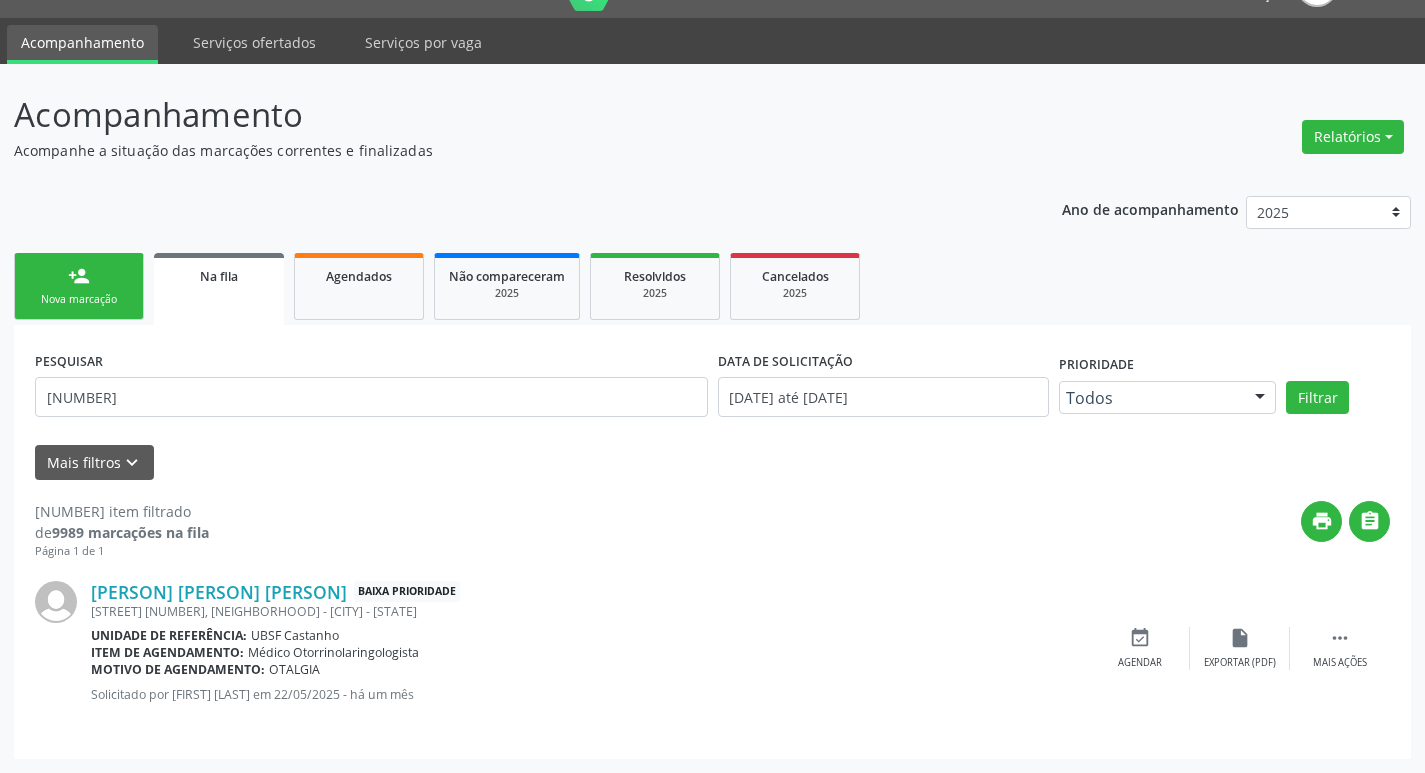 click on "person_add
Nova marcação" at bounding box center (79, 286) 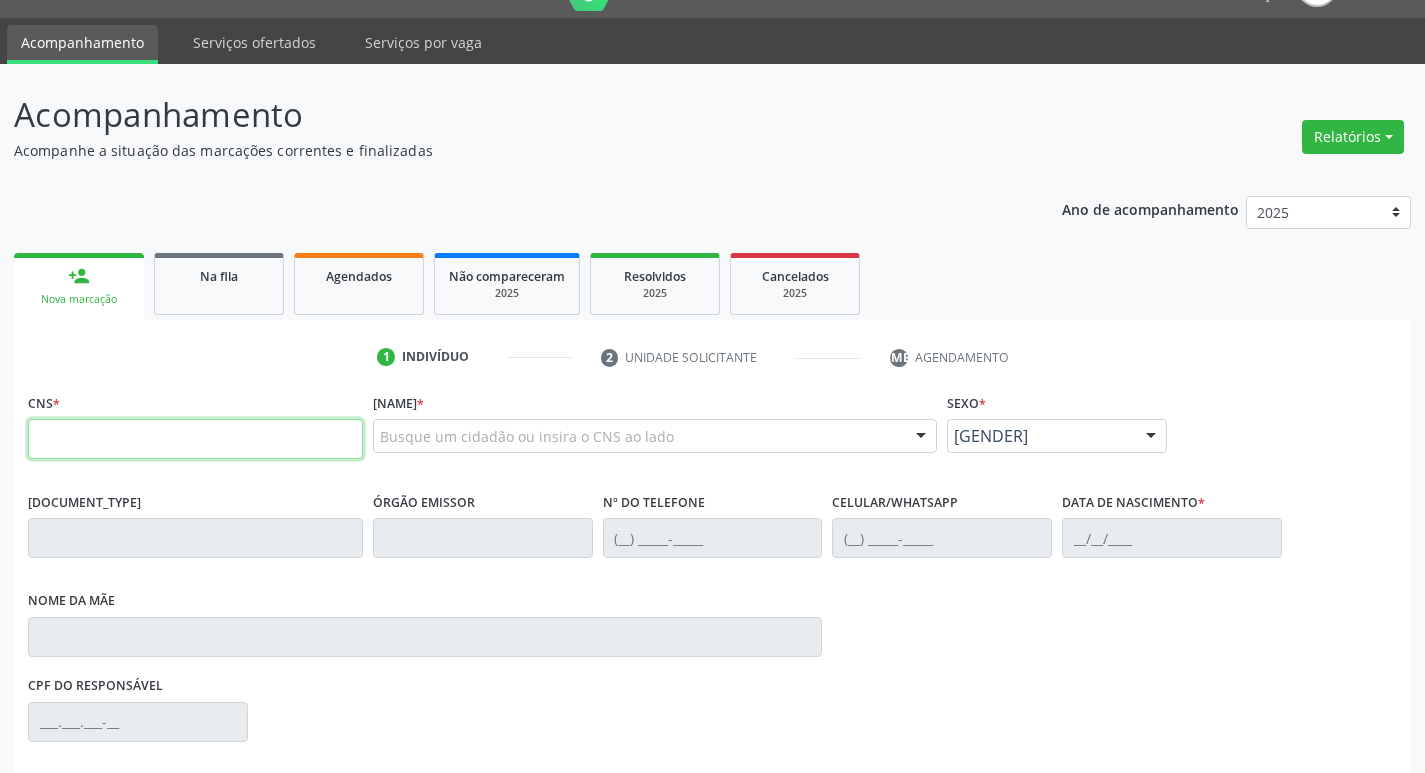 click at bounding box center [195, 439] 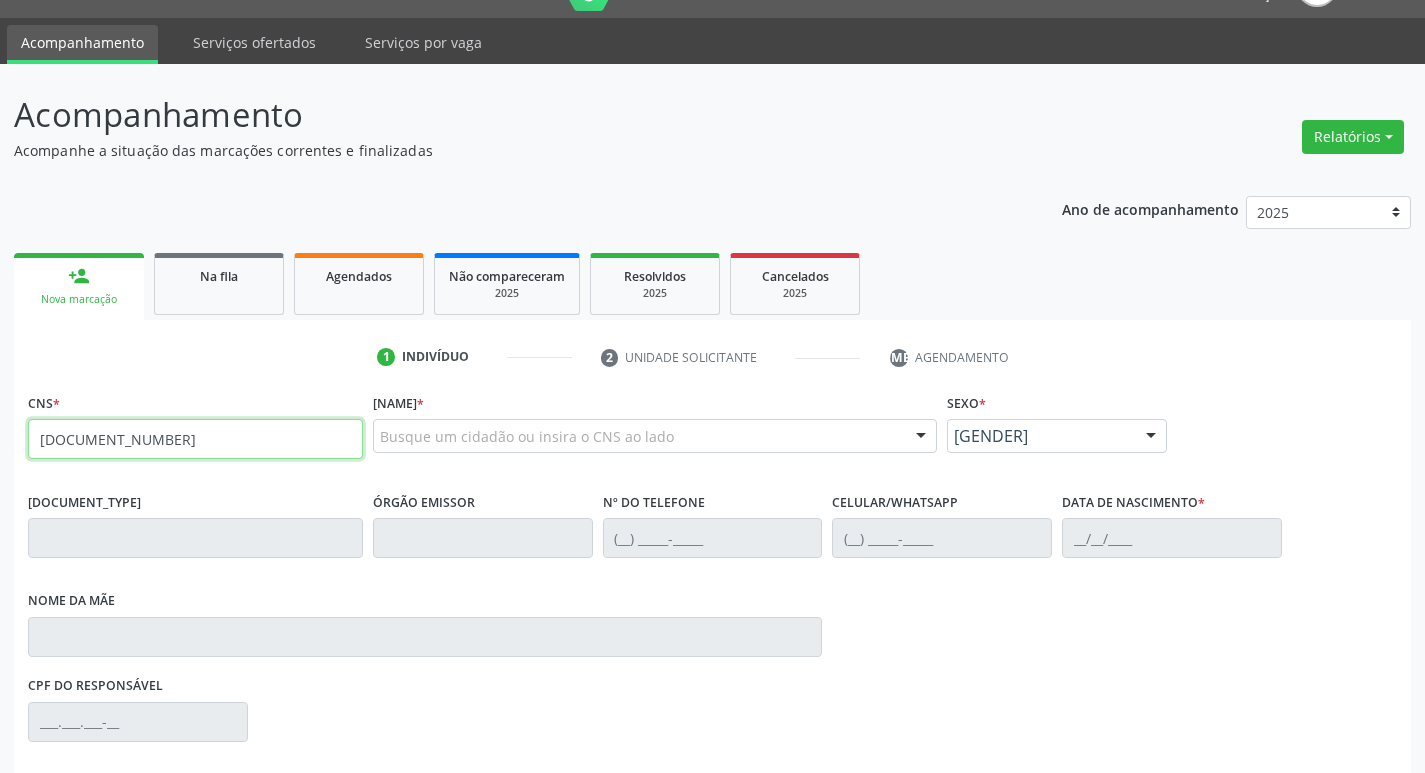type on "[DOCUMENT_NUMBER]" 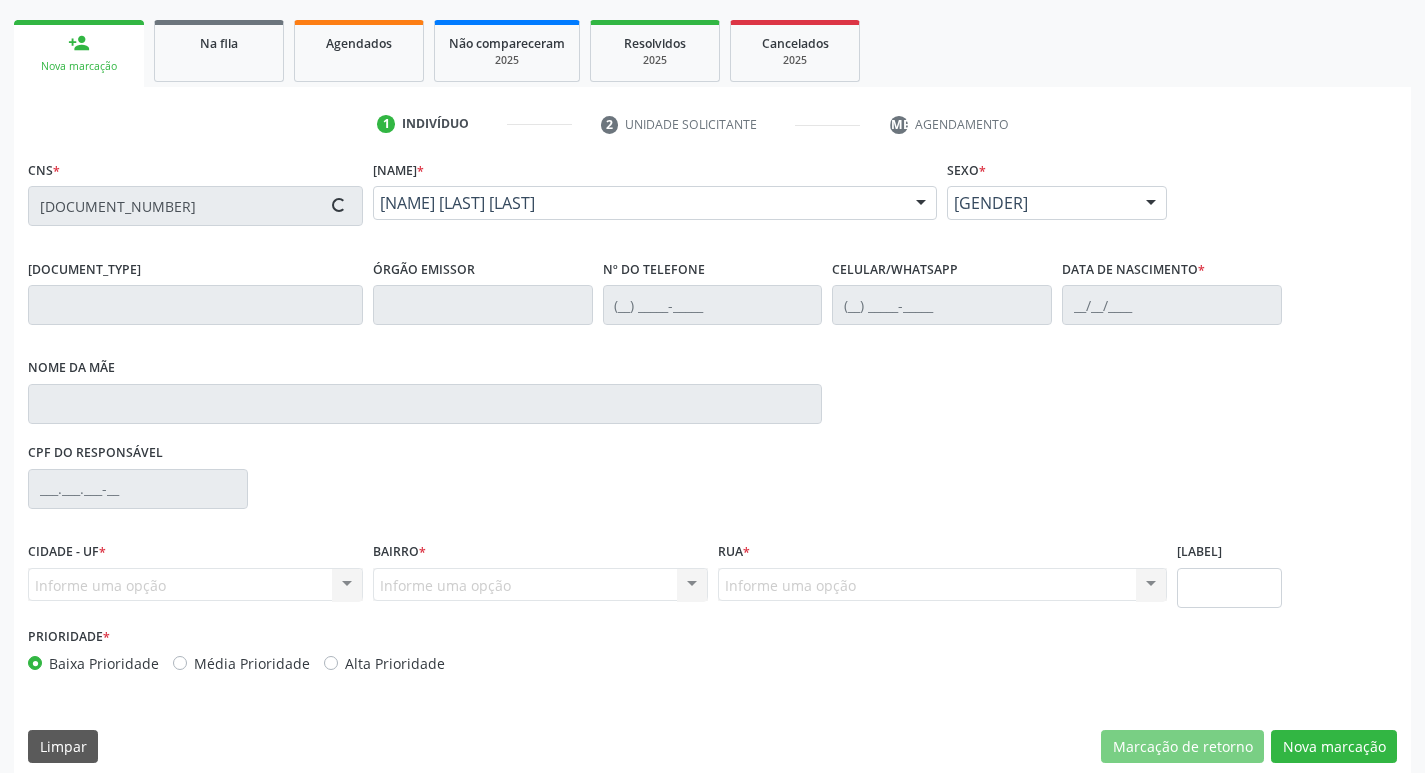 scroll, scrollTop: 297, scrollLeft: 0, axis: vertical 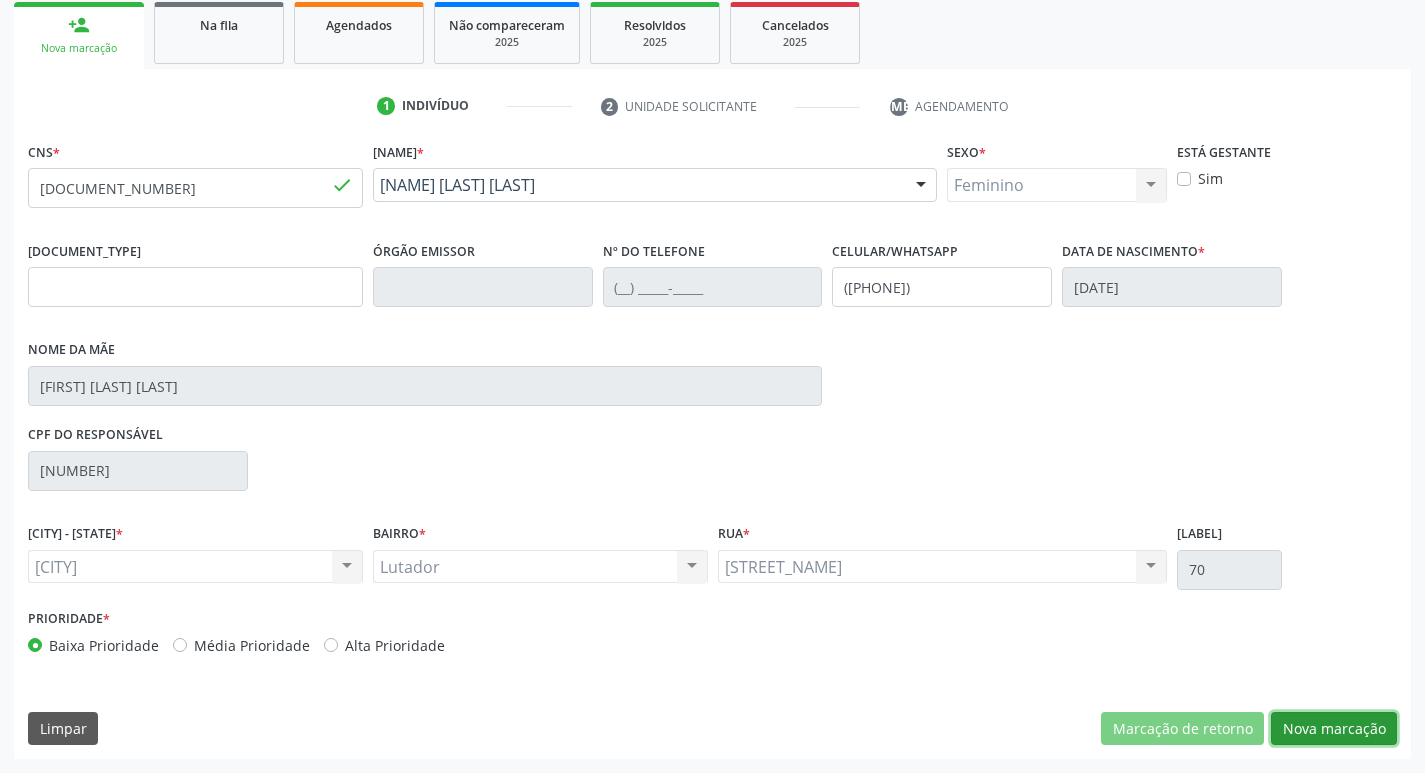 click on "Nova marcação" at bounding box center (1182, 729) 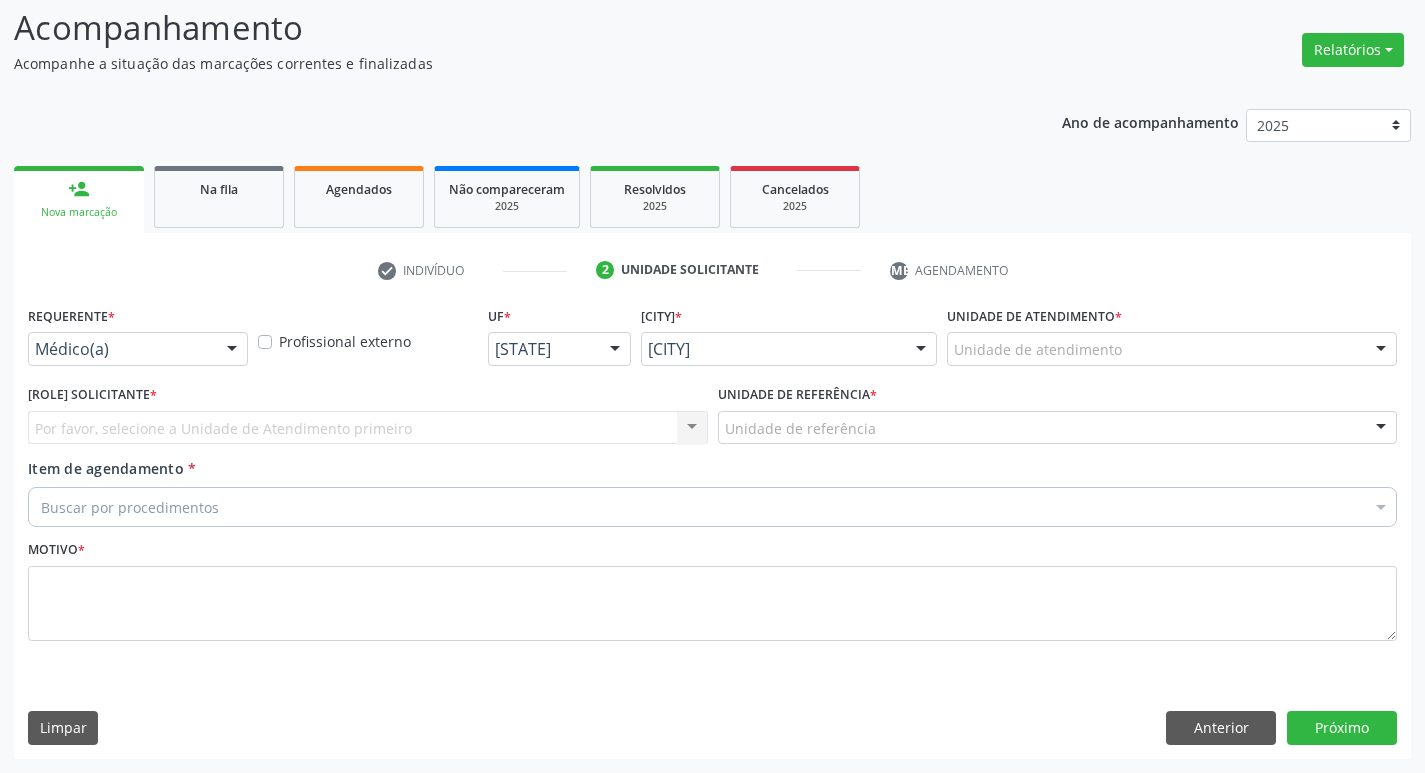 scroll, scrollTop: 133, scrollLeft: 0, axis: vertical 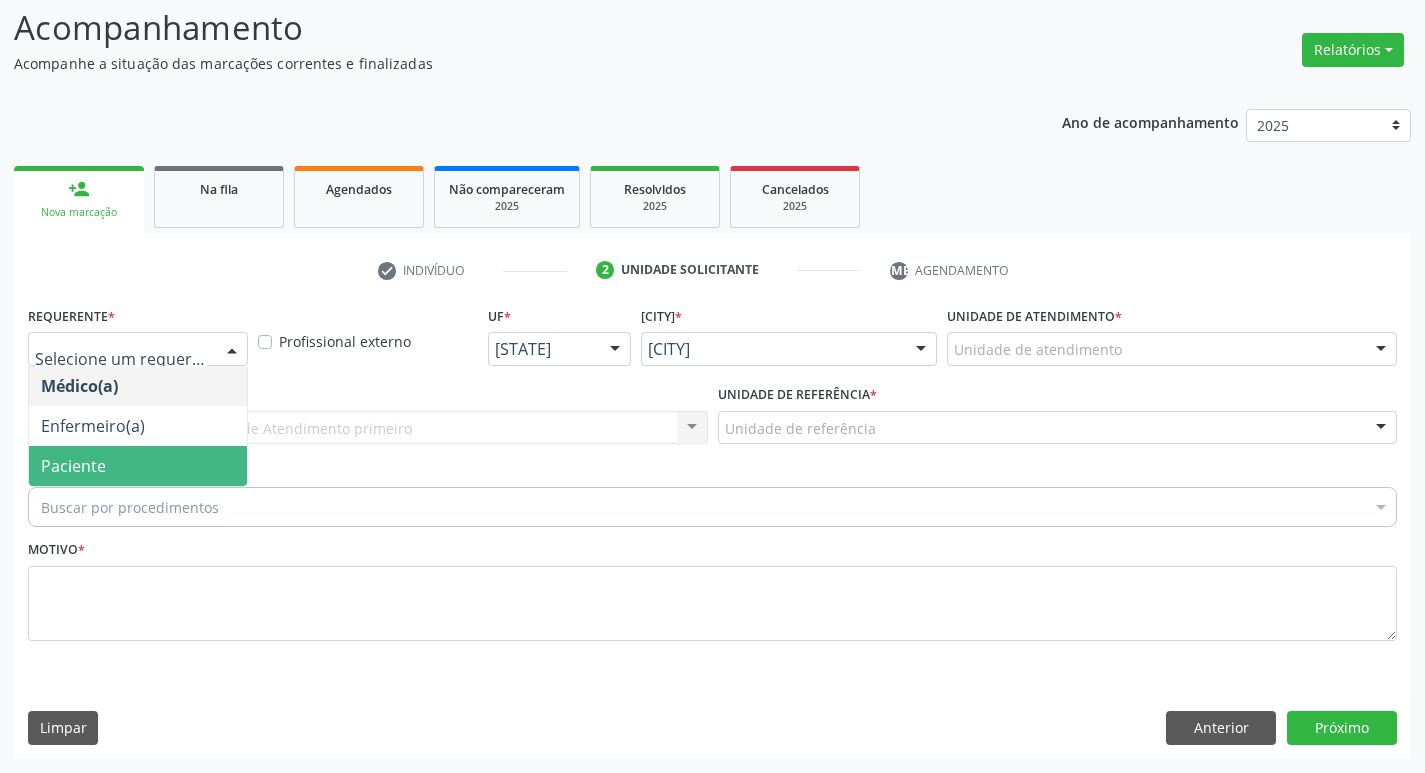 drag, startPoint x: 84, startPoint y: 474, endPoint x: 133, endPoint y: 491, distance: 51.86521 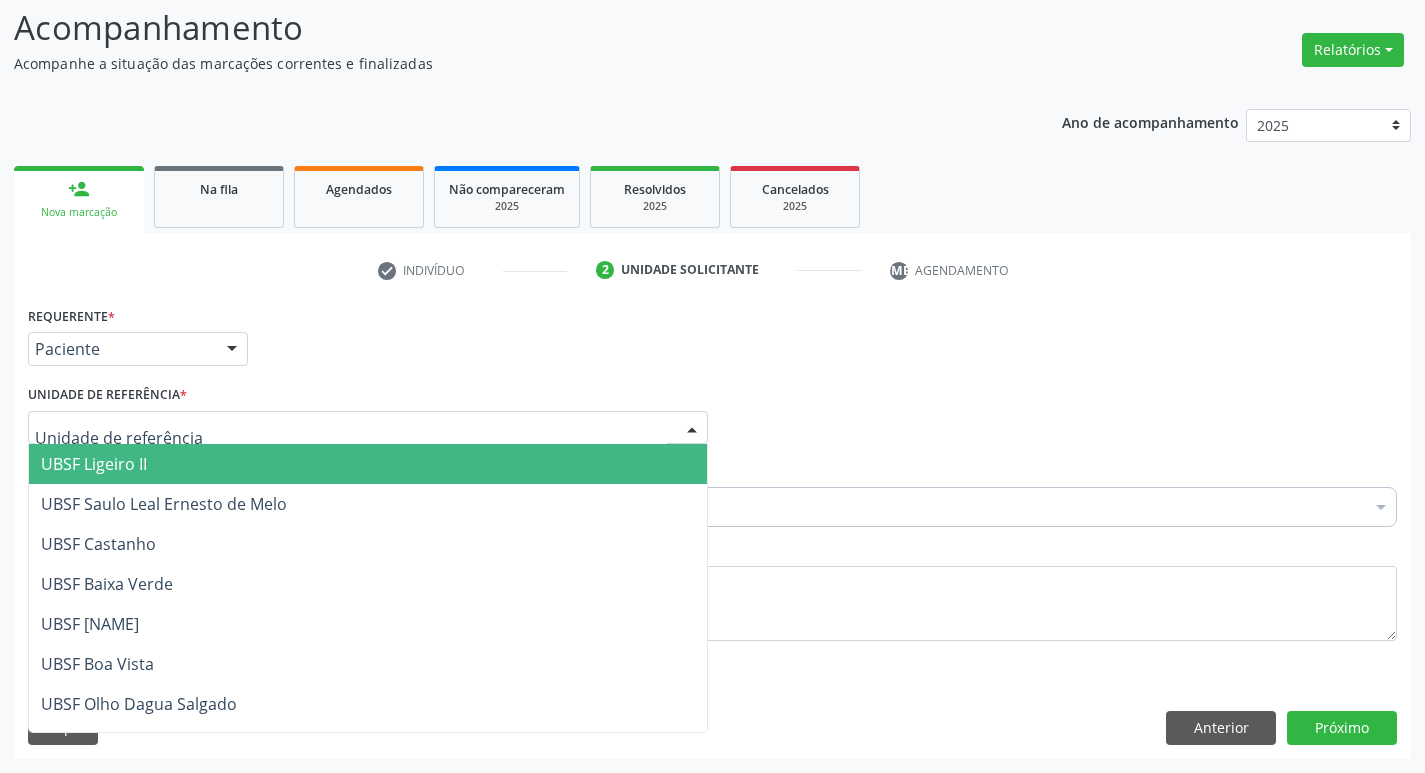 click at bounding box center [368, 428] 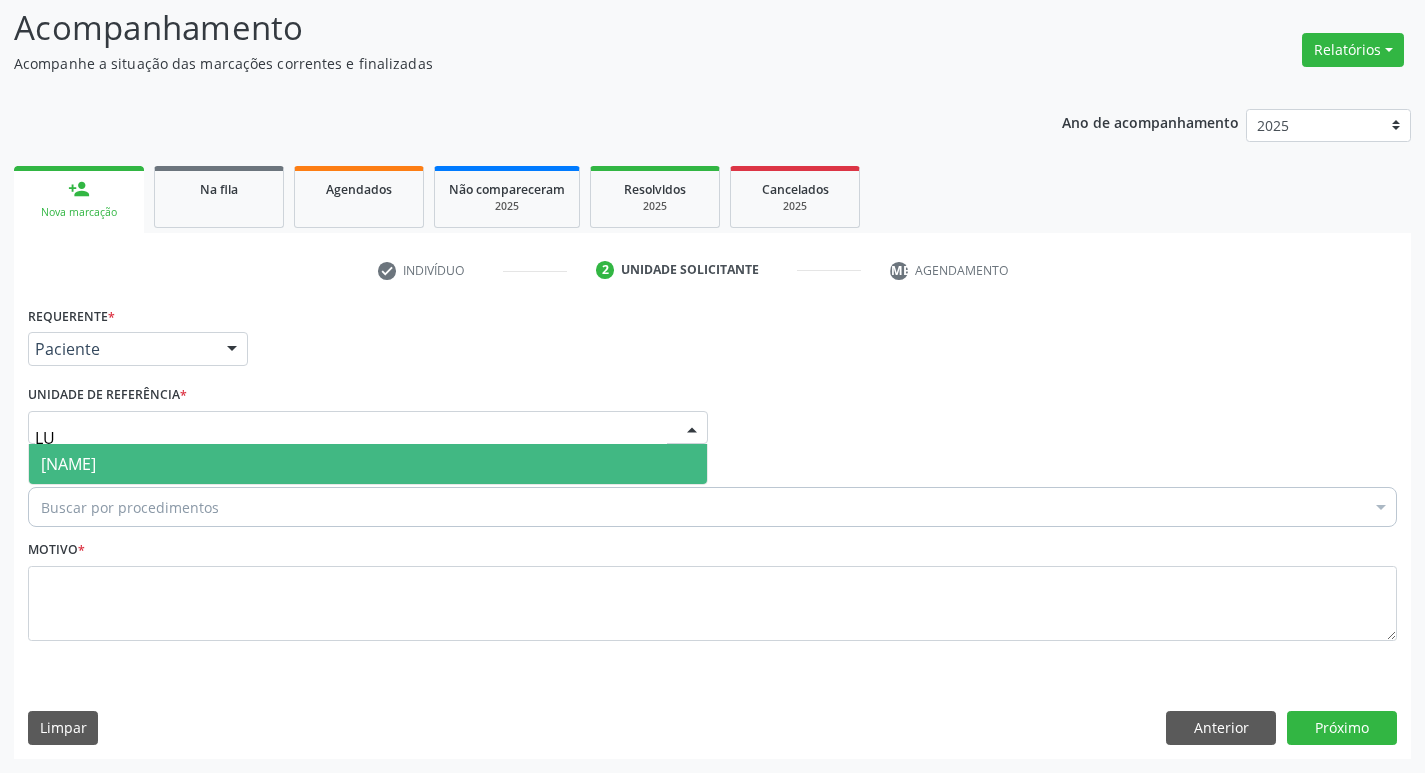click on "[NAME]" at bounding box center (368, 464) 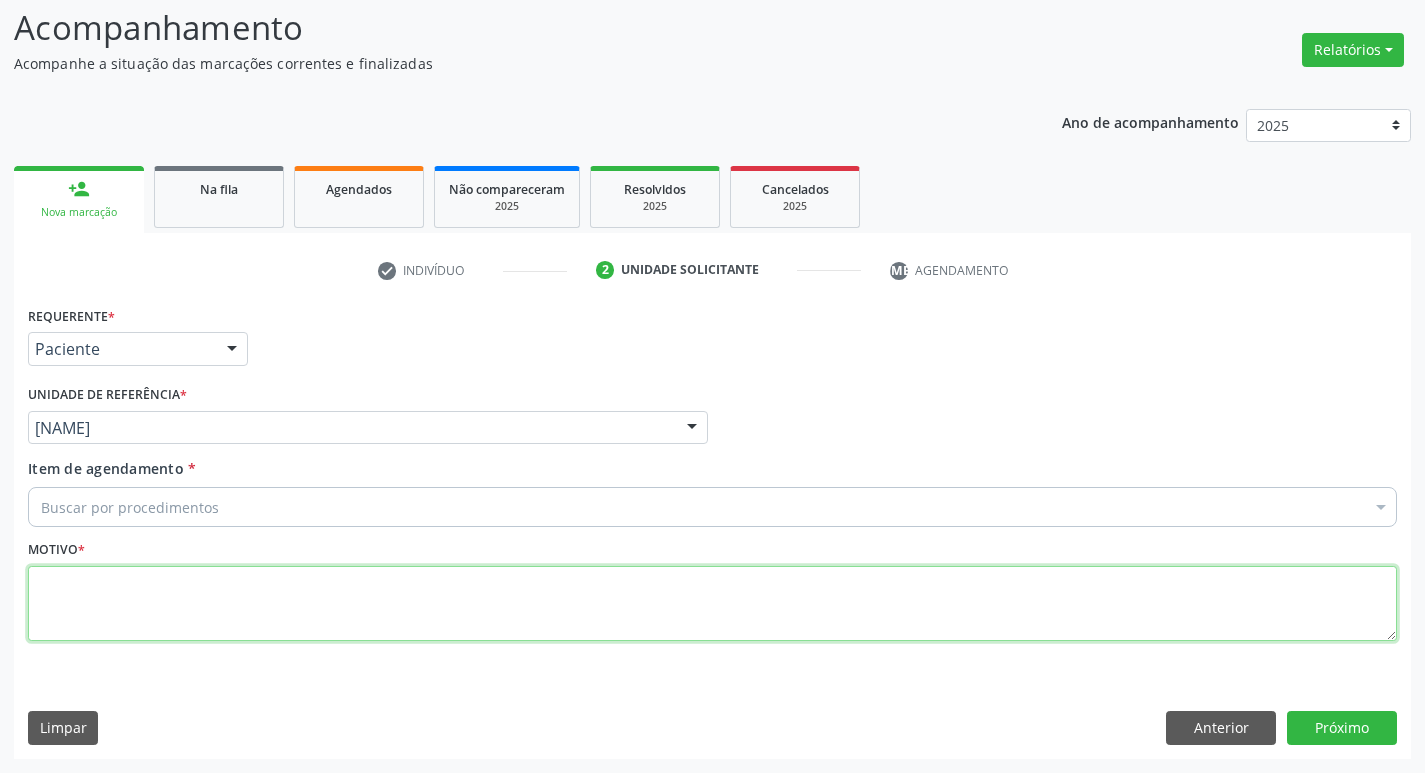 click at bounding box center [712, 604] 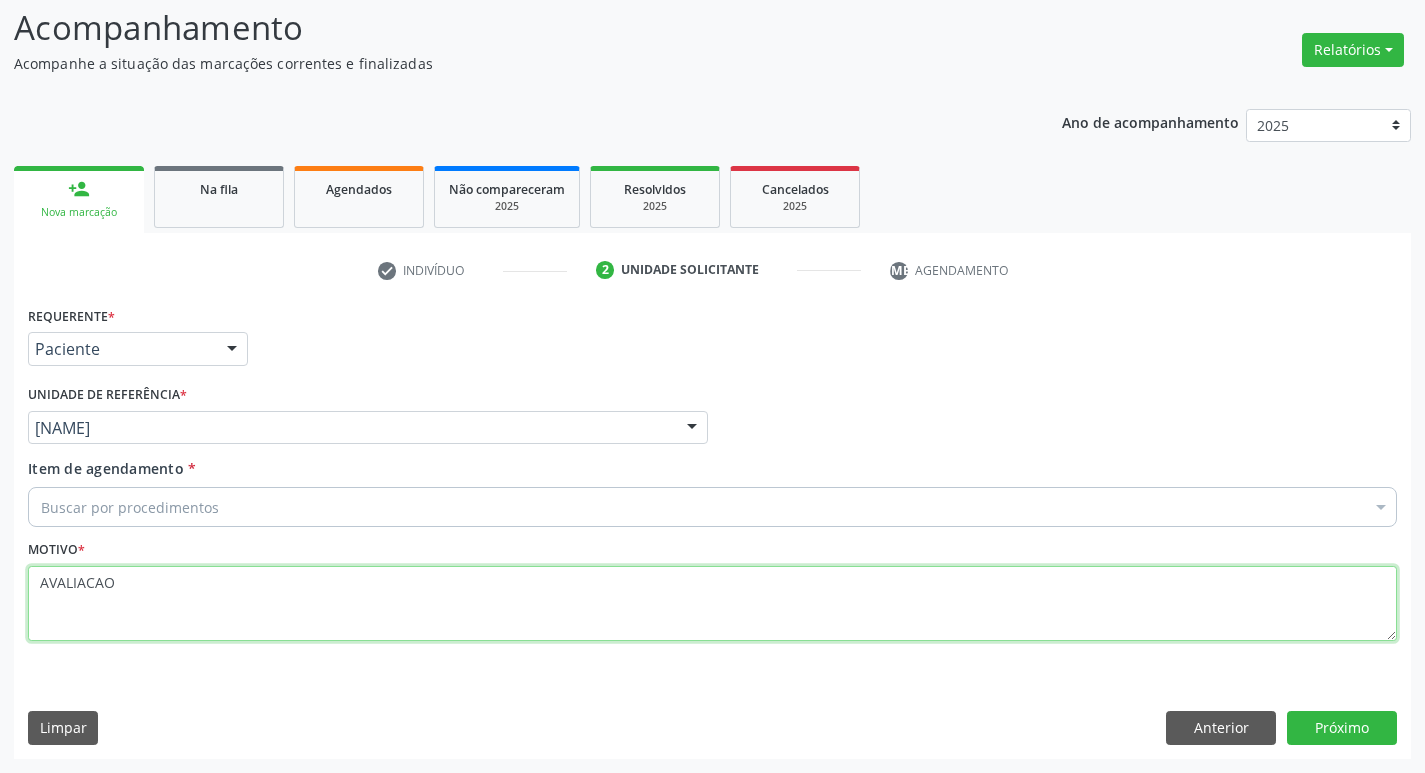type on "AVALIACAO" 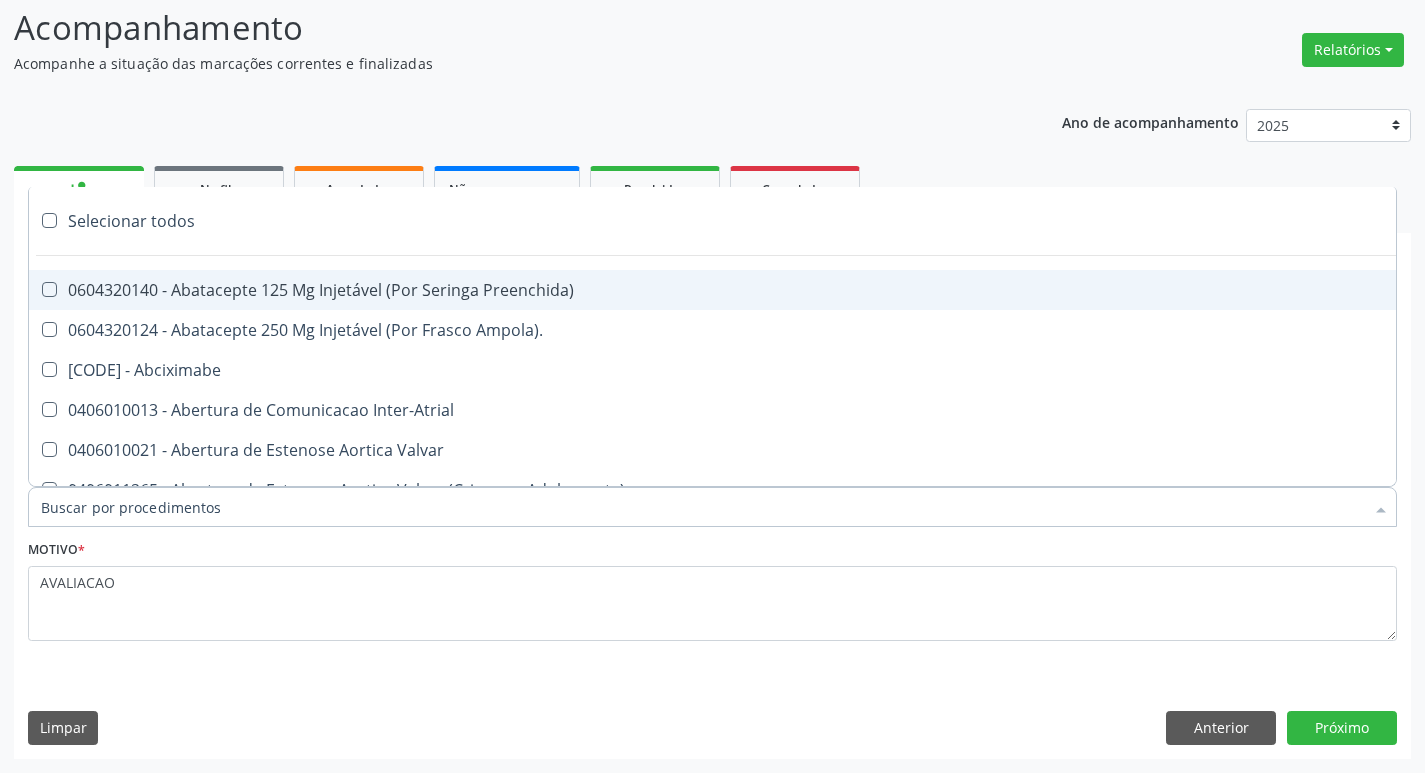click on "Item de agendamento
*" at bounding box center (702, 507) 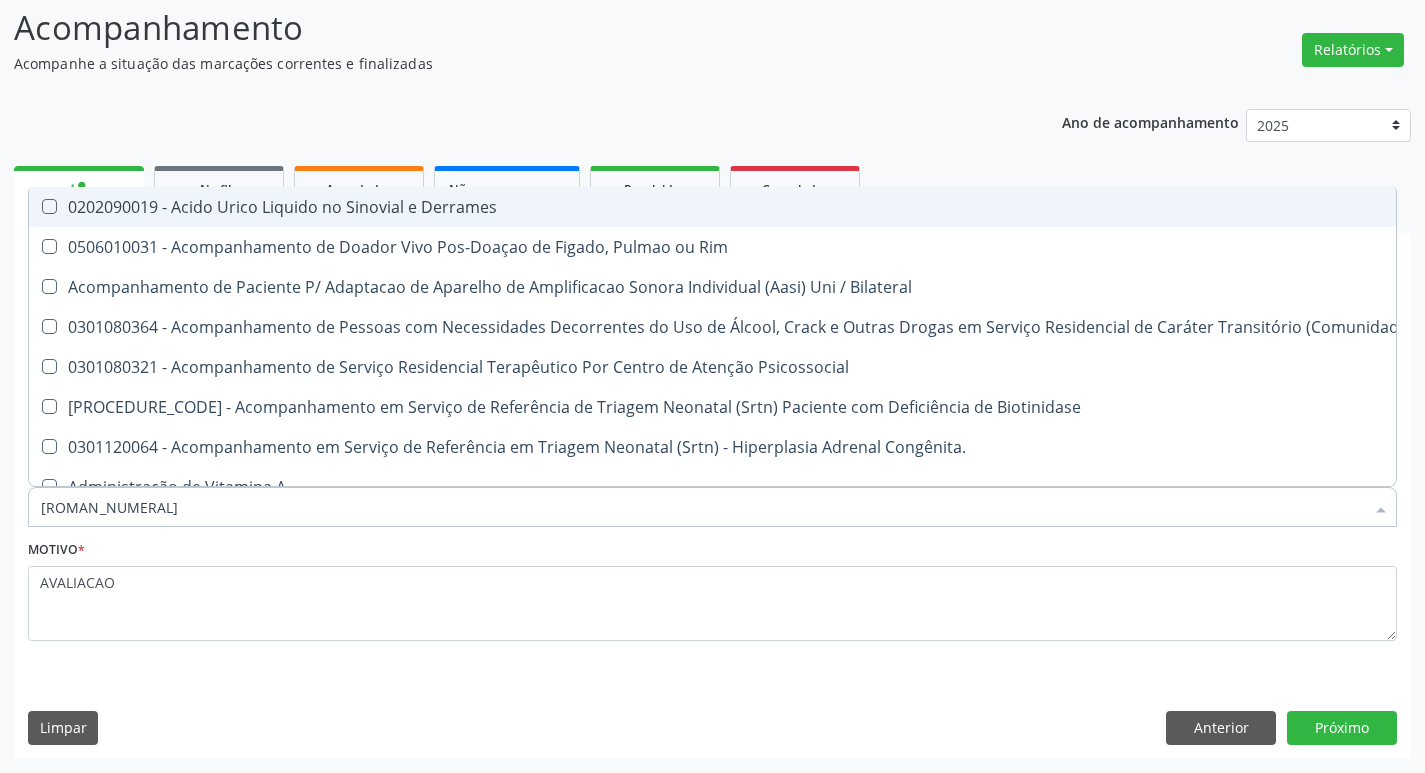 type on "VITAM" 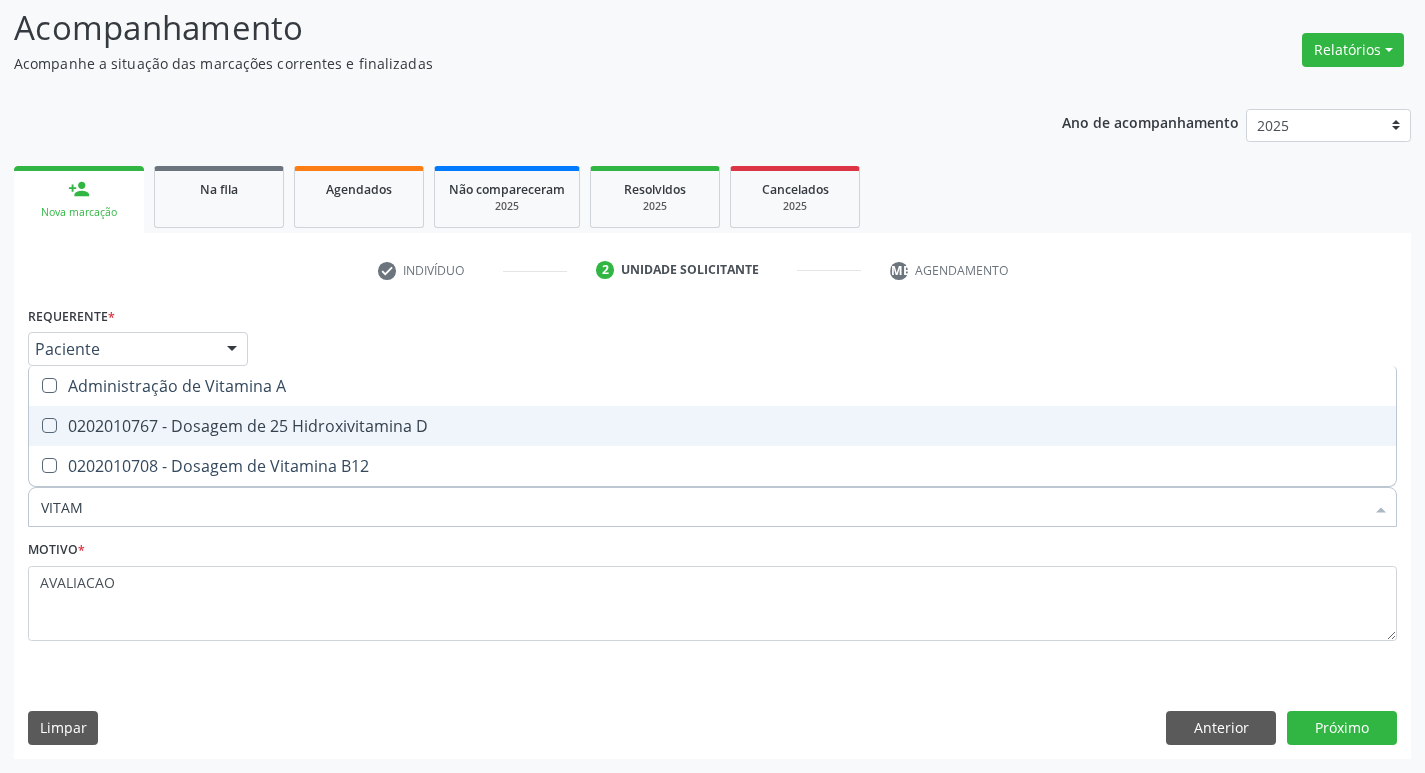 click on "0202010767 - Dosagem de 25 Hidroxivitamina D" at bounding box center (712, 426) 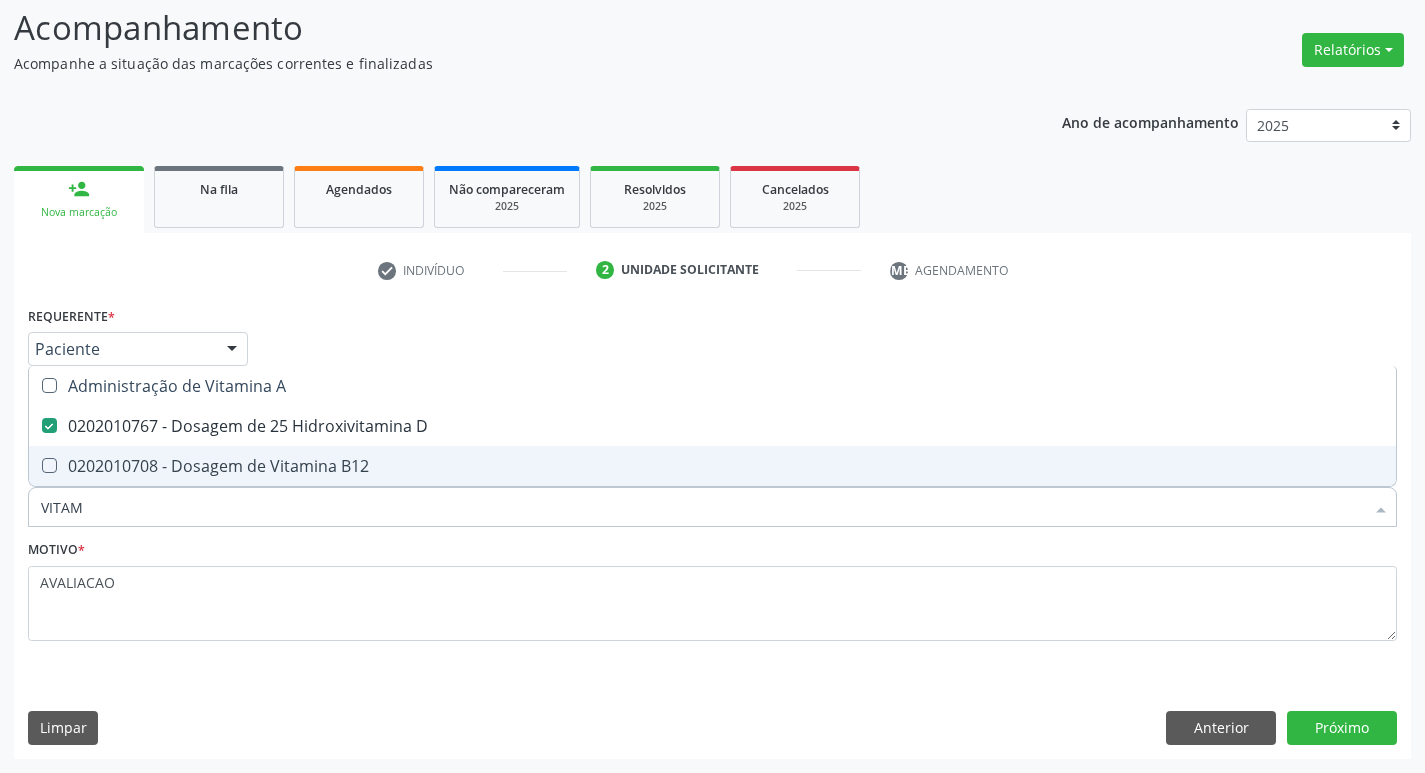 click on "0202010708 - Dosagem de Vitamina B12" at bounding box center [712, 466] 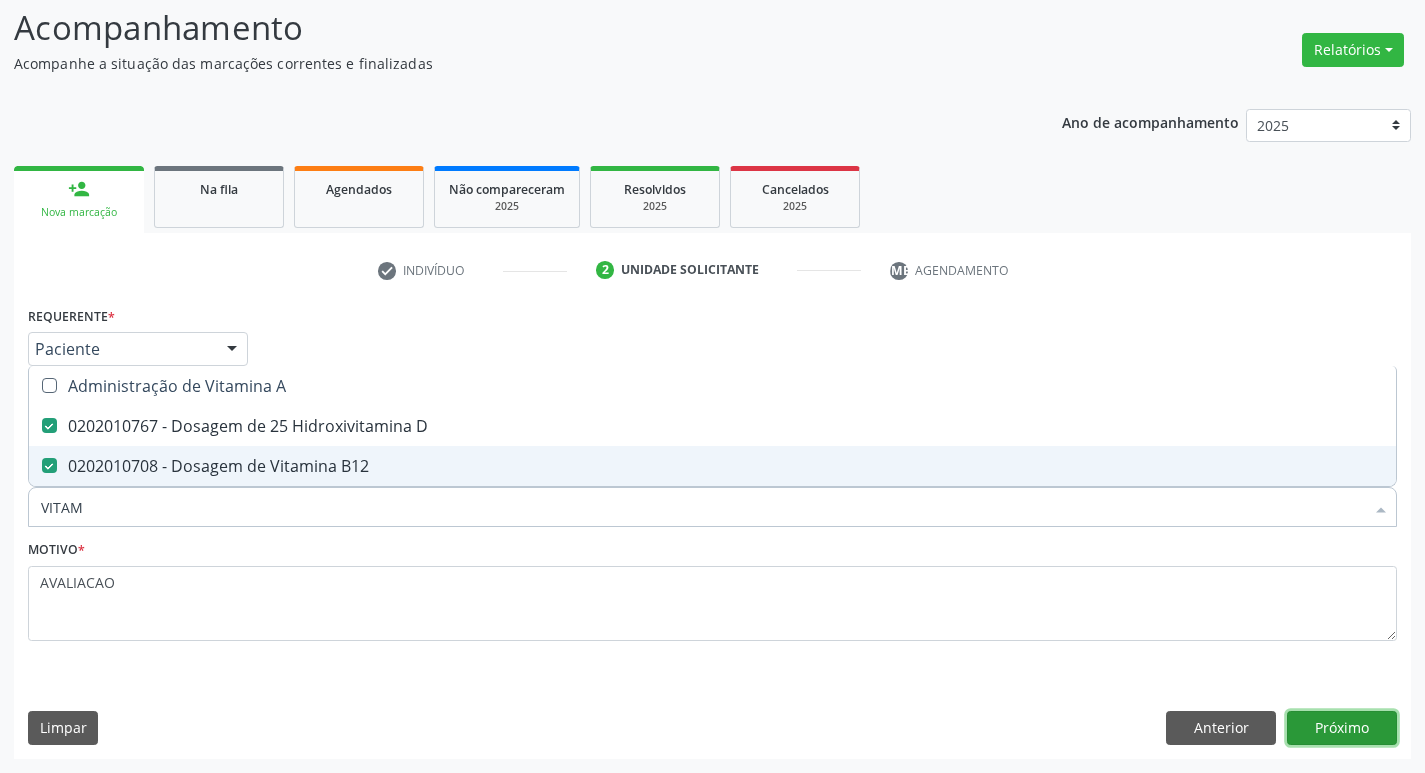 click on "Próximo" at bounding box center (1342, 728) 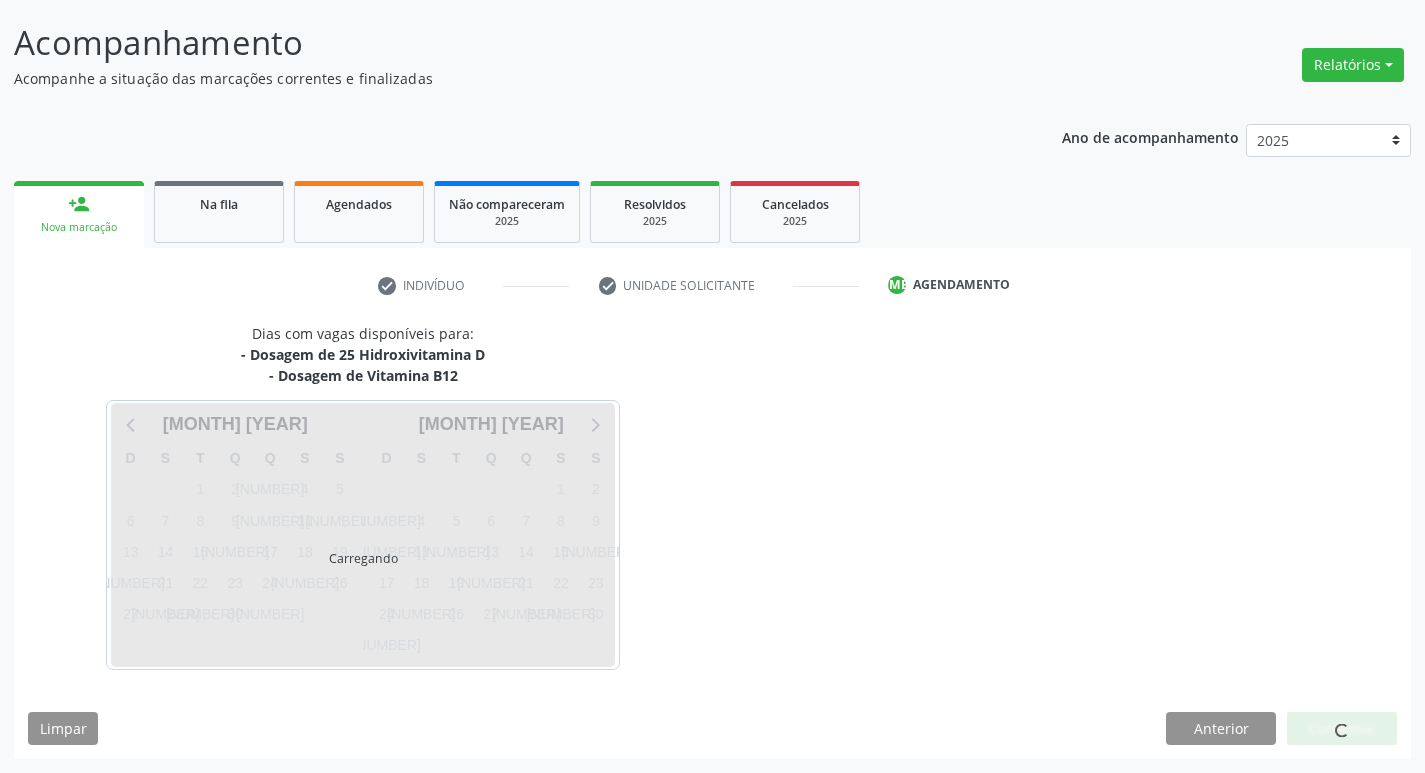 scroll, scrollTop: 118, scrollLeft: 0, axis: vertical 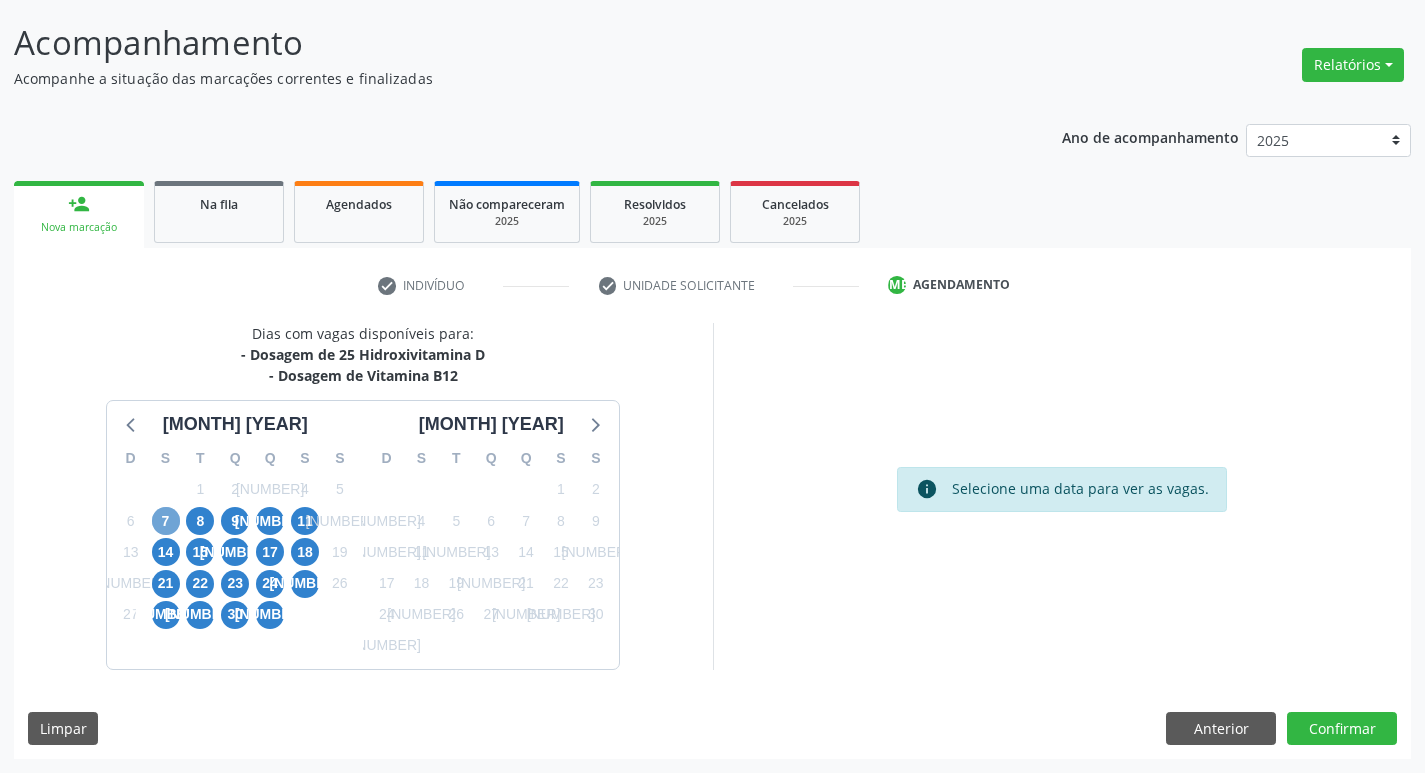 click on "7" at bounding box center (166, 521) 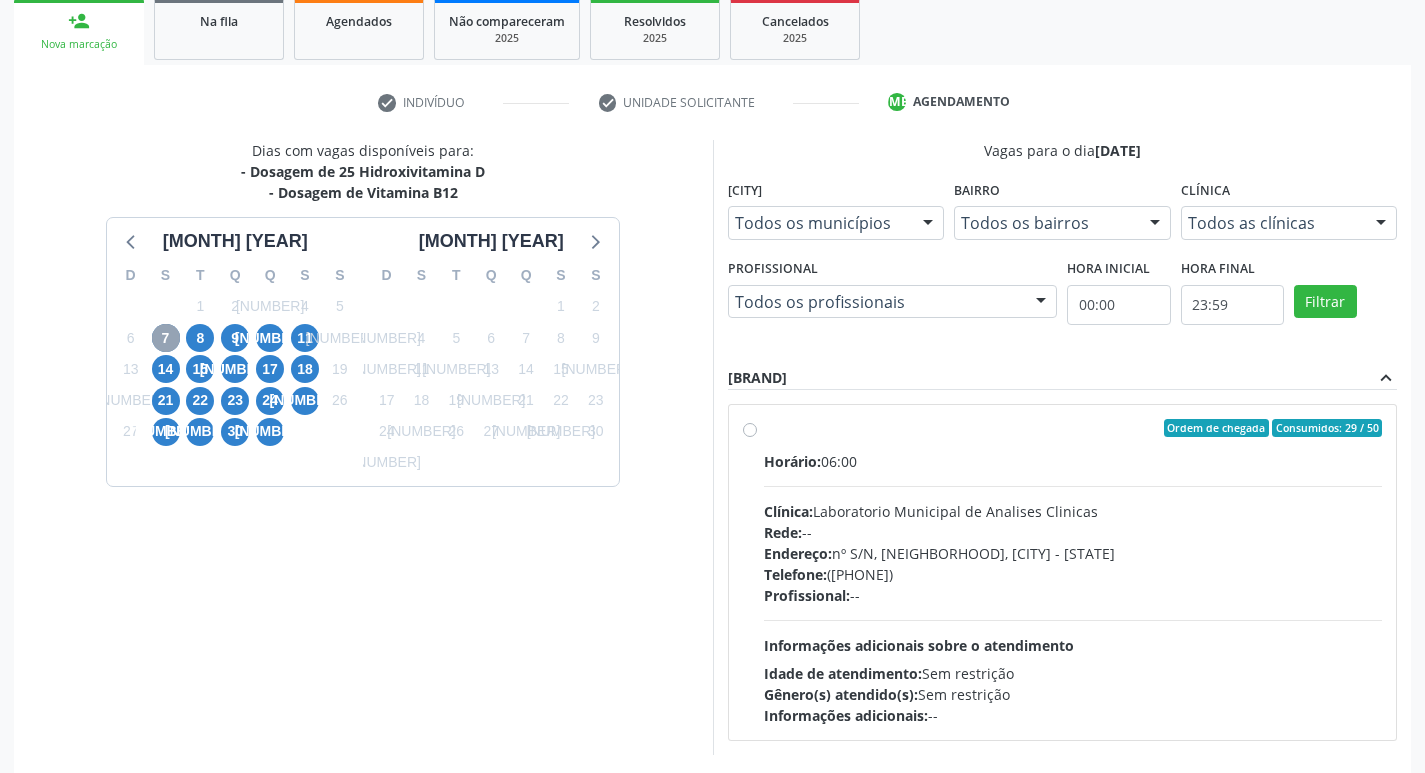scroll, scrollTop: 318, scrollLeft: 0, axis: vertical 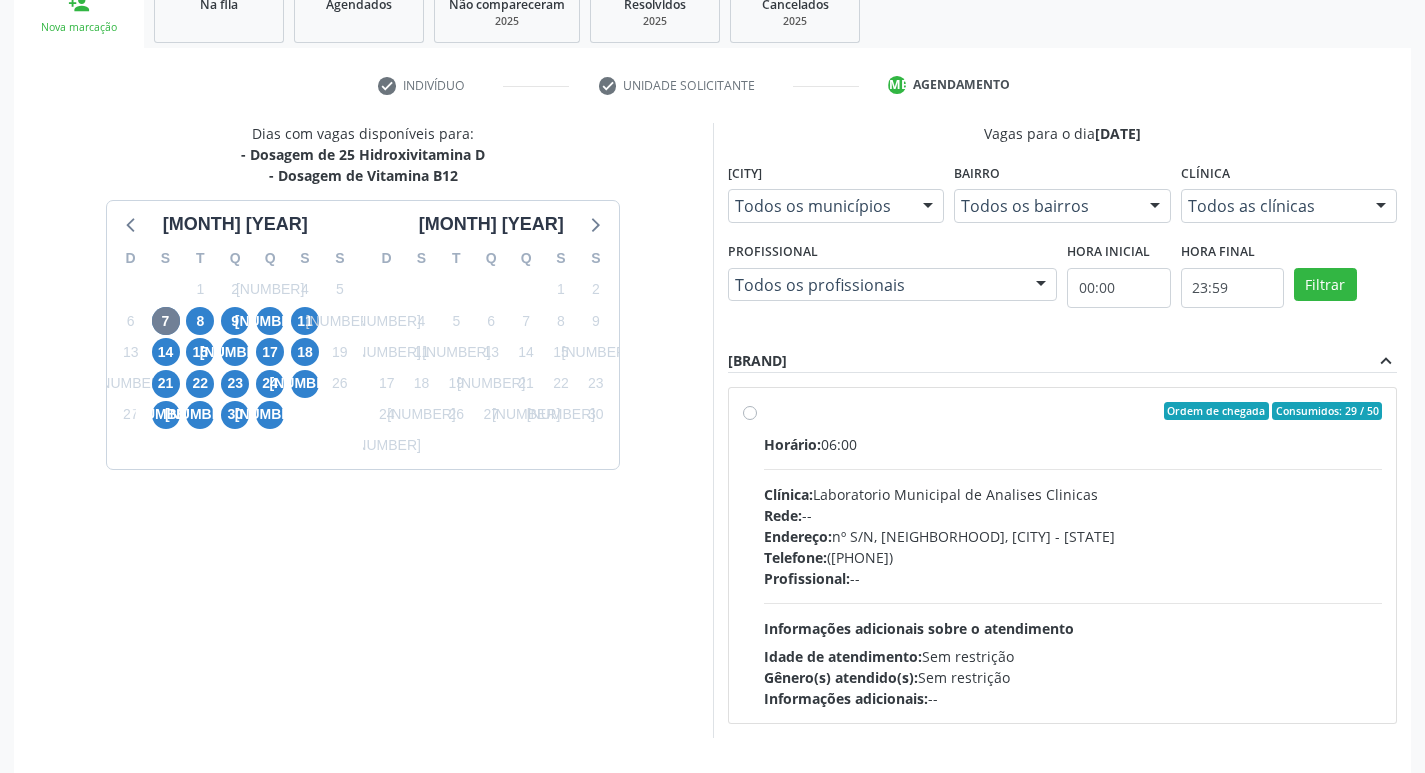 click on "Horário:   06:00
Clínica:  Laboratorio Municipal de Analises Clinicas
Rede:
--
Endereço:   nº S/N, Centro, Queimadas - PB
Telefone:   (83) [PHONE]
Profissional:
--
Informações adicionais sobre o atendimento
Idade de atendimento:
Sem restrição
Gênero(s) atendido(s):
Sem restrição
Informações adicionais:
--" at bounding box center (1073, 571) 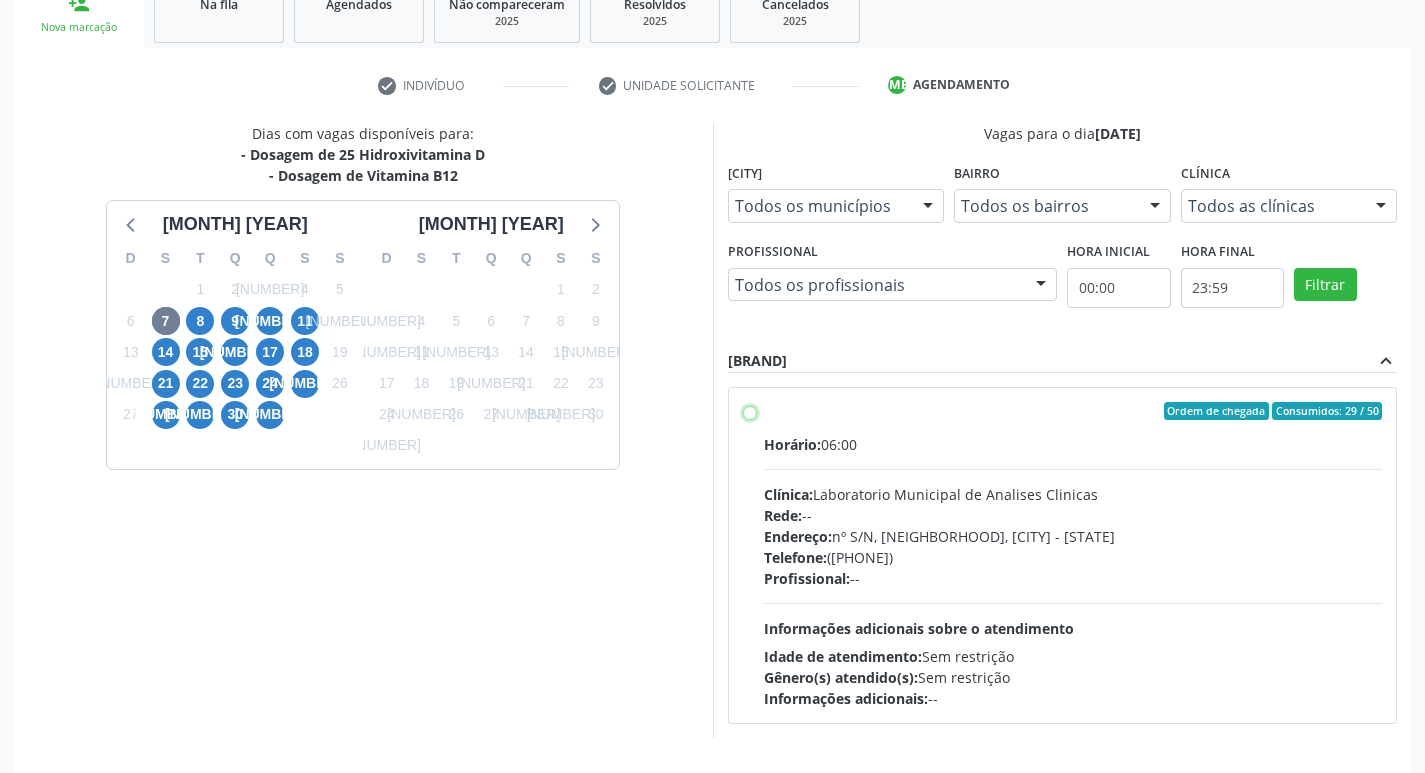 click on "Ordem de chegada
Consumidos: 29 / 50
Horário:   06:00
Clínica:  Laboratorio Municipal de Analises Clinicas
Rede:
--
Endereço:   nº S/N, Centro, Queimadas - PB
Telefone:   (83) 33921344
Profissional:
--
Informações adicionais sobre o atendimento
Idade de atendimento:
Sem restrição
Gênero(s) atendido(s):
Sem restrição
Informações adicionais:
--" at bounding box center (750, 411) 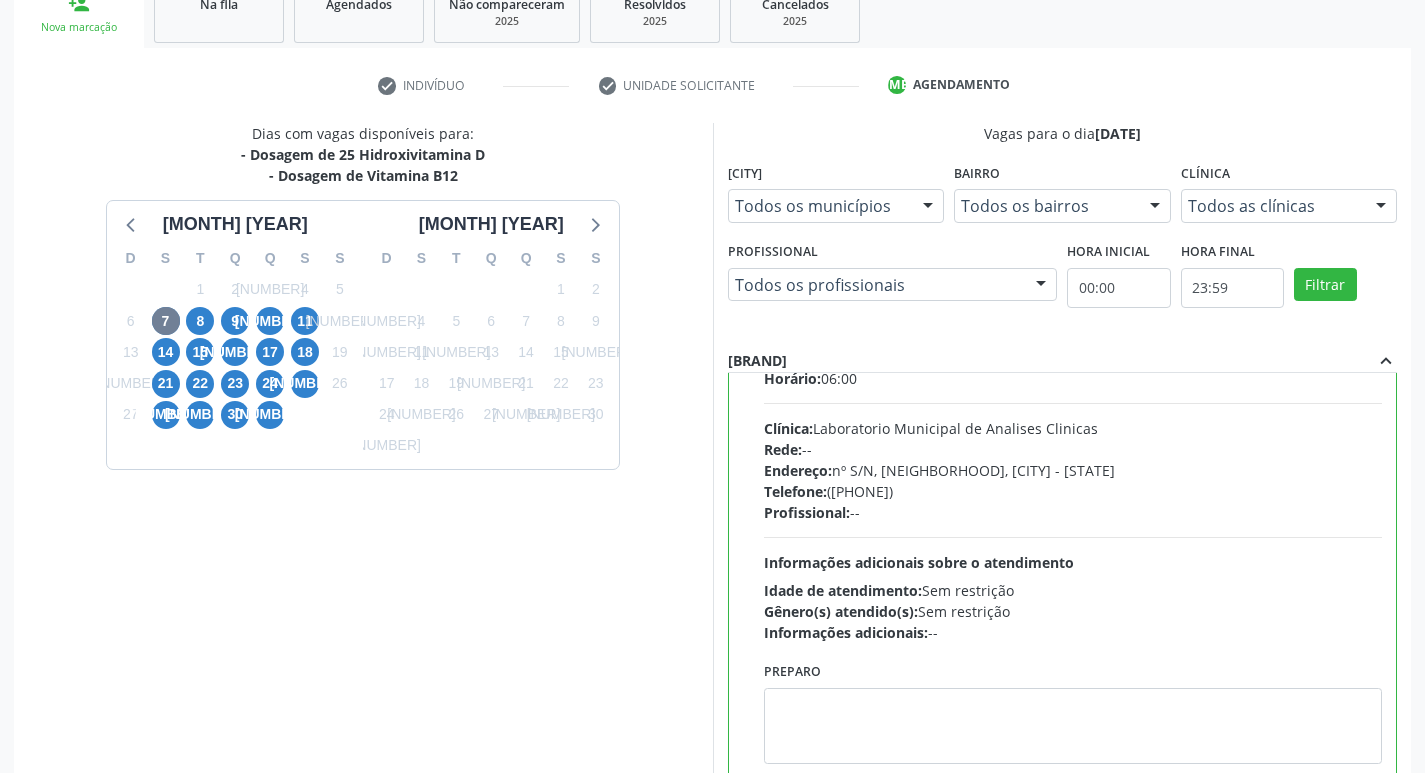scroll, scrollTop: 99, scrollLeft: 0, axis: vertical 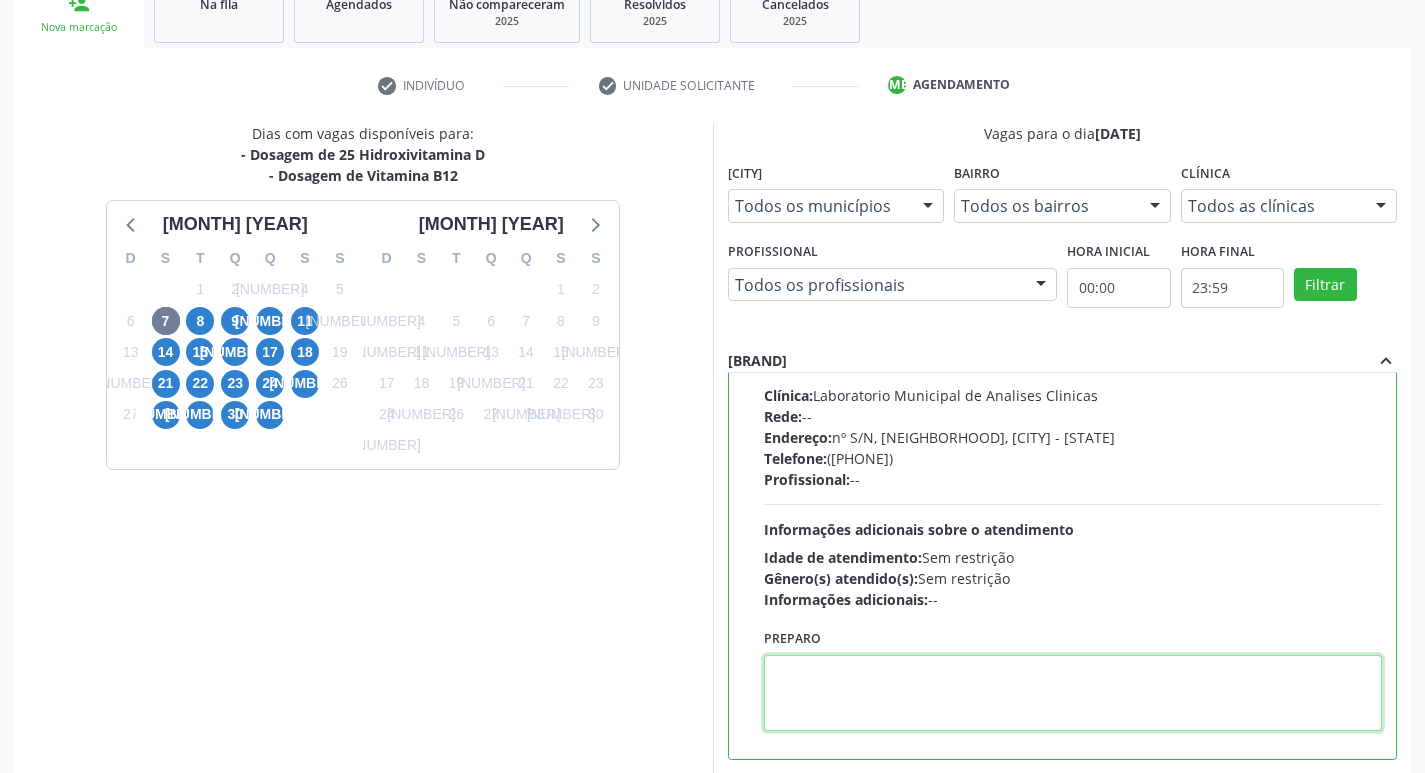 click at bounding box center [1073, 693] 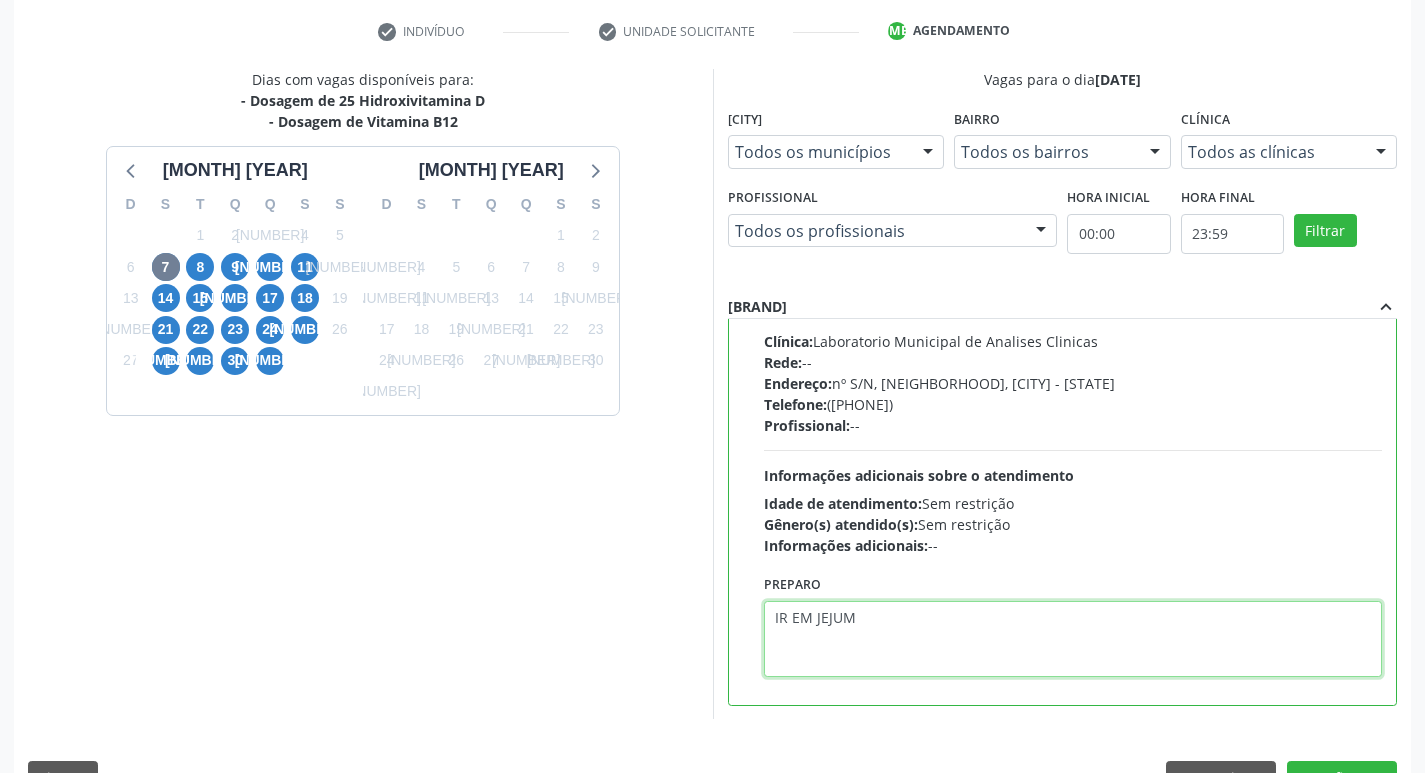 scroll, scrollTop: 422, scrollLeft: 0, axis: vertical 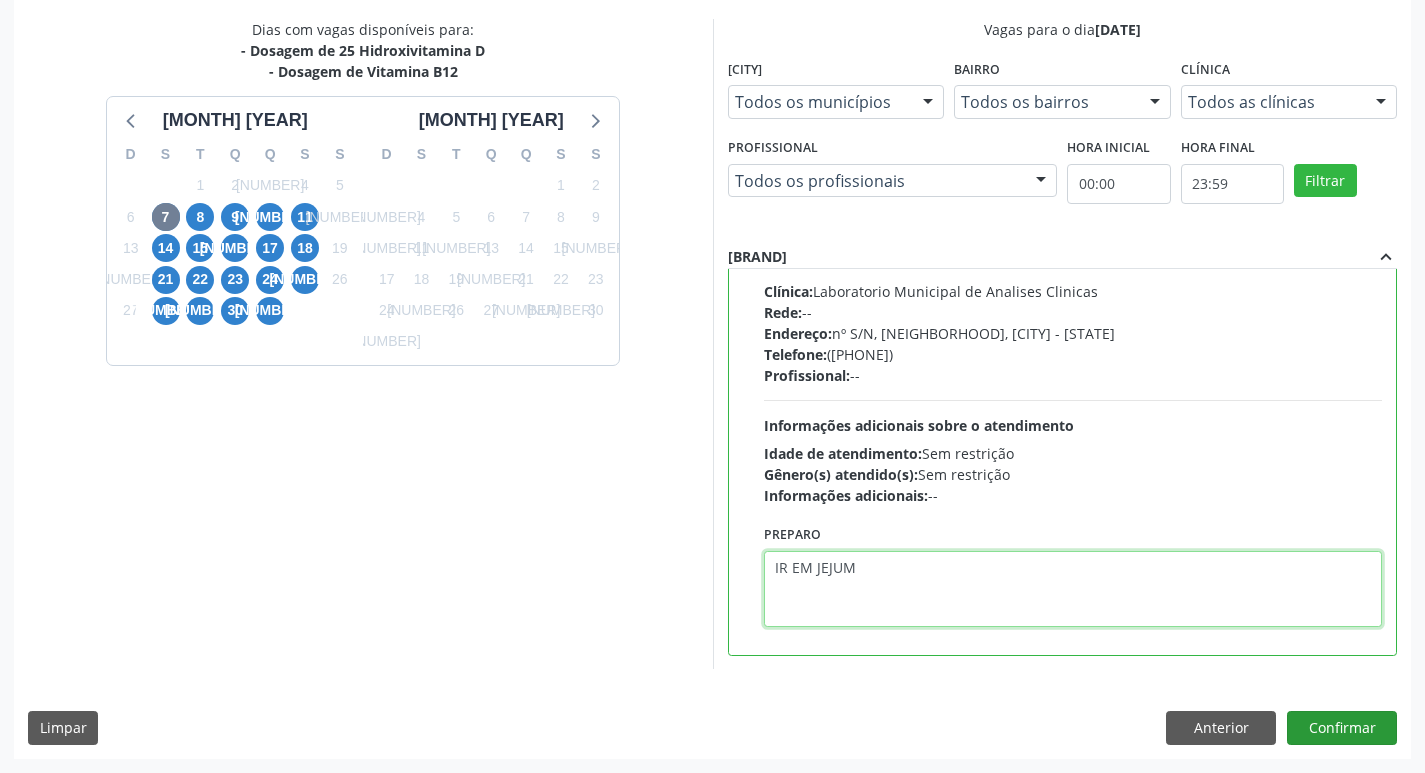 type on "IR EM JEJUM" 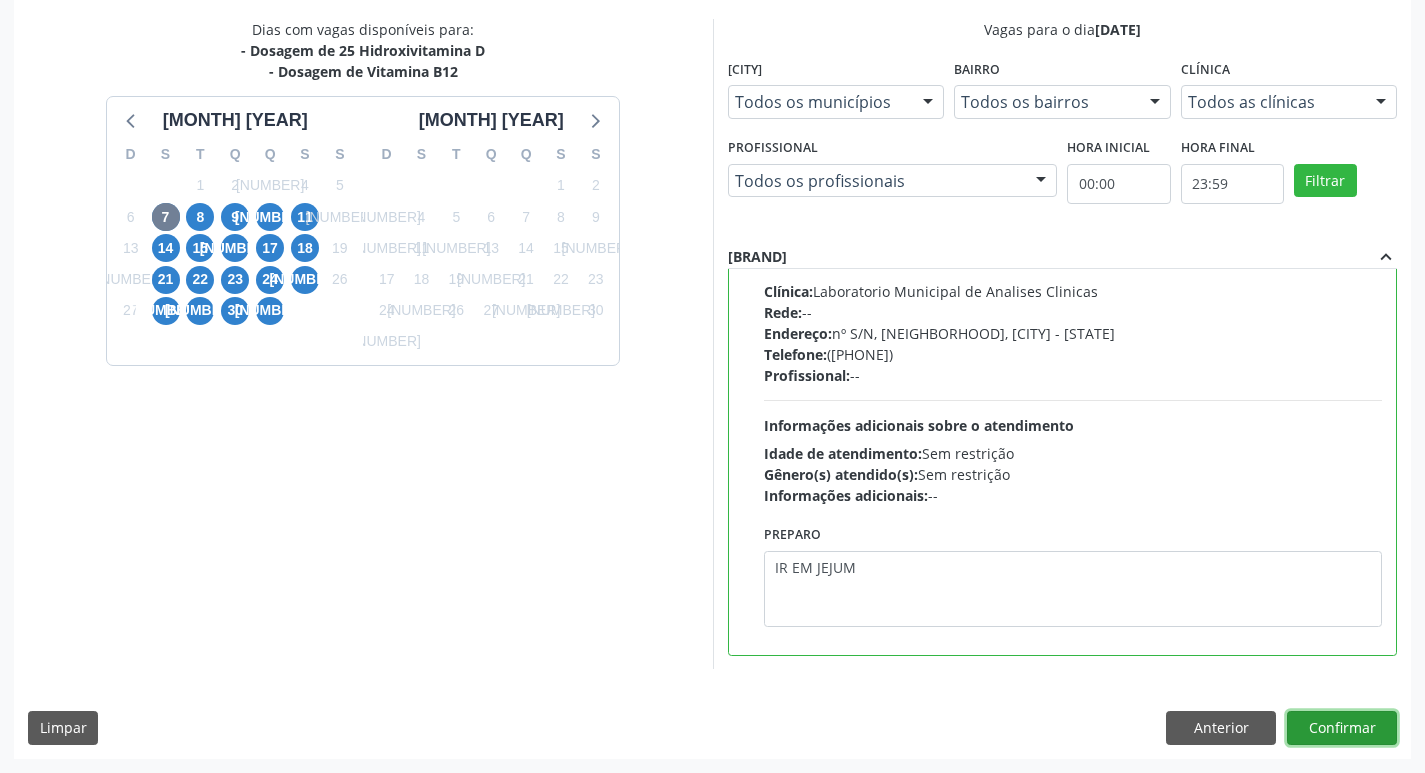 click on "Confirmar" at bounding box center (1342, 728) 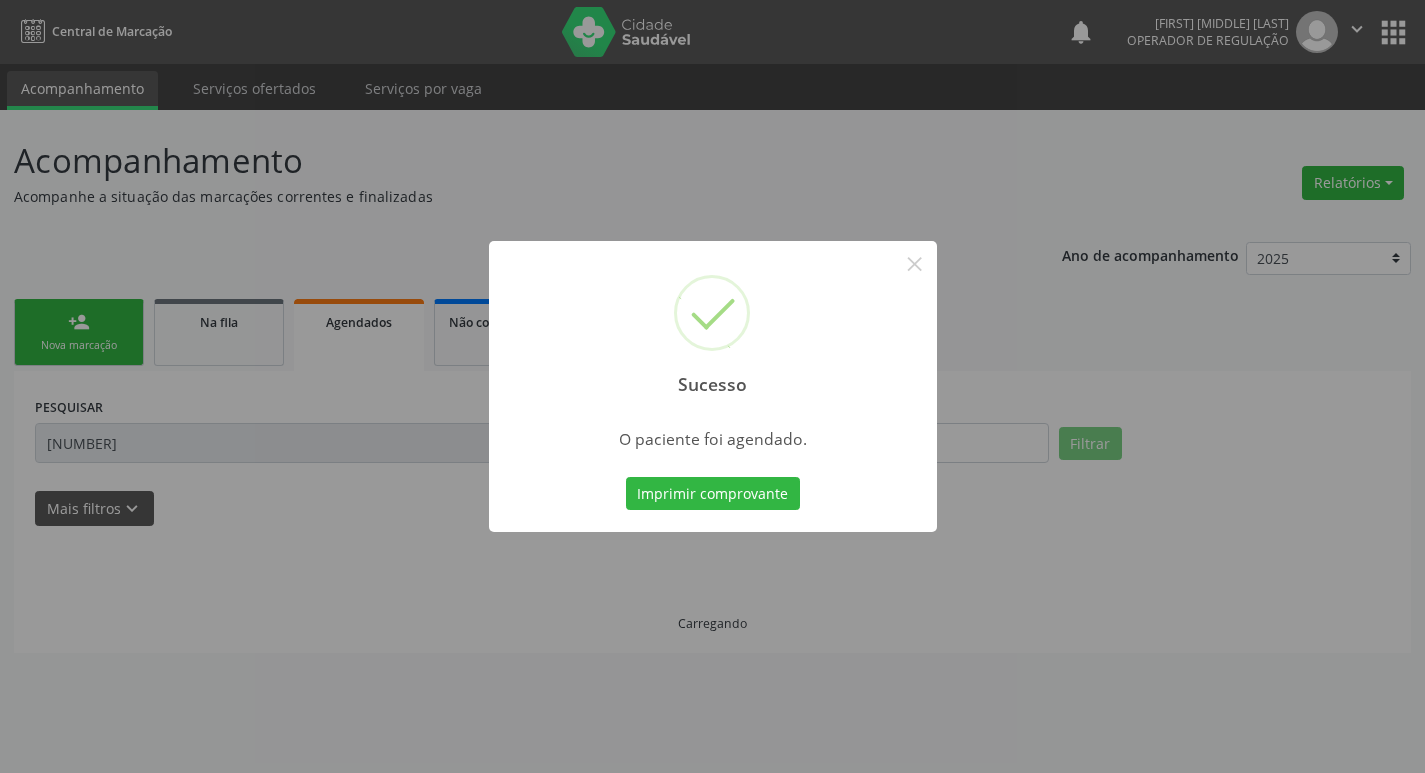 scroll, scrollTop: 0, scrollLeft: 0, axis: both 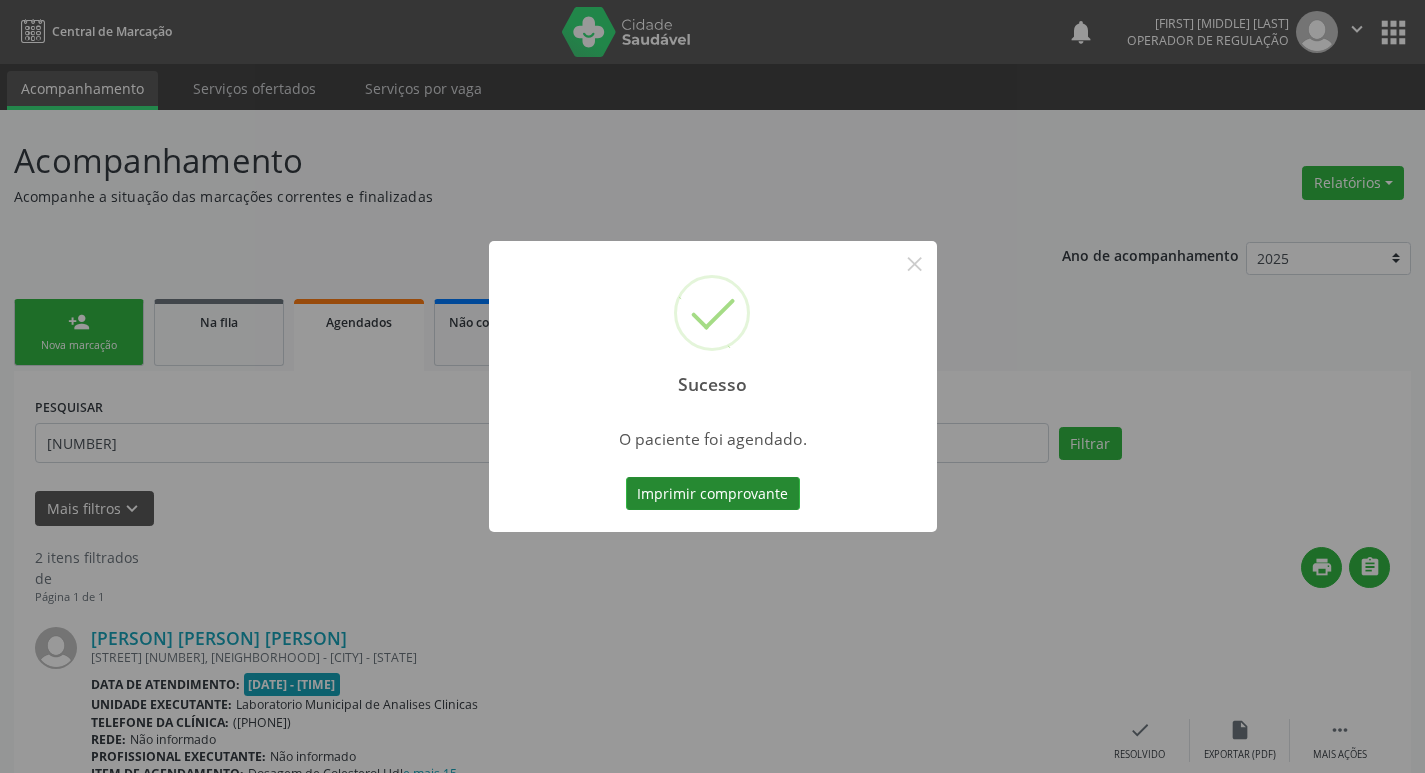 click on "Imprimir comprovante" at bounding box center (713, 494) 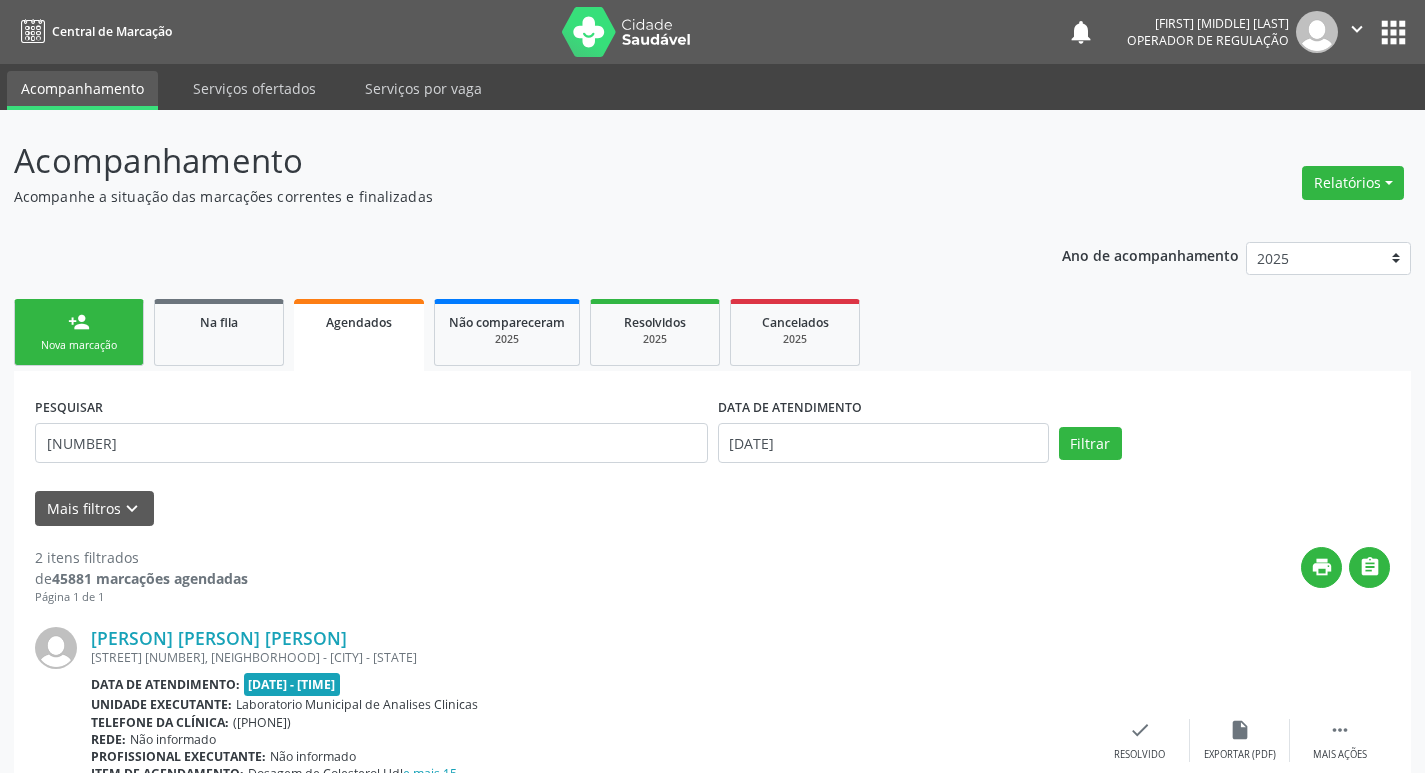 click on "person_add
Nova marcação" at bounding box center [79, 332] 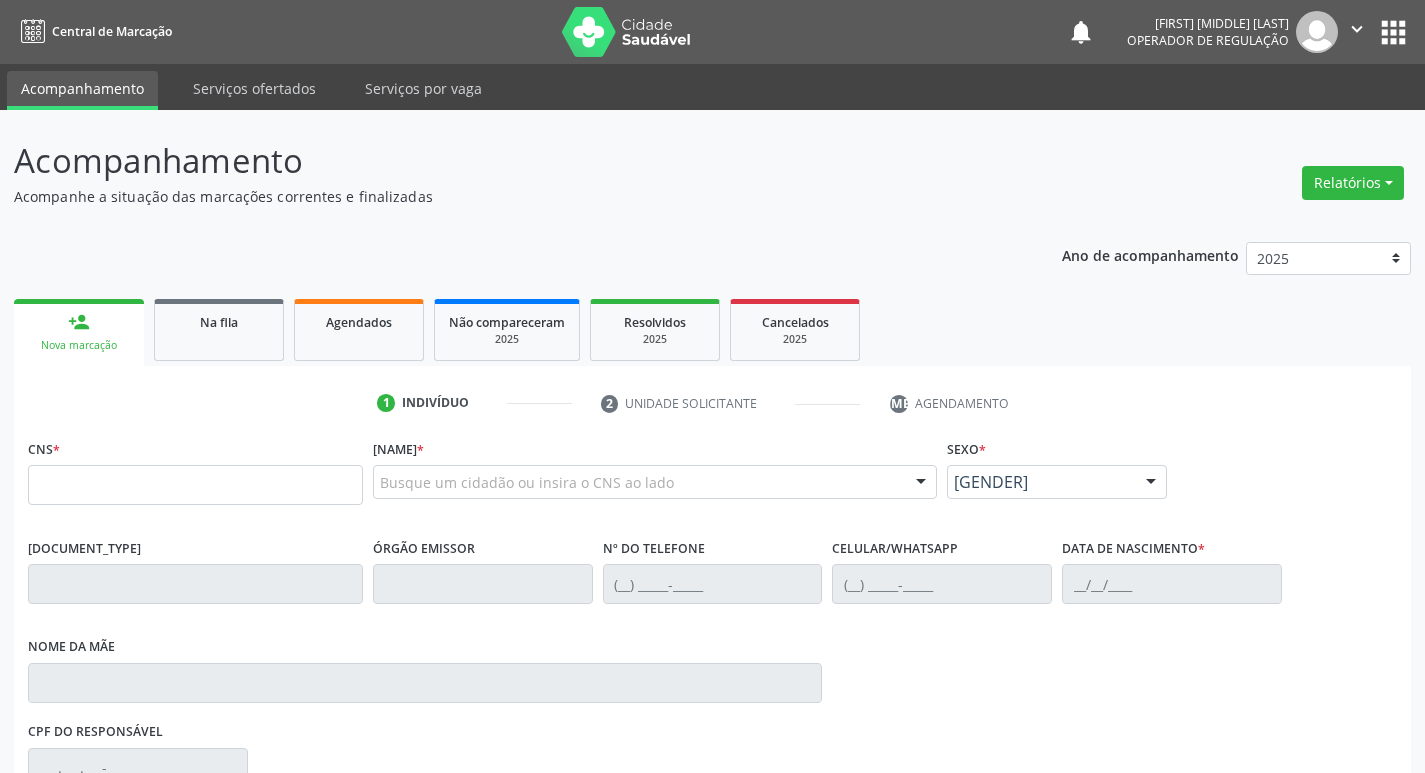 click on "CNS
*" at bounding box center [195, 469] 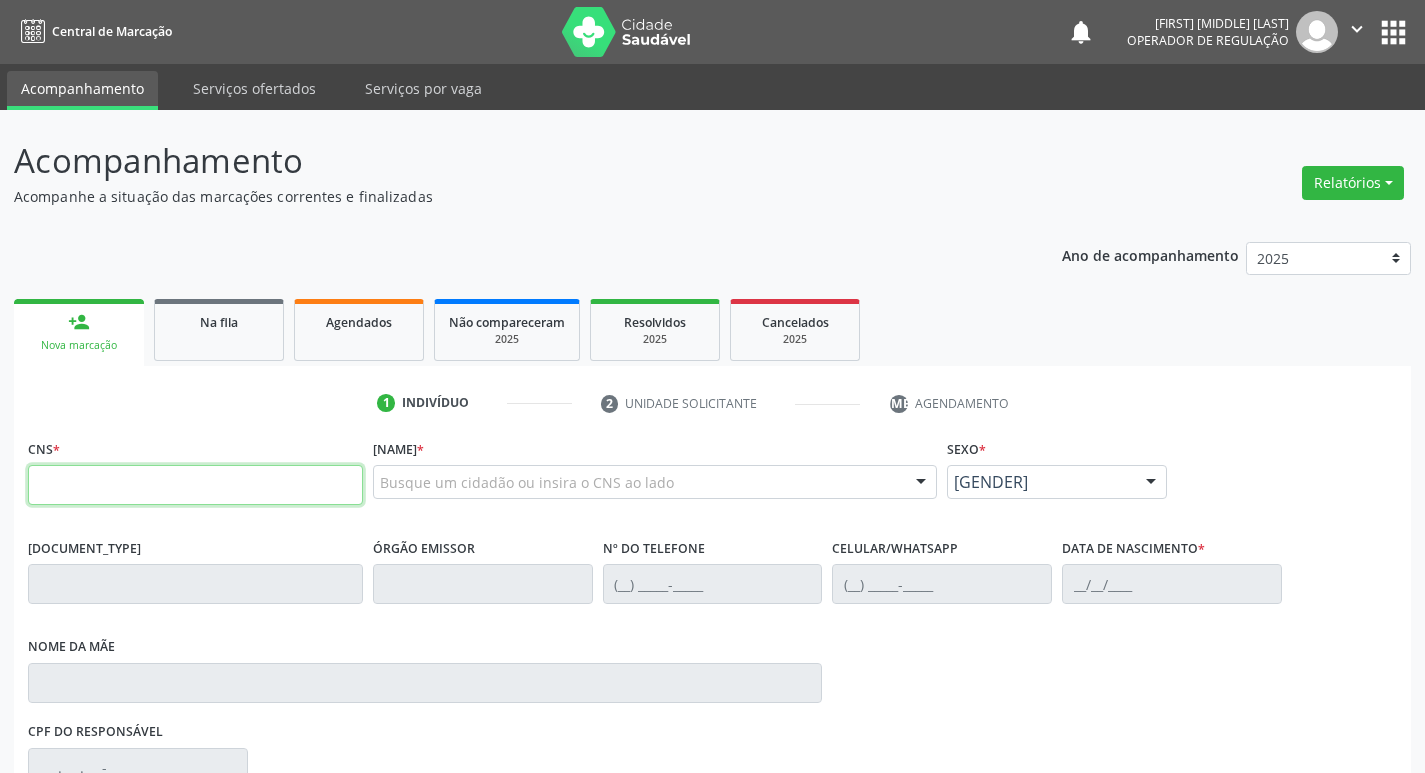 click at bounding box center [195, 485] 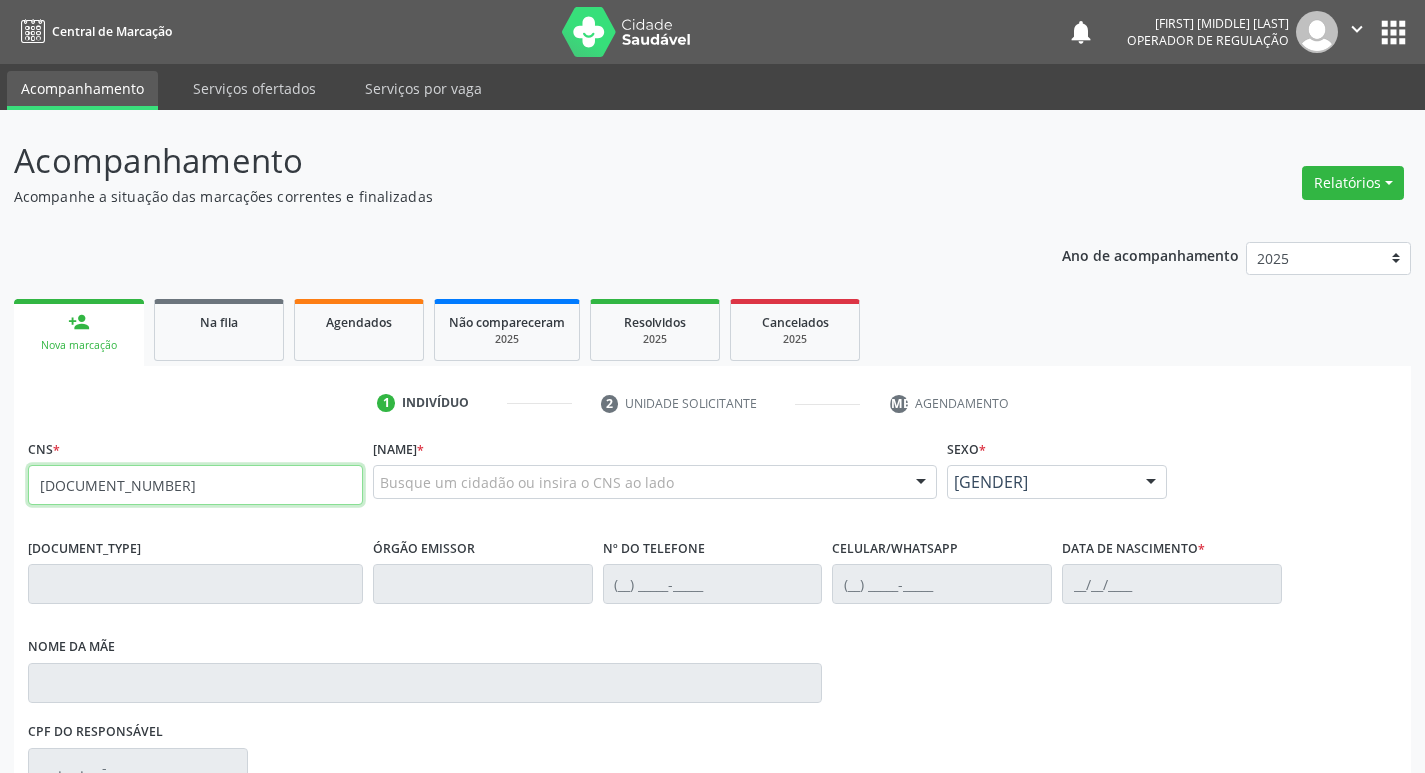 type on "[DOCUMENT_NUMBER]" 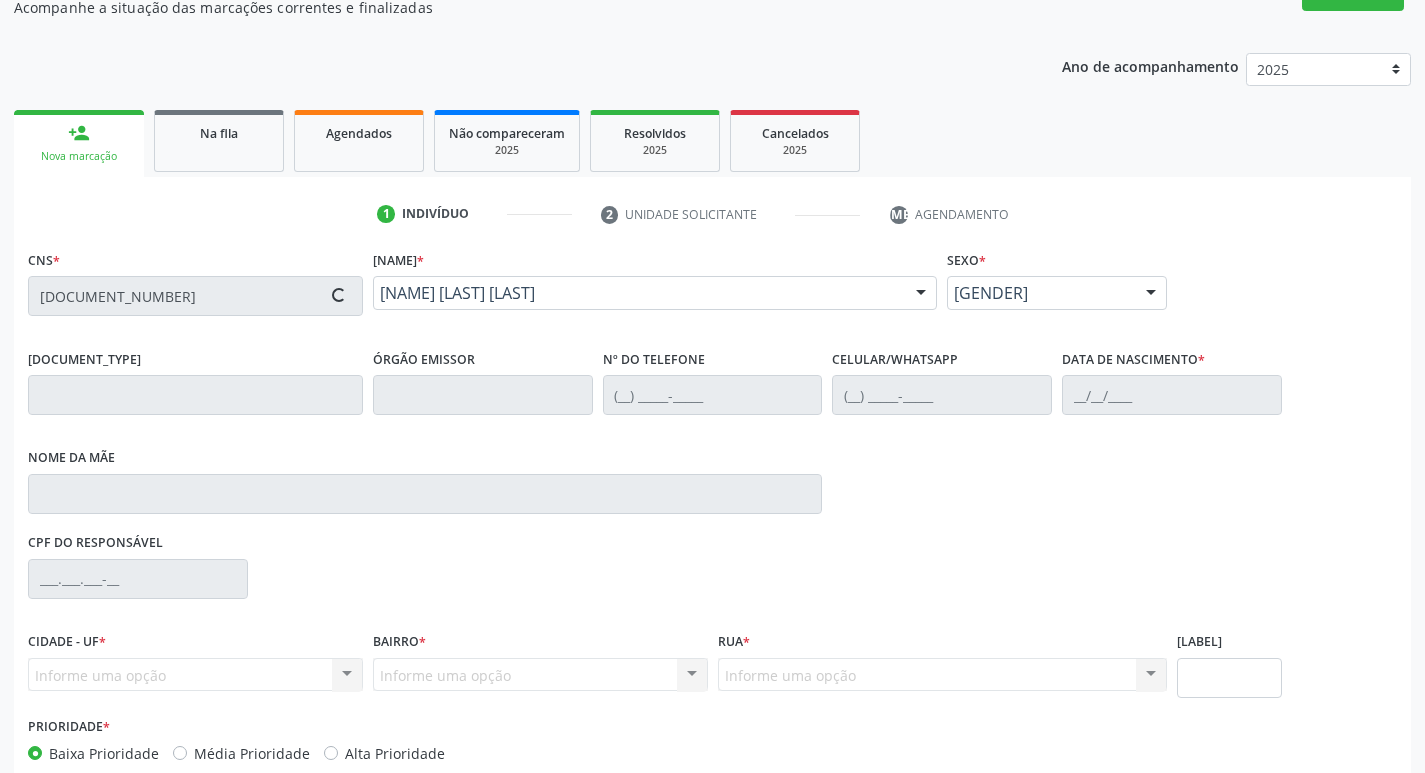 scroll, scrollTop: 297, scrollLeft: 0, axis: vertical 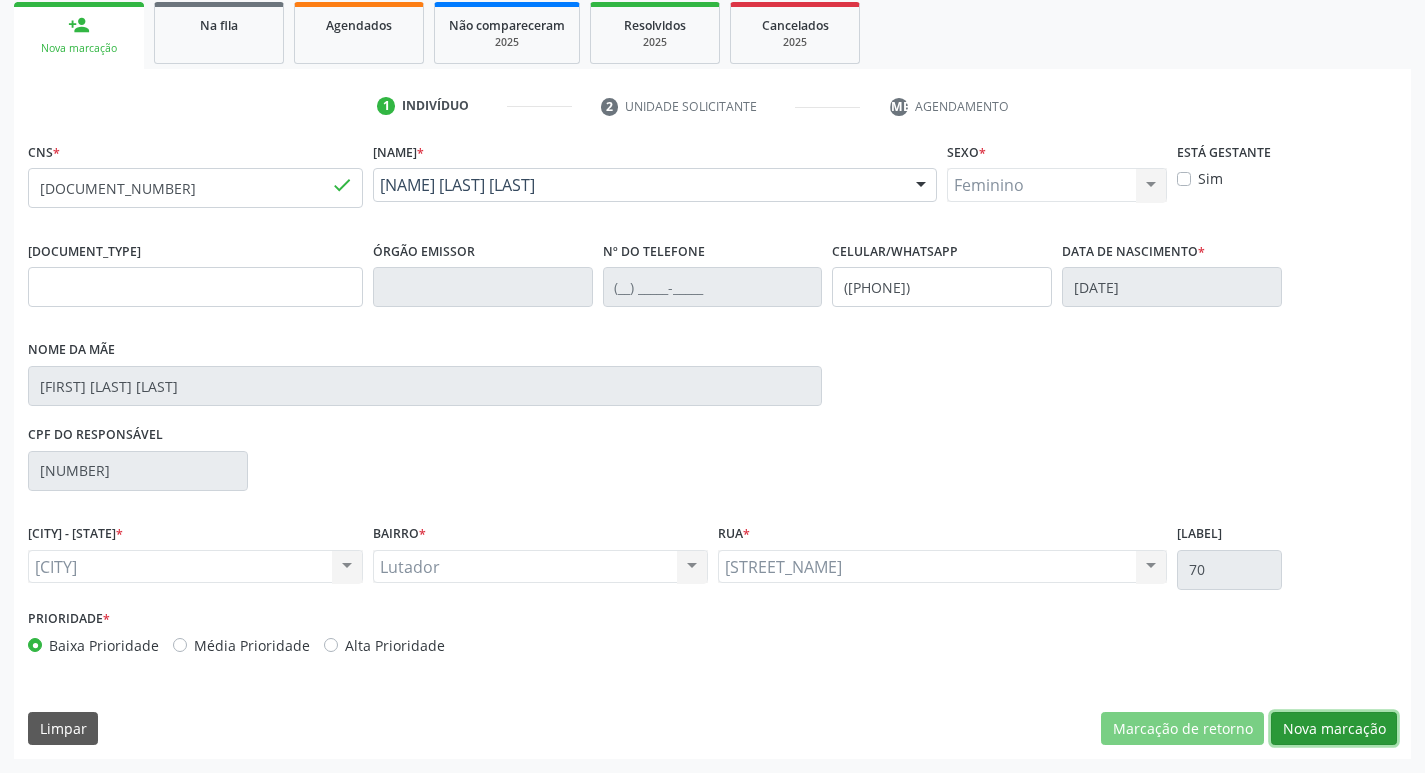 click on "Nova marcação" at bounding box center [1182, 729] 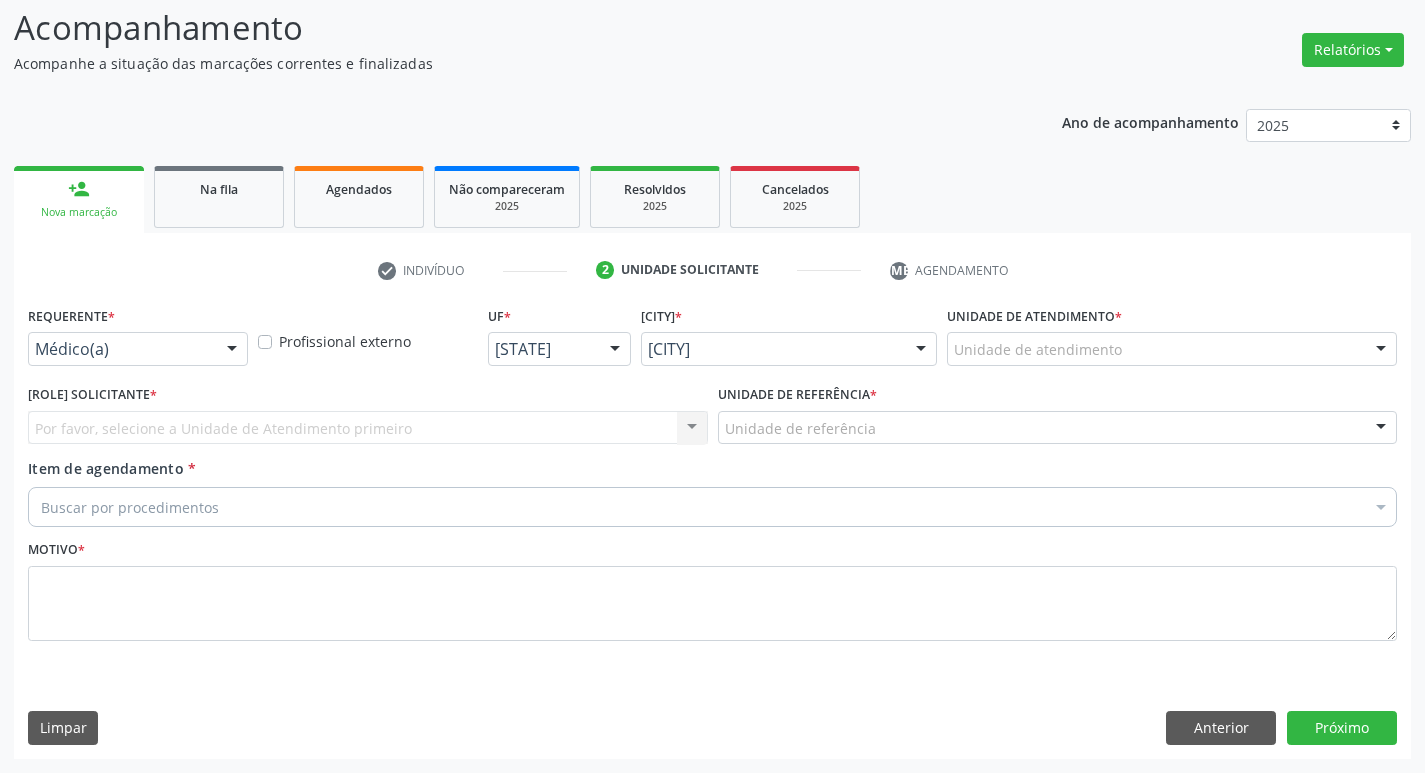 scroll, scrollTop: 133, scrollLeft: 0, axis: vertical 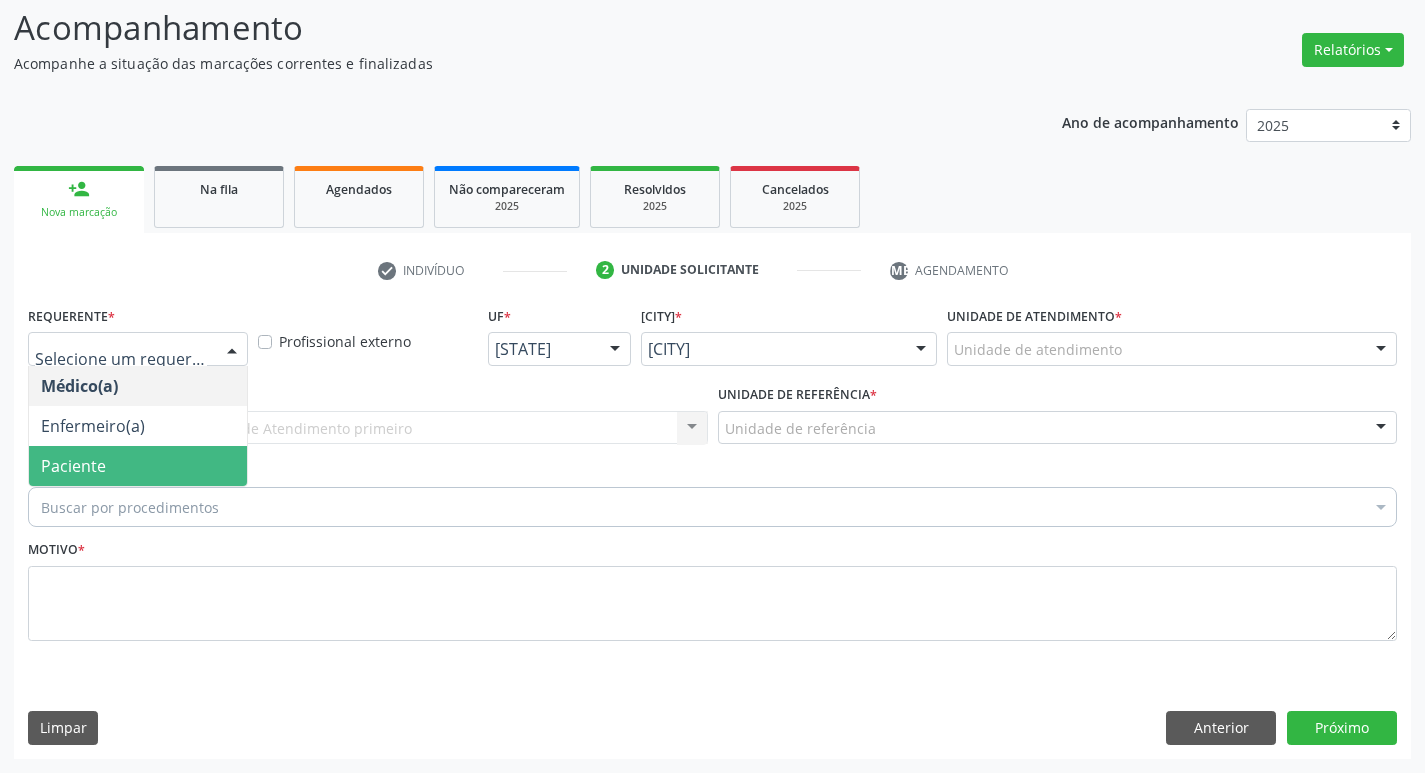 click on "Paciente" at bounding box center [138, 466] 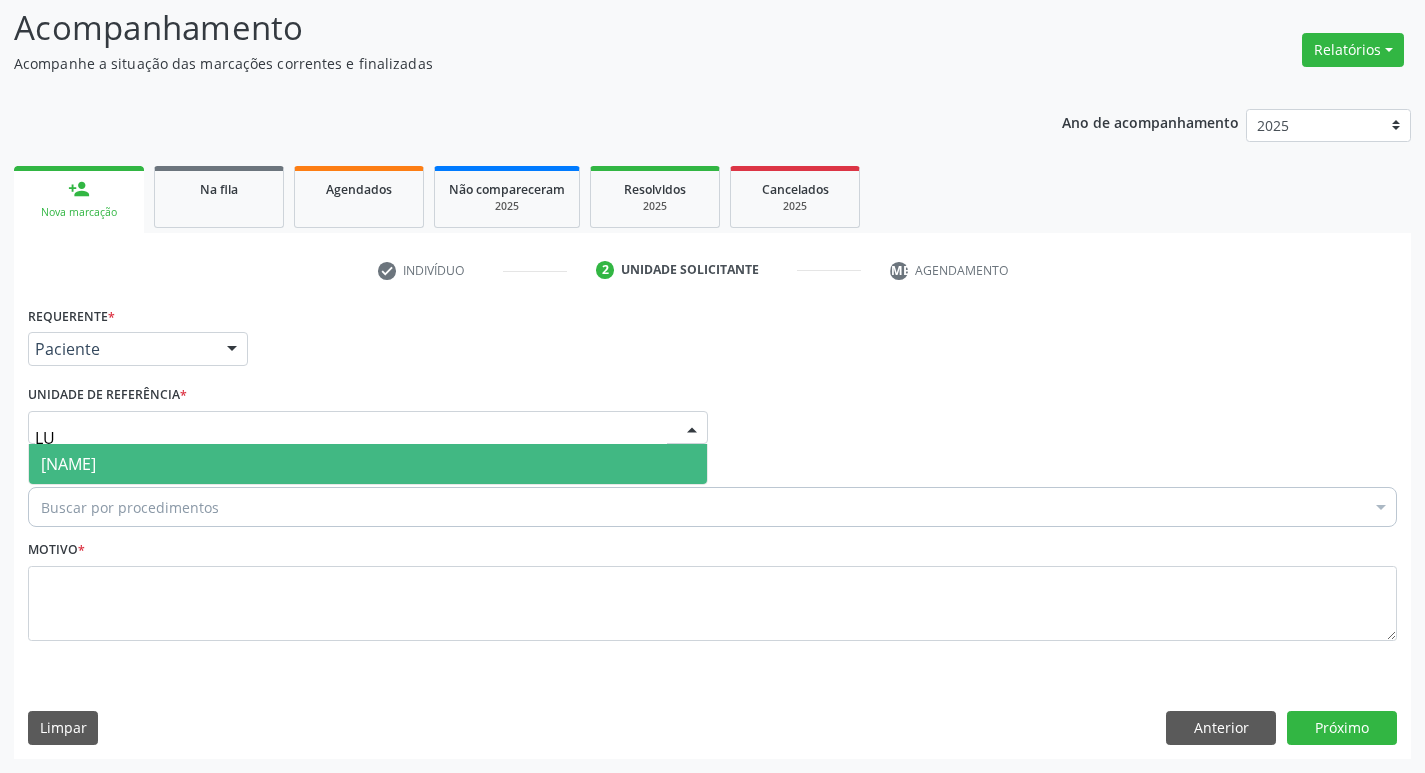 click on "[NAME]" at bounding box center (368, 464) 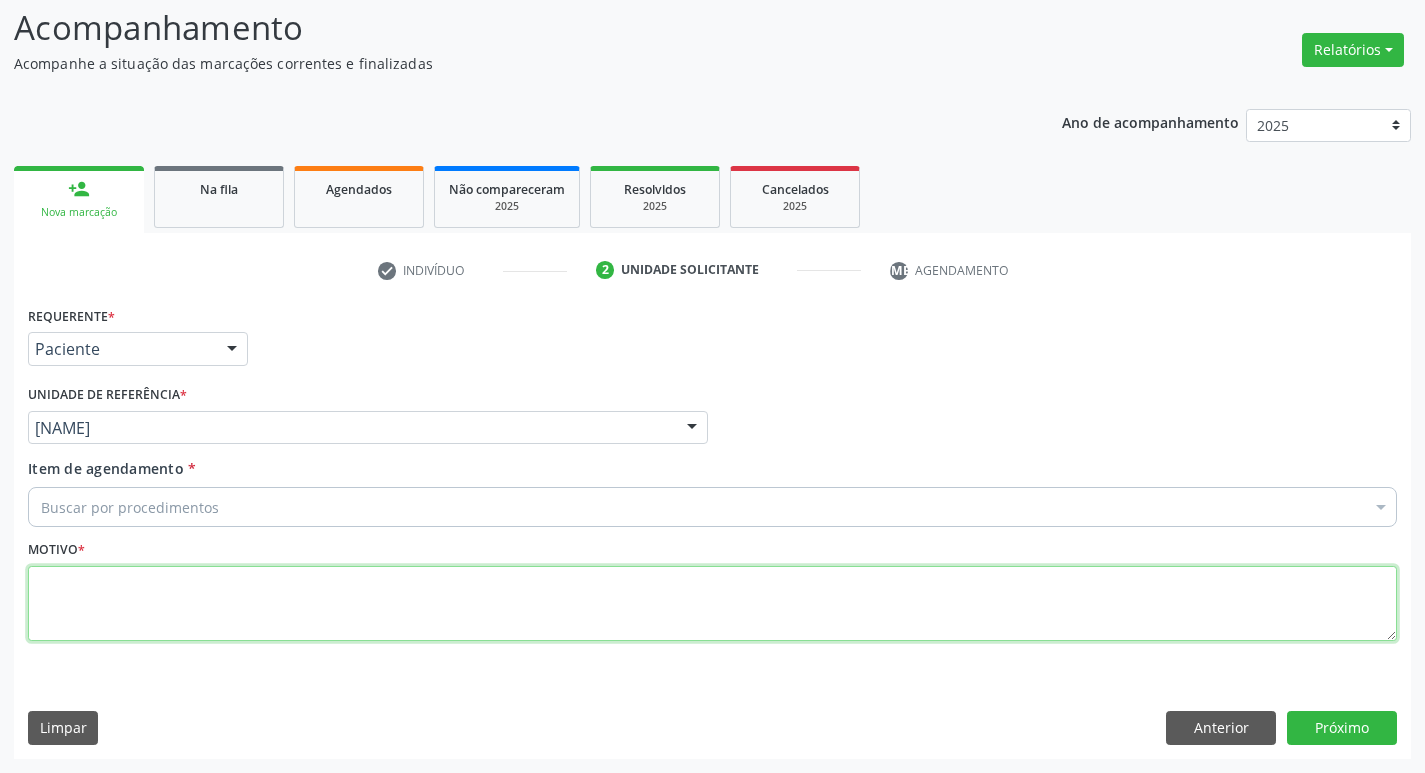 click at bounding box center [712, 604] 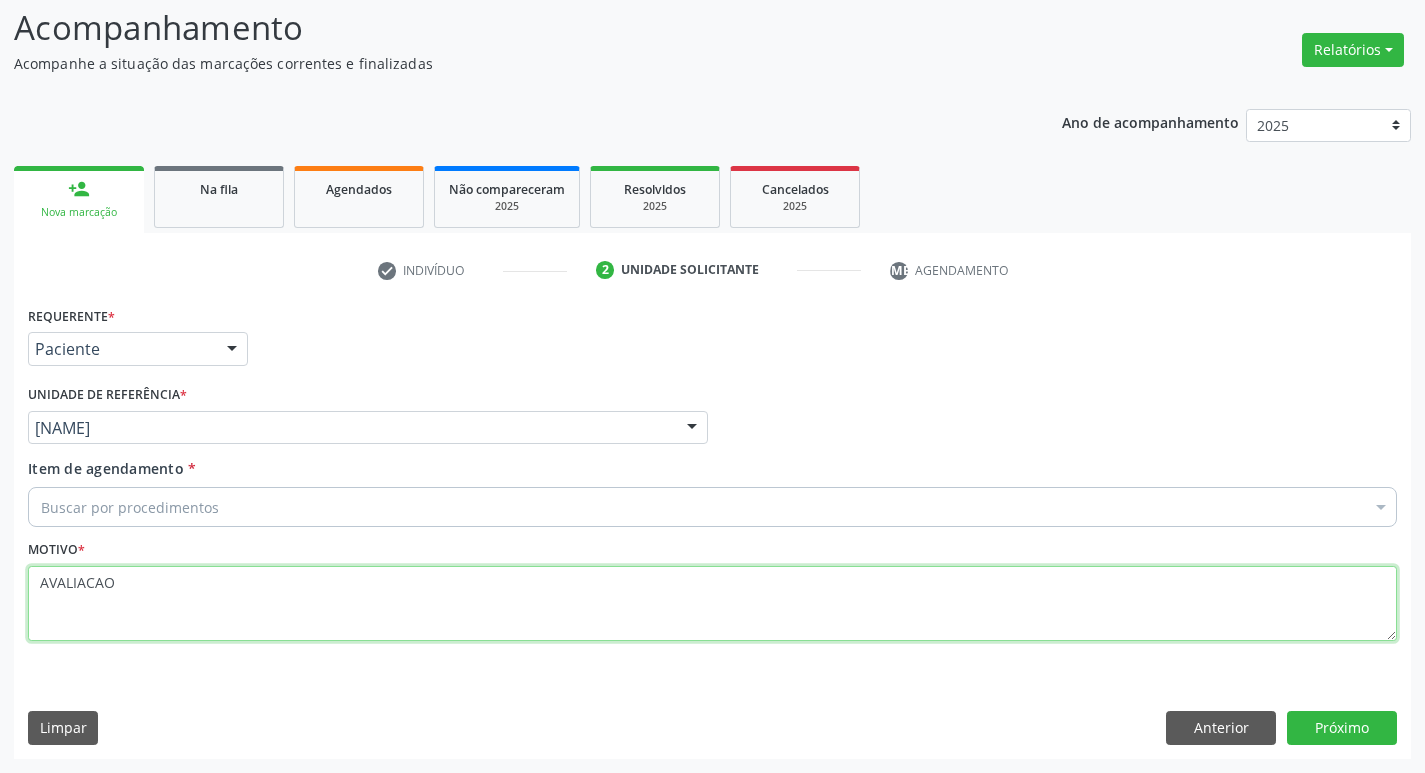 type on "AVALIACAO" 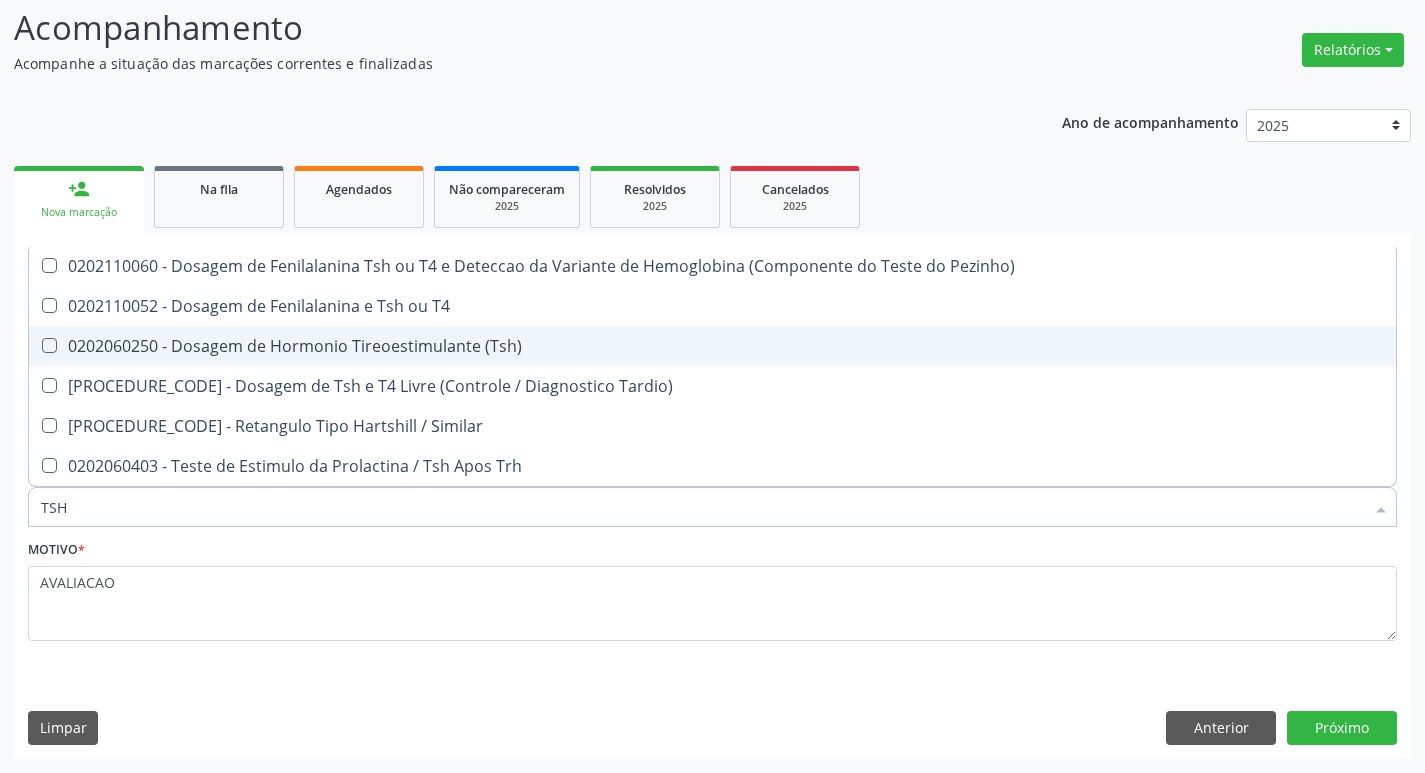click on "0202060250 - Dosagem de Hormonio Tireoestimulante (Tsh)" at bounding box center [712, 346] 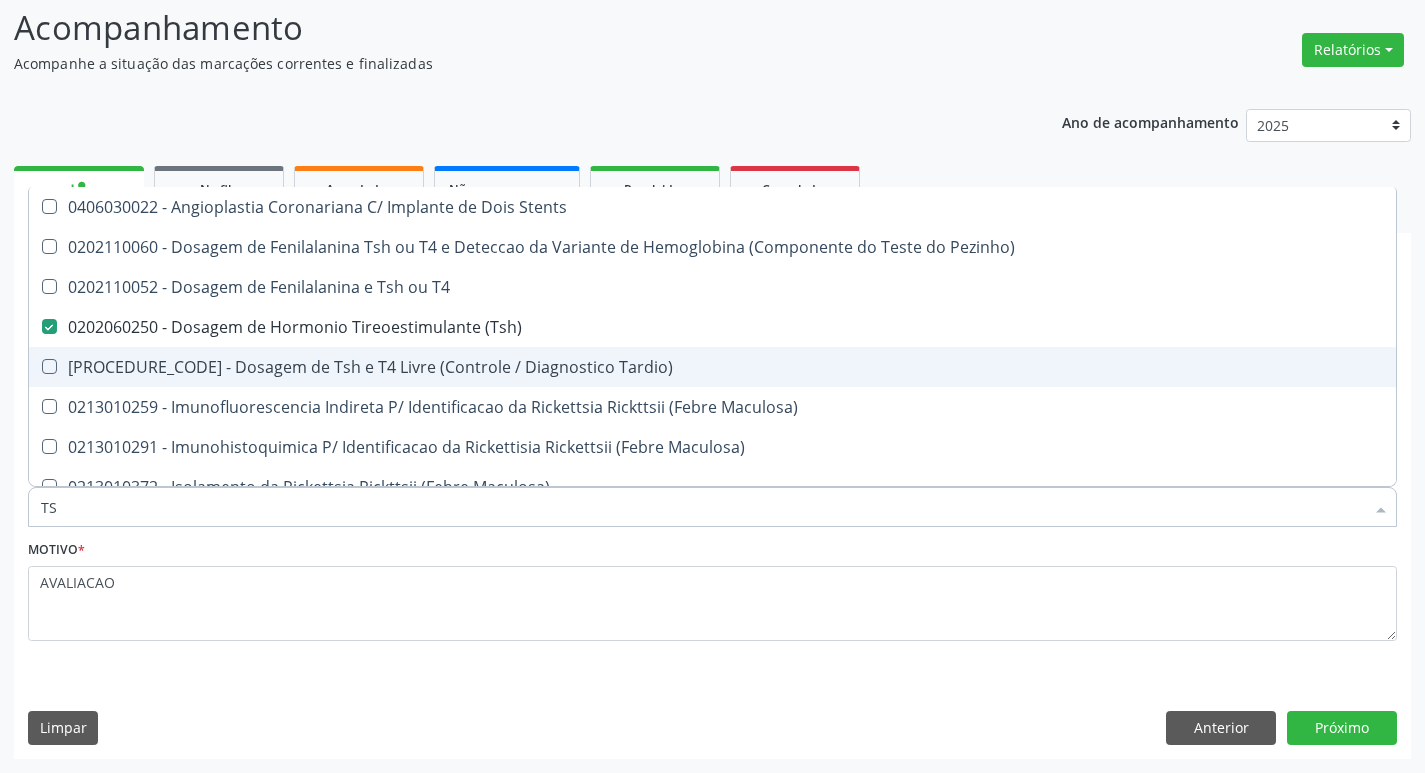 type on "T" 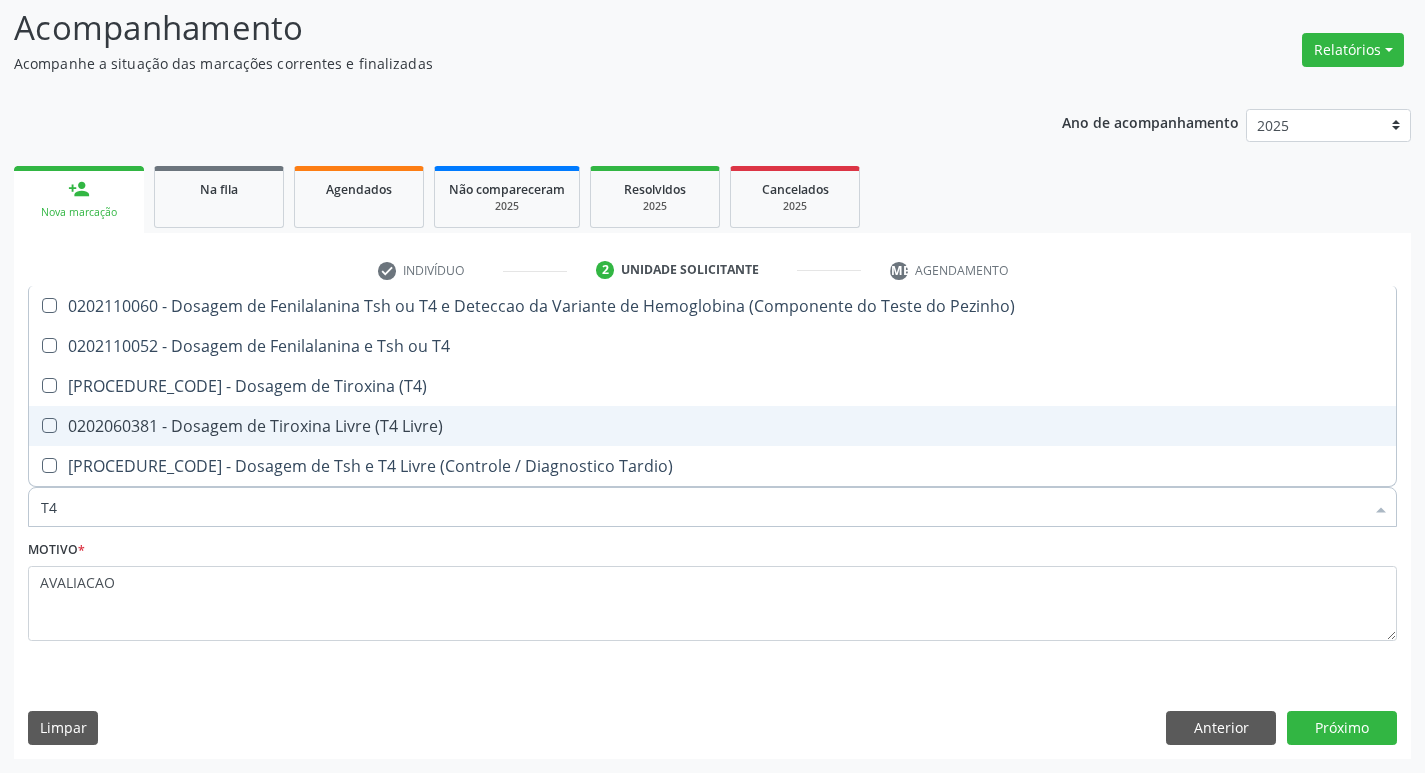 click on "0202060381 - Dosagem de Tiroxina Livre (T4 Livre)" at bounding box center [712, 426] 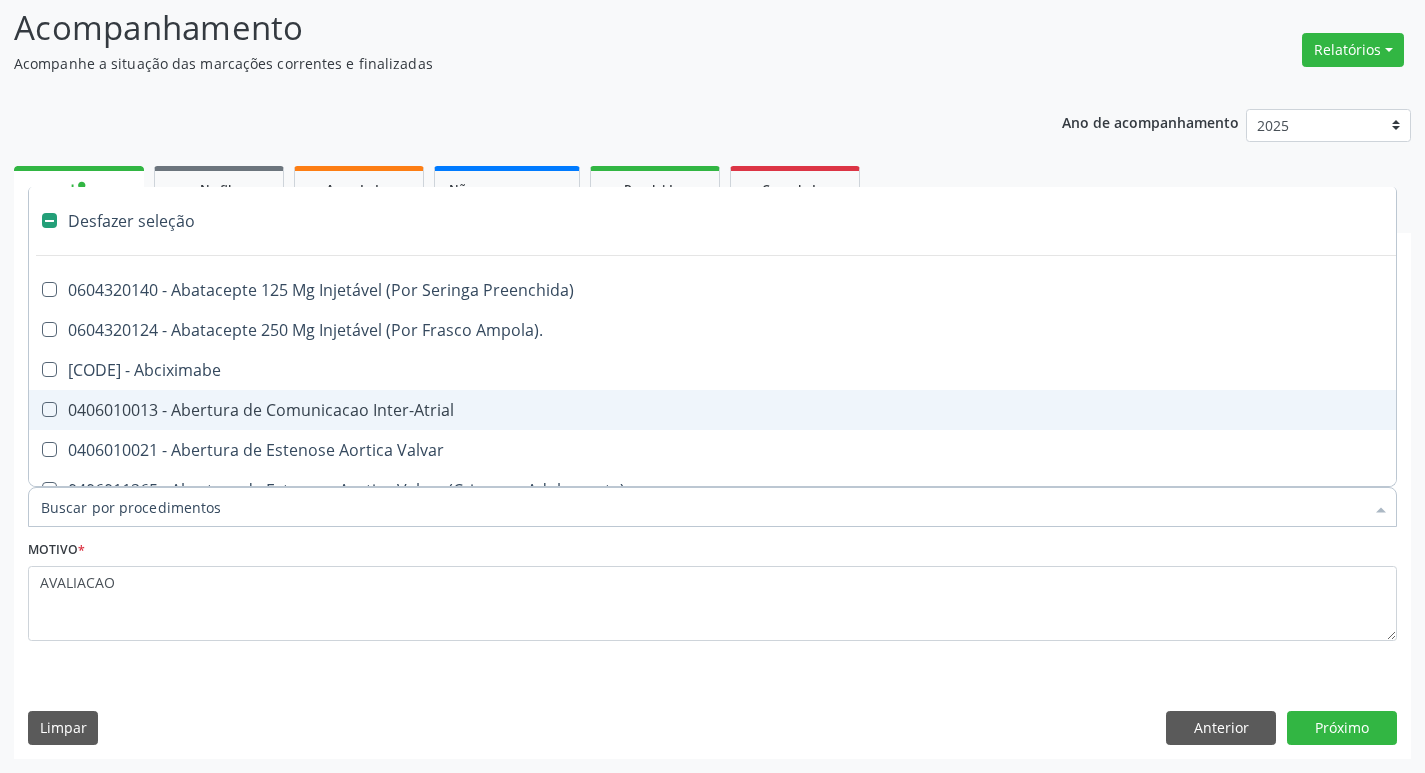 type on "T" 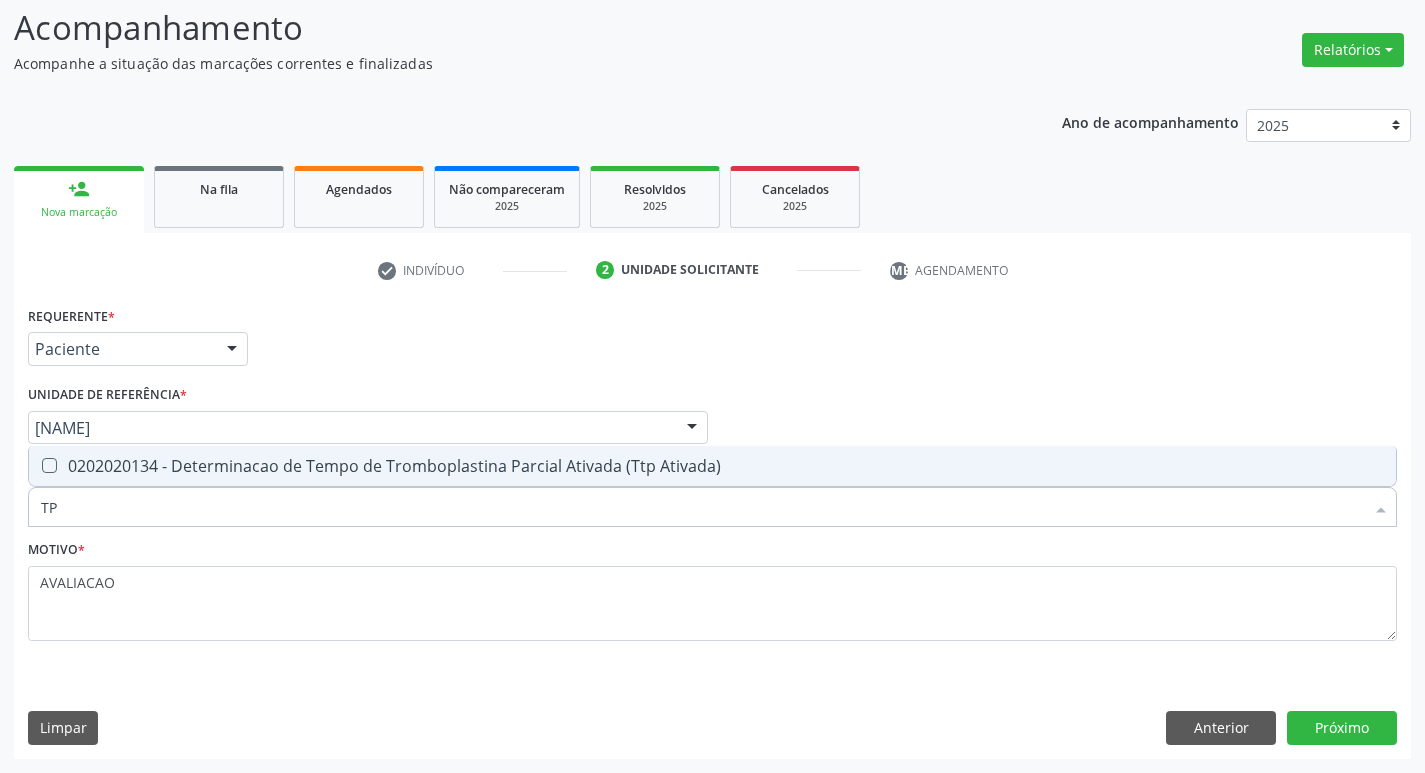 click on "0202020134 - Determinacao de Tempo de Tromboplastina Parcial Ativada (Ttp Ativada)" at bounding box center (712, 466) 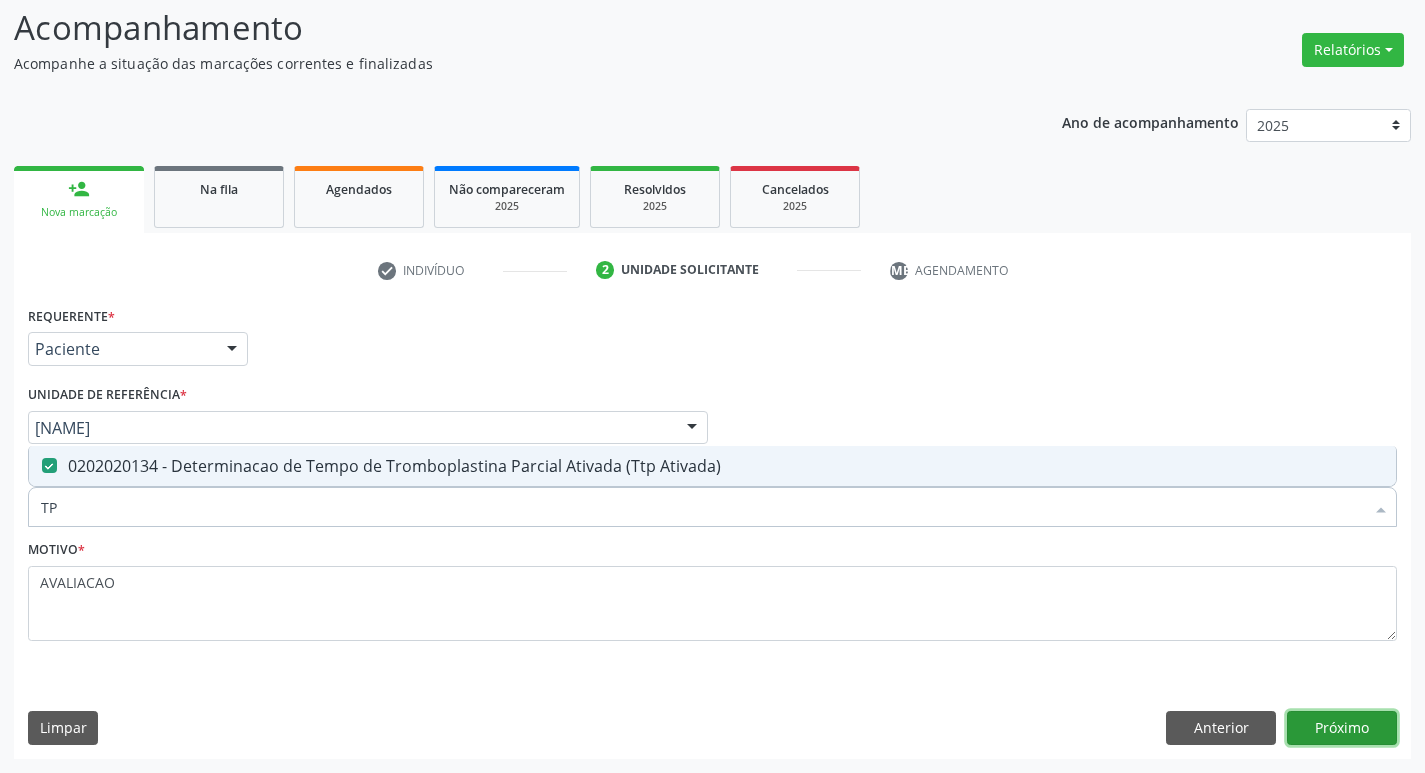 click on "Próximo" at bounding box center (1342, 728) 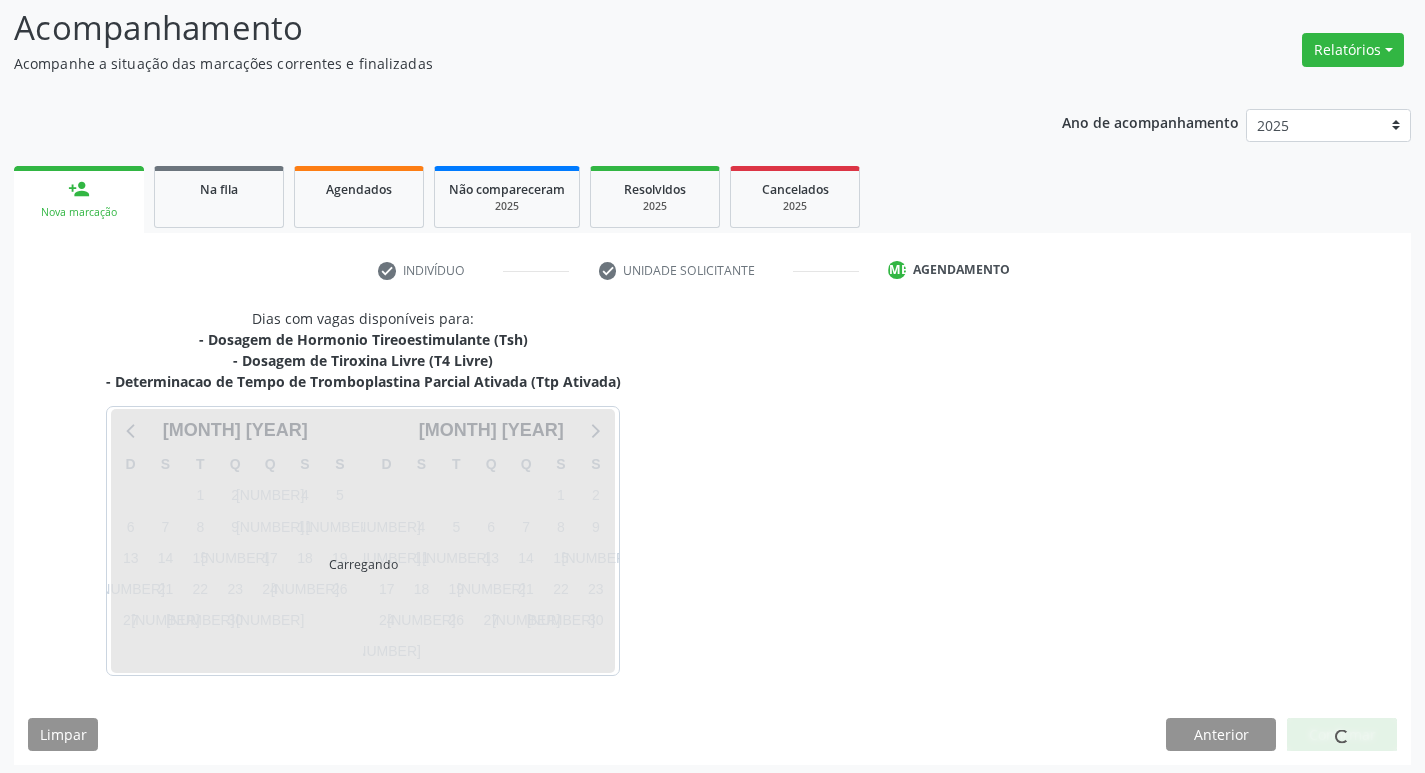 scroll, scrollTop: 139, scrollLeft: 0, axis: vertical 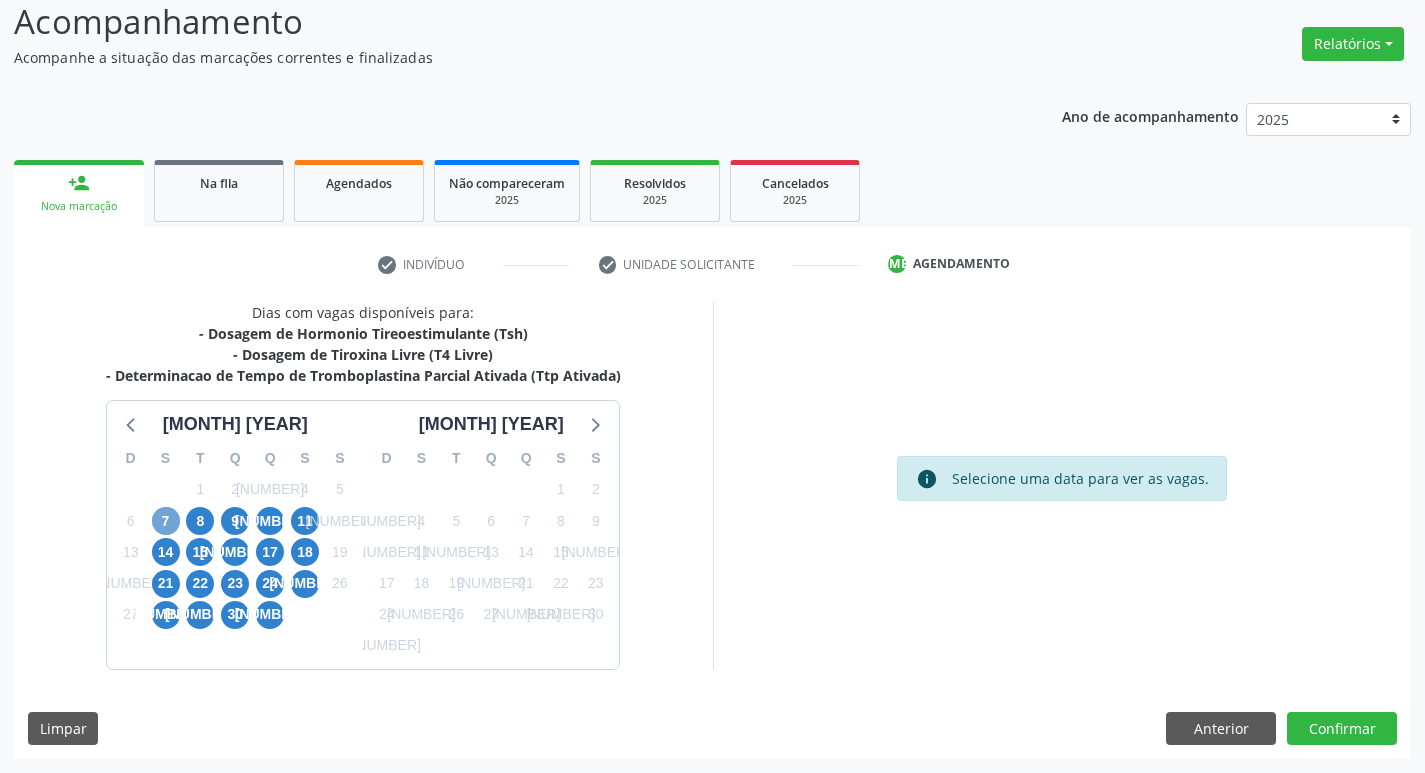 click on "7" at bounding box center [166, 521] 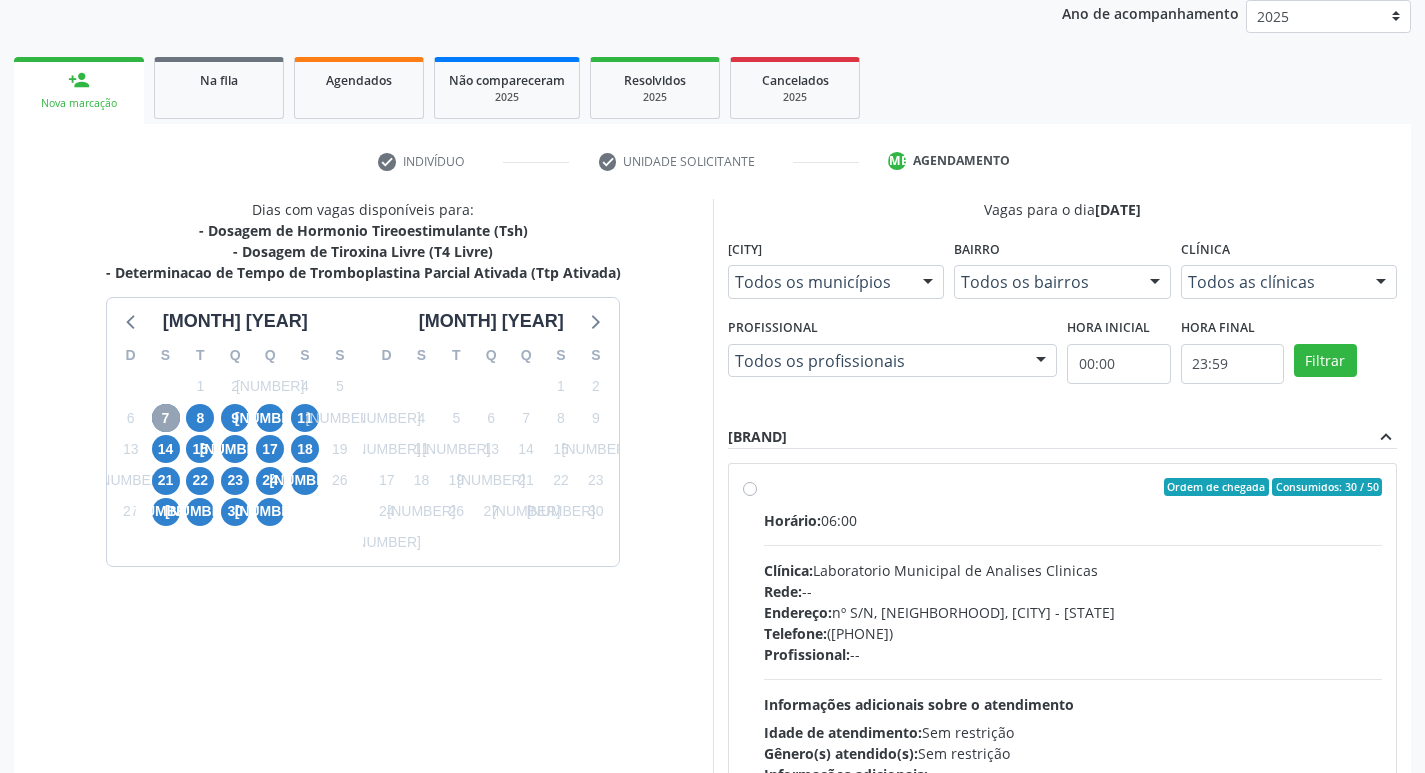 scroll, scrollTop: 386, scrollLeft: 0, axis: vertical 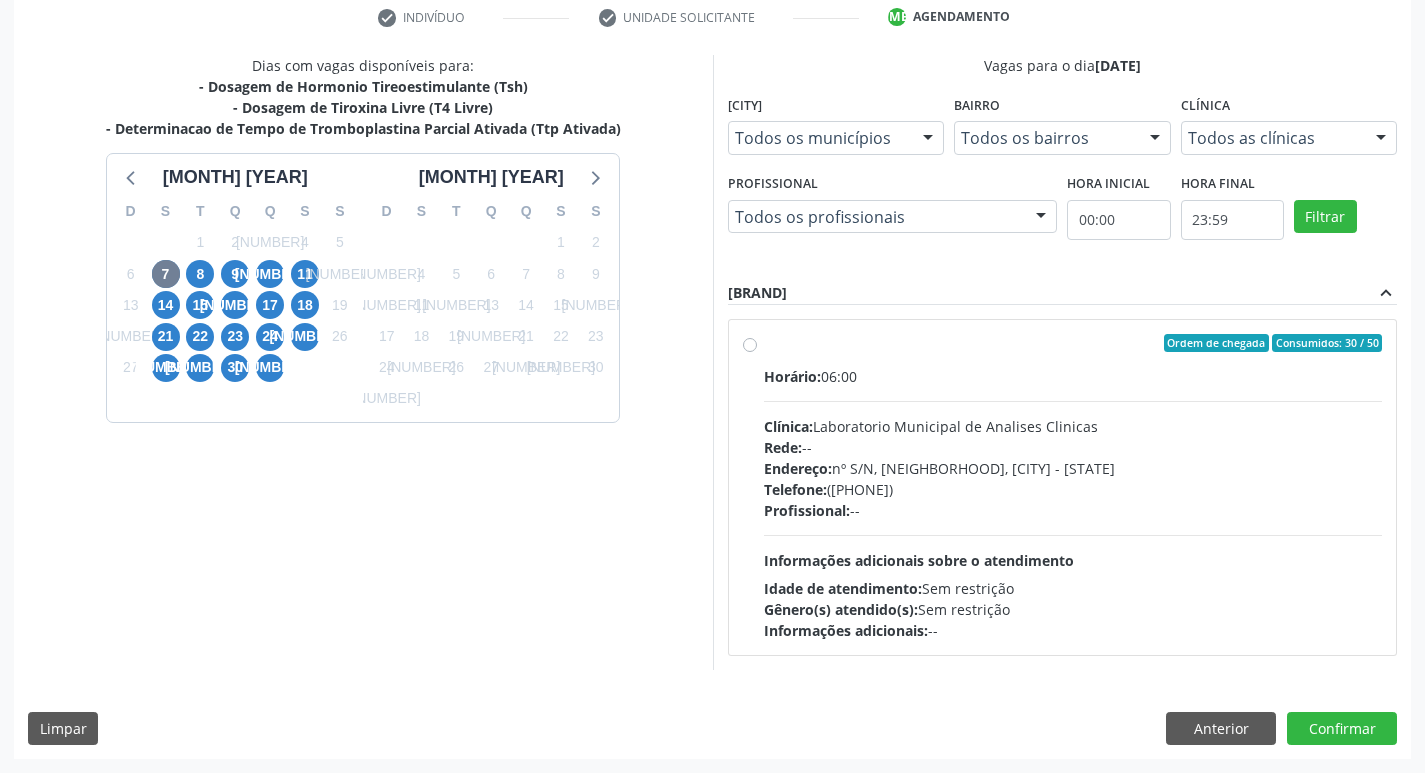 click on "Endereço:   nº S/N, Centro, Queimadas - [STATE]" at bounding box center [1073, 468] 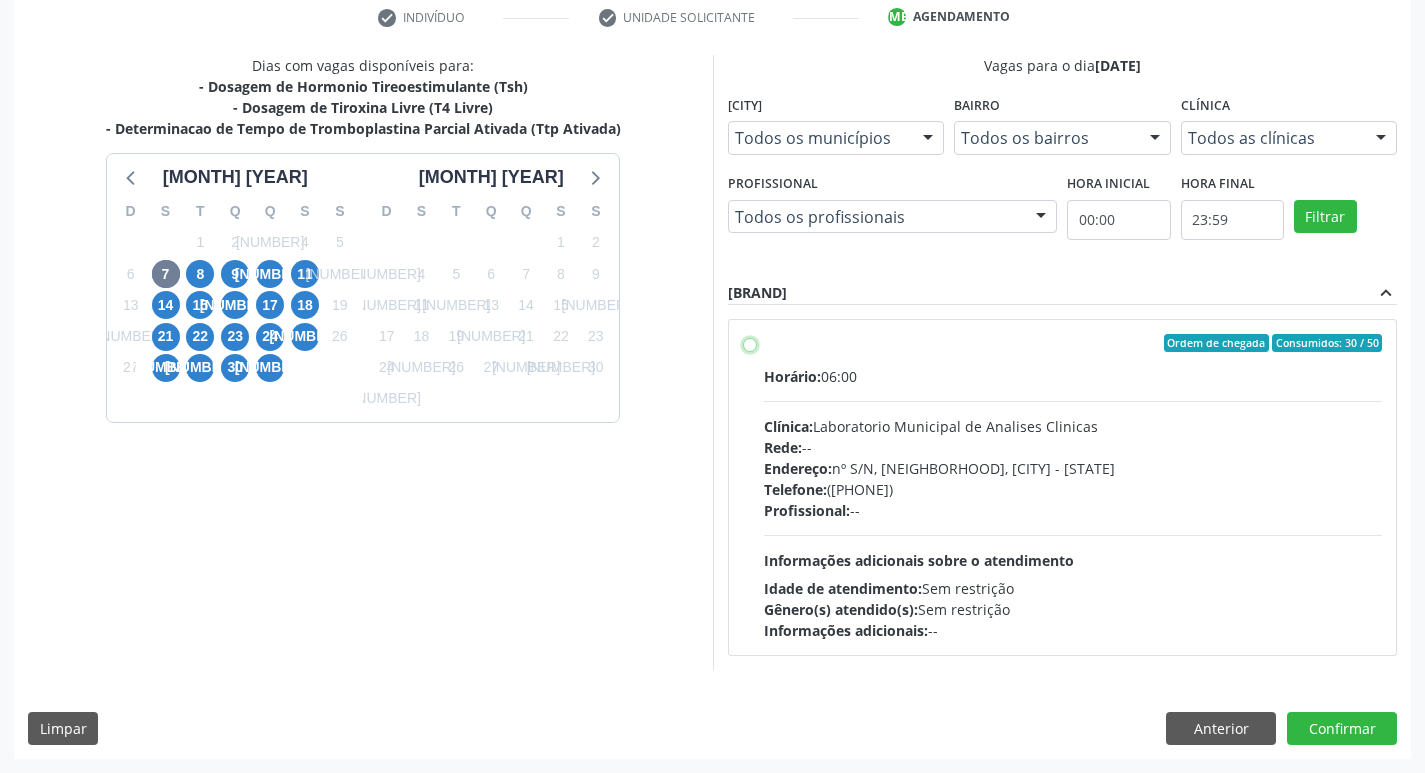 click on "Ordem de chegada
Consumidos: 30 / 50
Horário:   06:00
Clínica:  Laboratorio Municipal de Analises Clinicas
Rede:
--
Endereço:   nº S/N, Centro, [CITY] - [STATE]
Telefone:   ([PHONE])
Profissional:
--
Informações adicionais sobre o atendimento
Idade de atendimento:
Sem restrição
Gênero(s) atendido(s):
Sem restrição
Informações adicionais:
--" at bounding box center (750, 343) 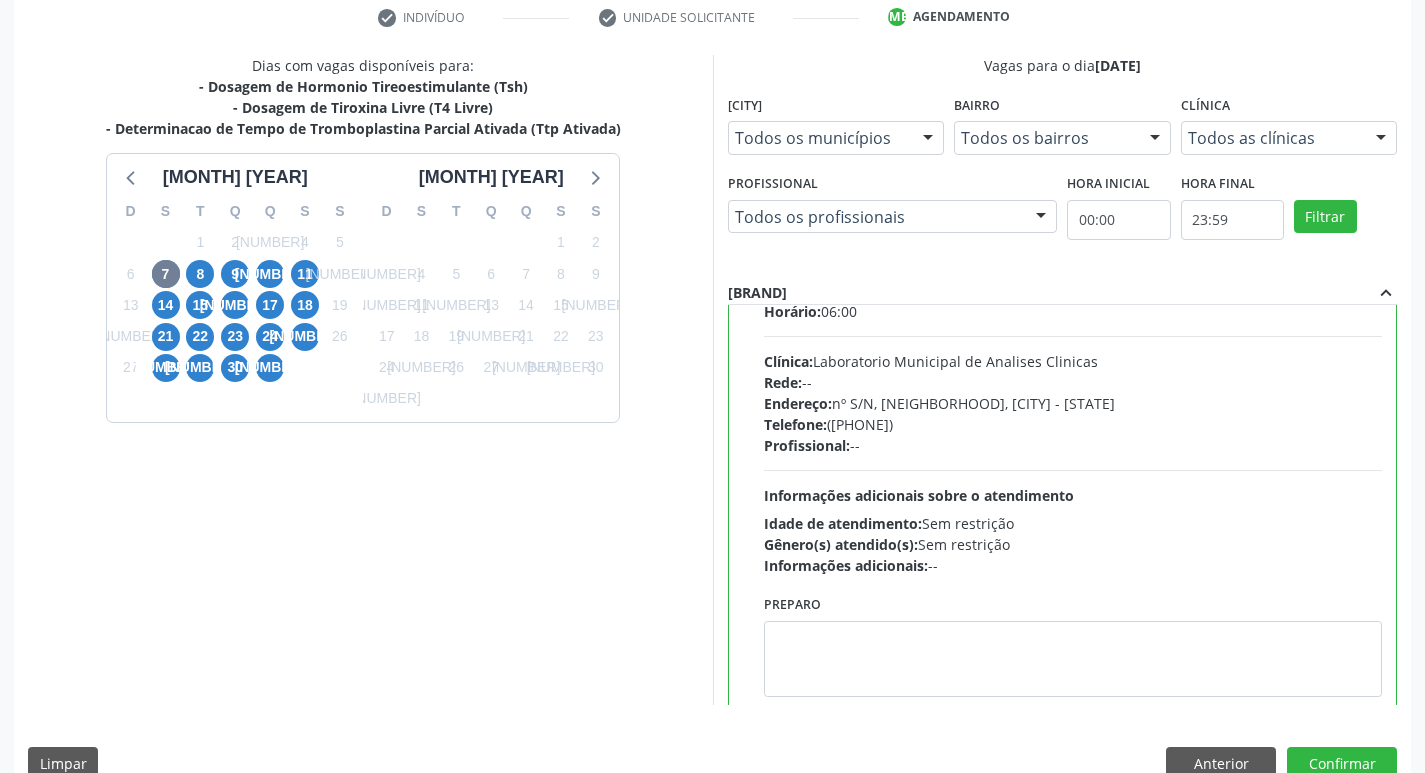 scroll, scrollTop: 99, scrollLeft: 0, axis: vertical 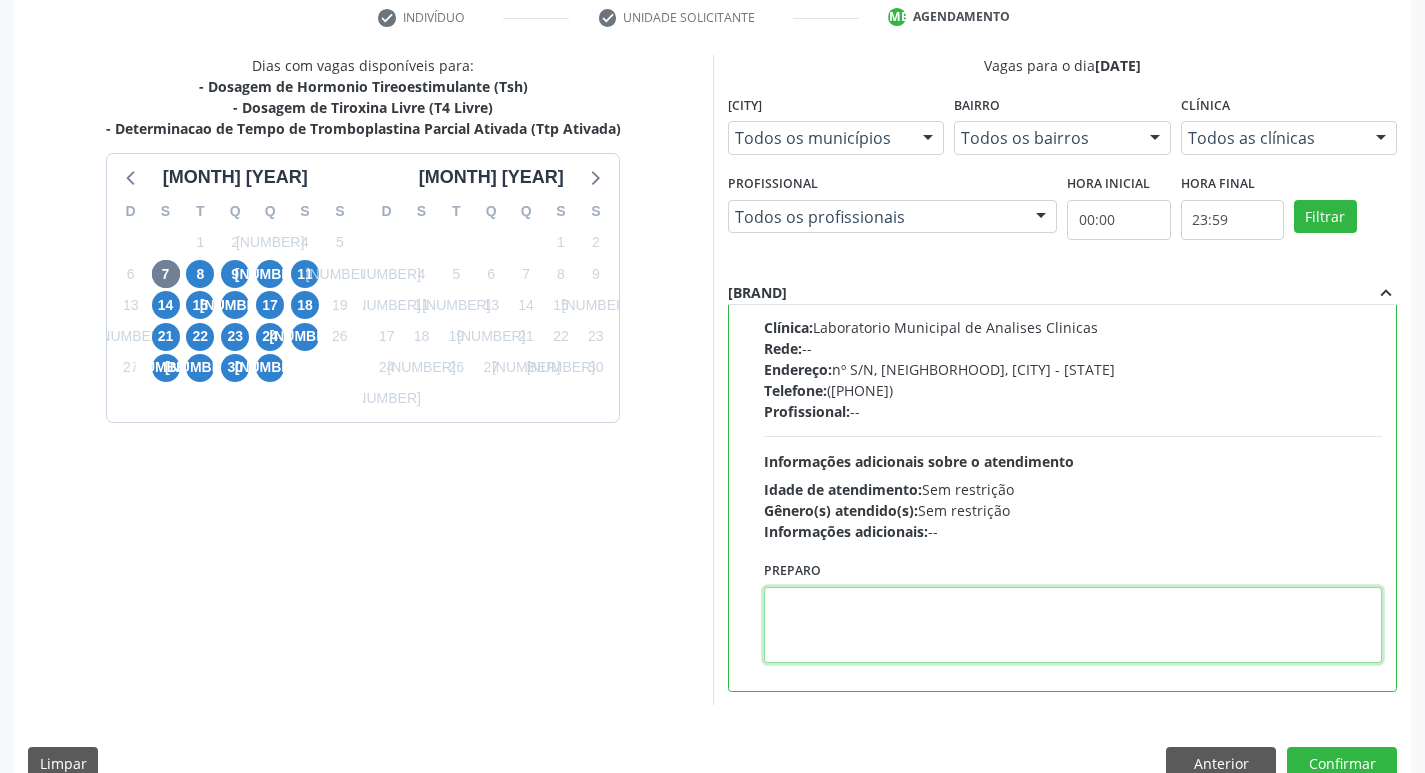 click at bounding box center [1073, 625] 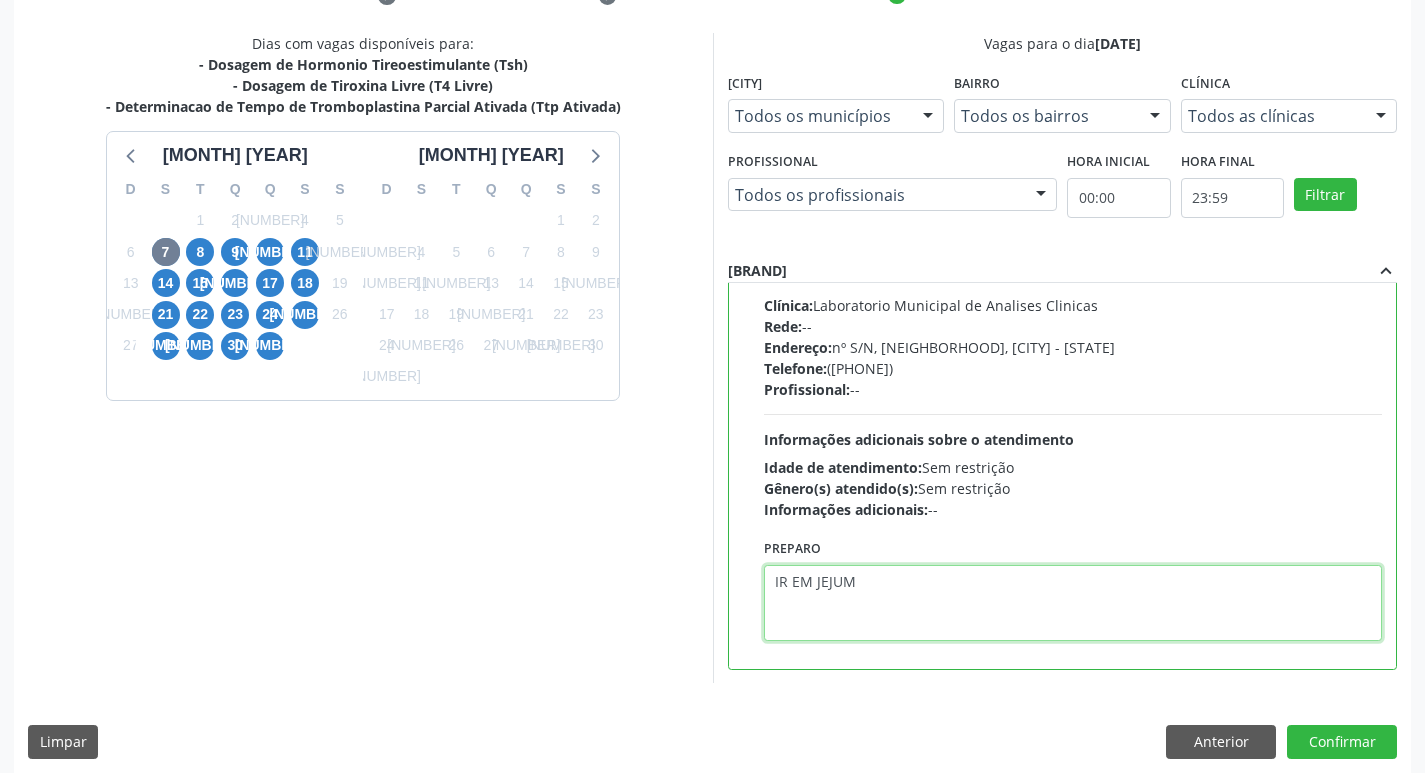 scroll, scrollTop: 422, scrollLeft: 0, axis: vertical 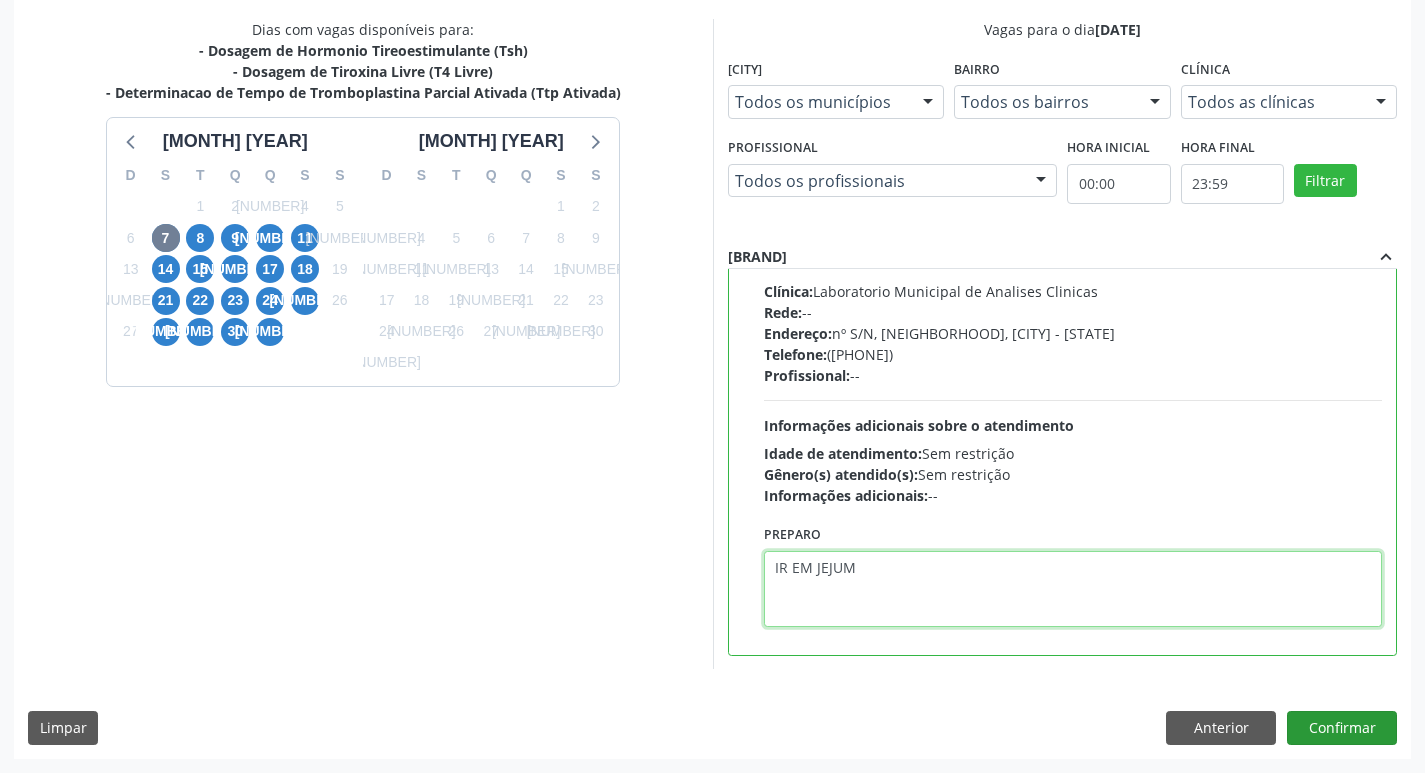type on "IR EM JEJUM" 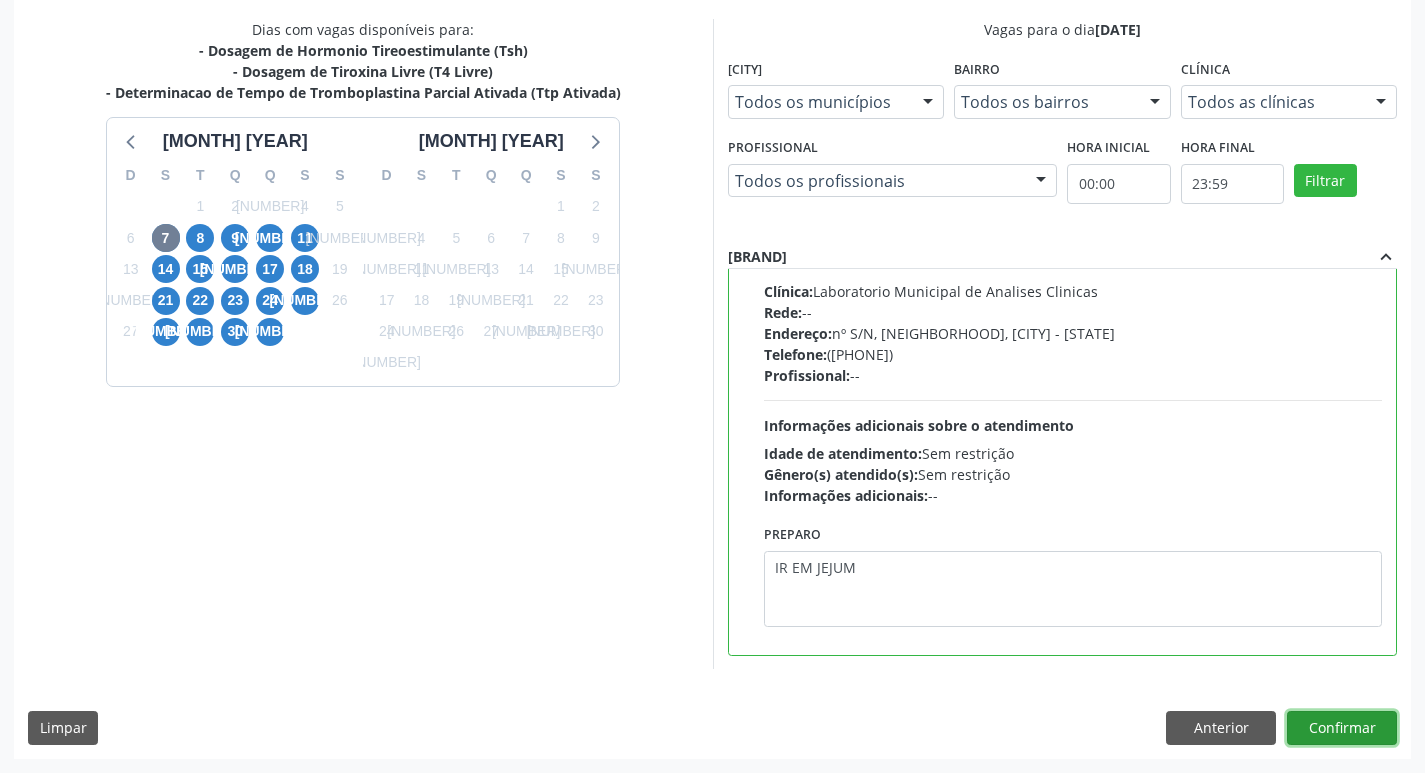 click on "Confirmar" at bounding box center (1342, 728) 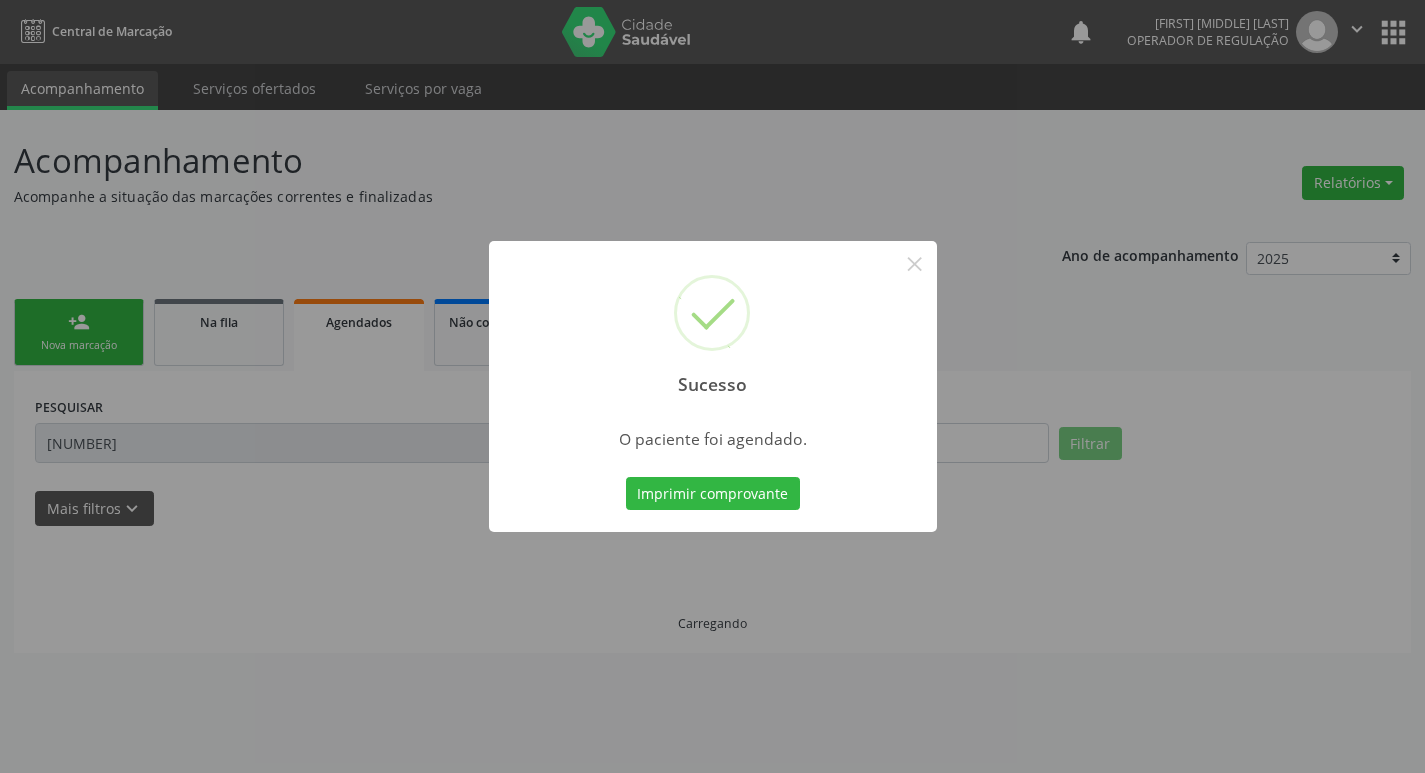 scroll, scrollTop: 0, scrollLeft: 0, axis: both 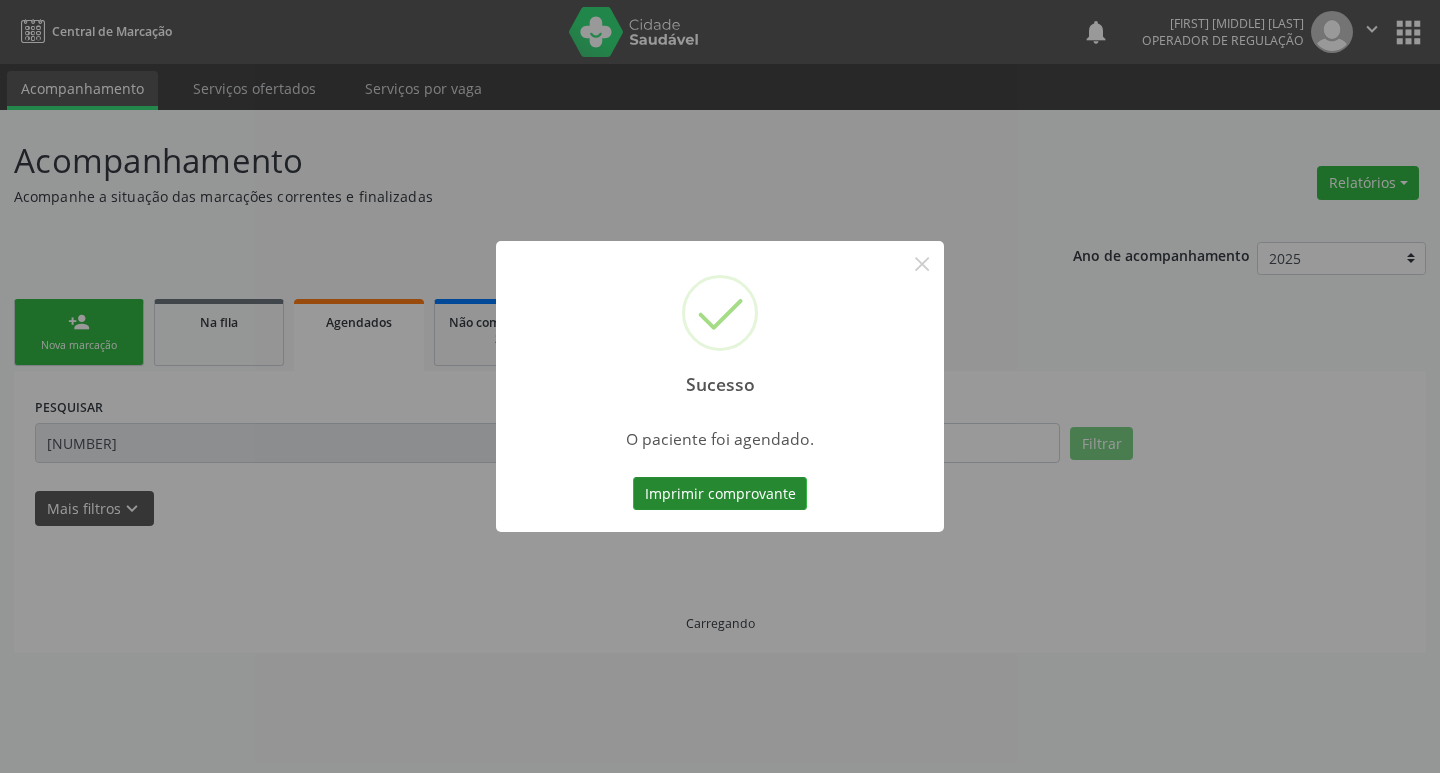 click on "Imprimir comprovante" at bounding box center (720, 494) 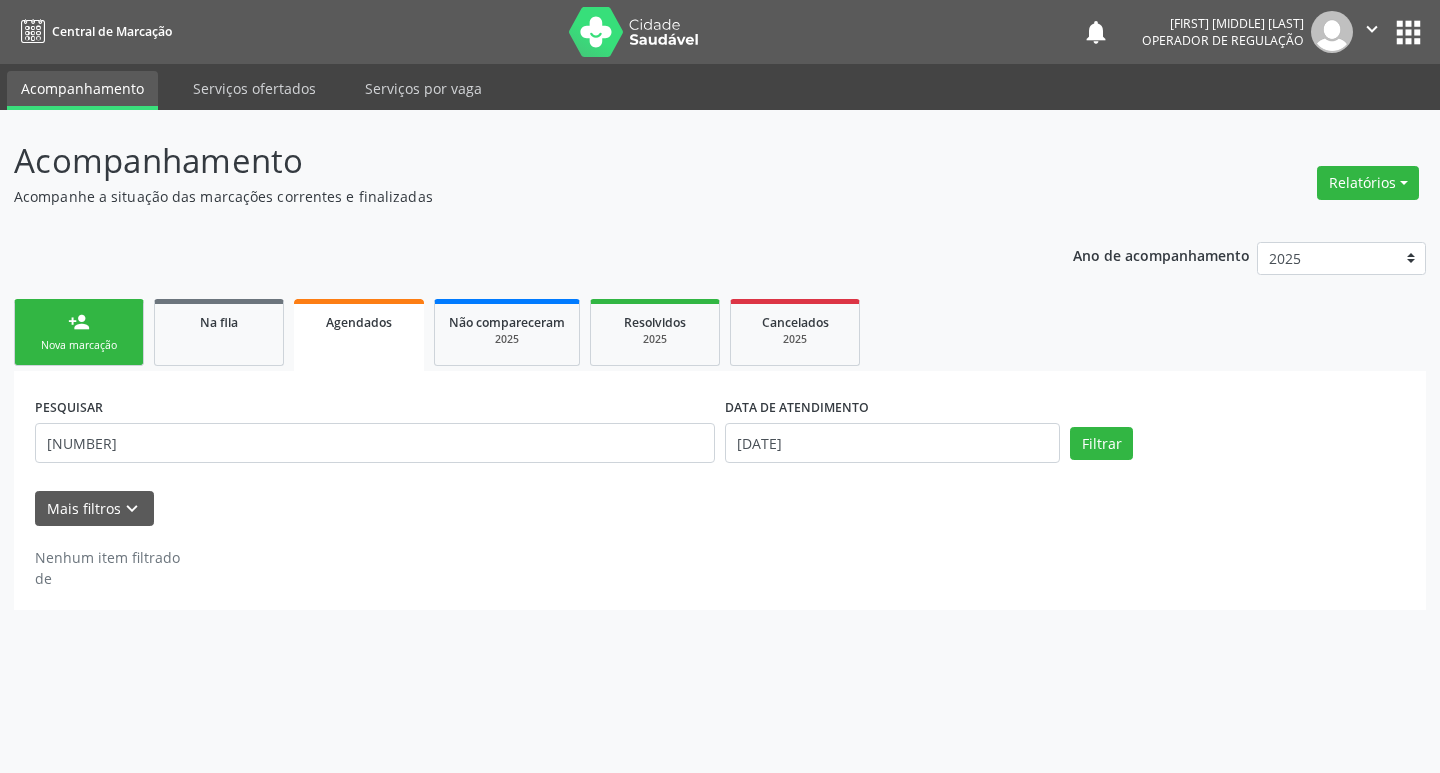 click on "person_add
Nova marcação" at bounding box center (79, 332) 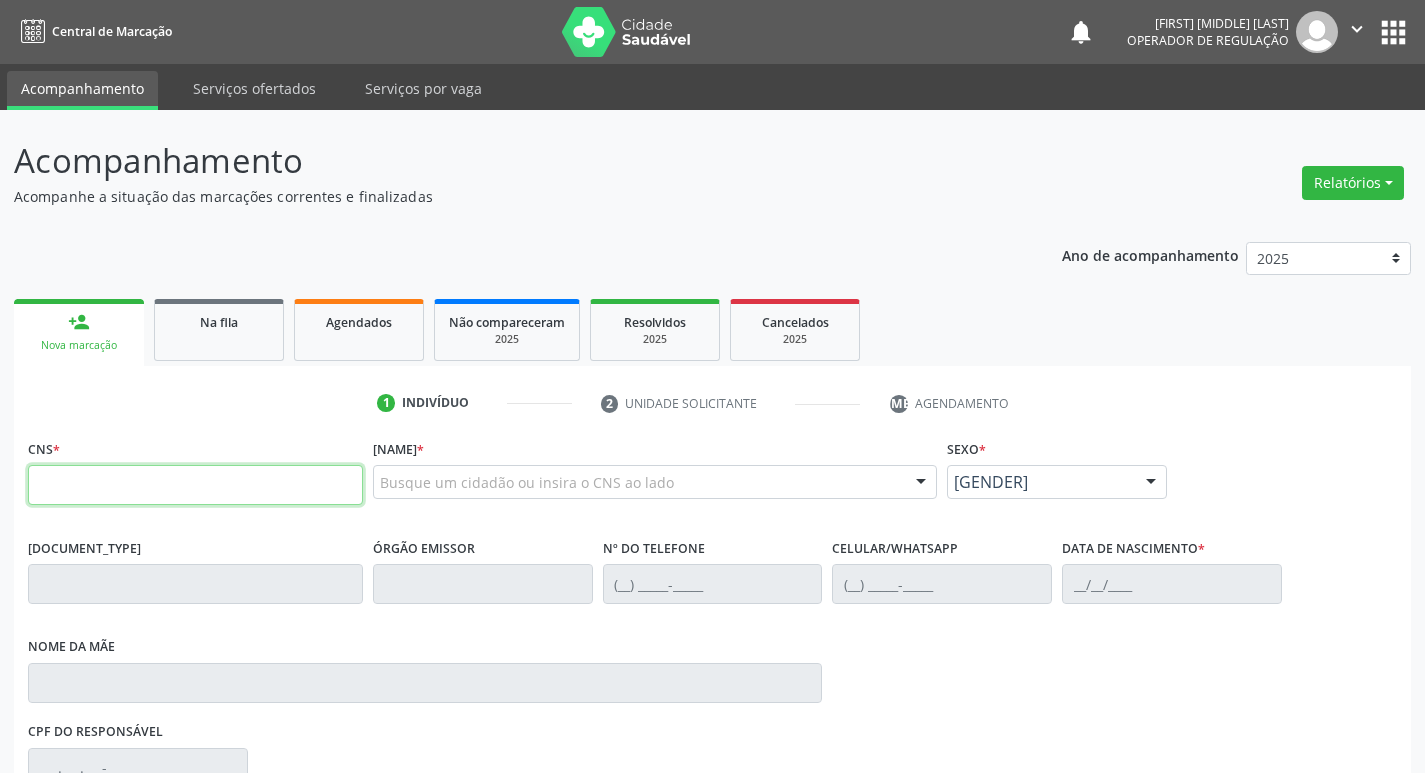 click at bounding box center (195, 485) 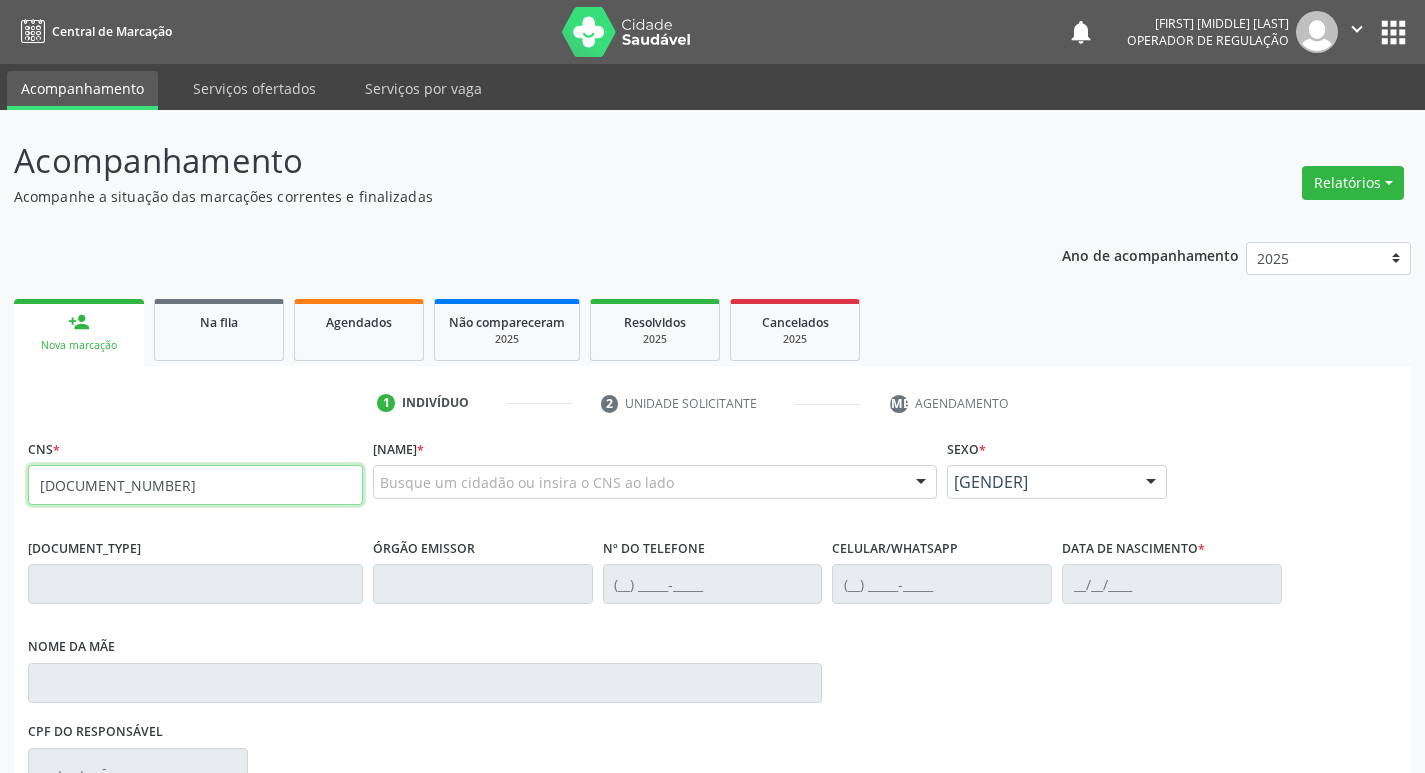 type on "[DOCUMENT_NUMBER]" 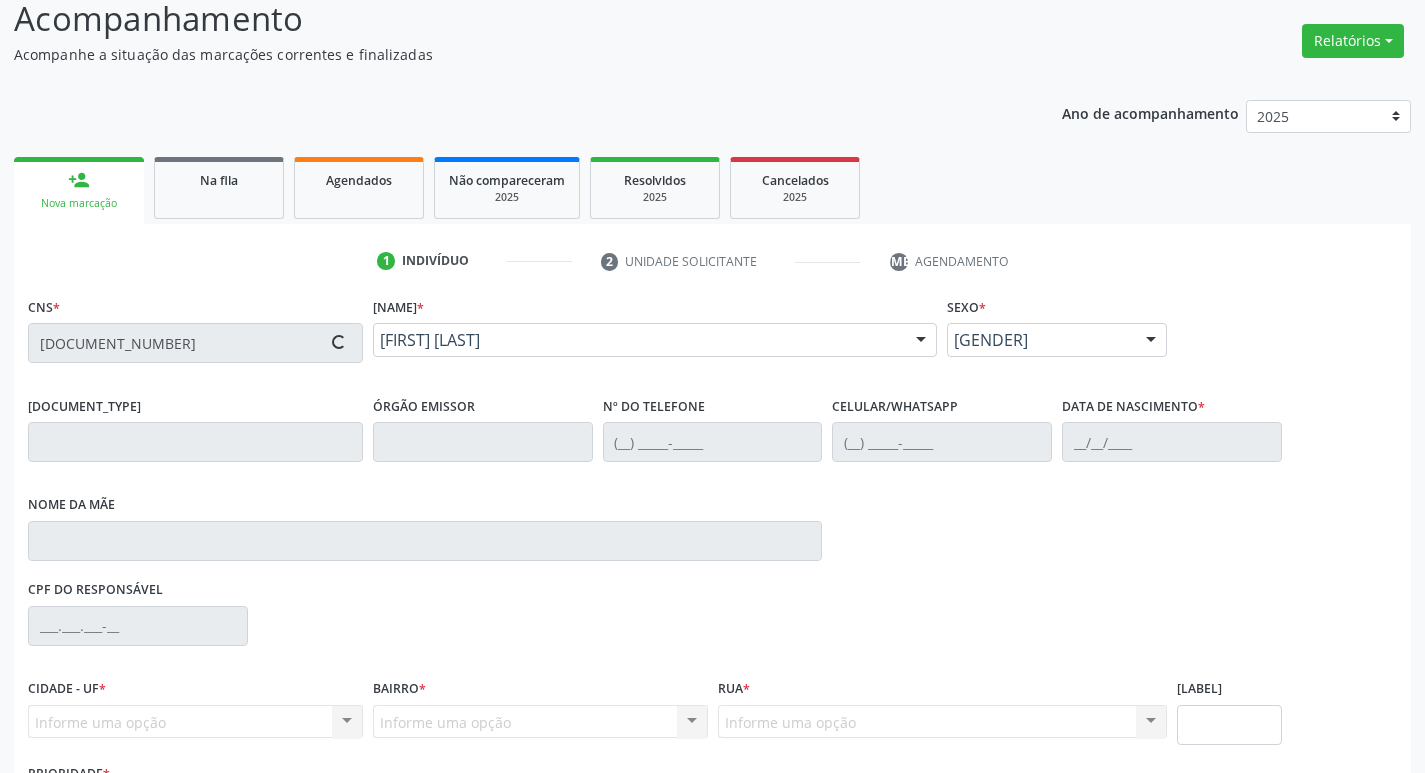 scroll, scrollTop: 297, scrollLeft: 0, axis: vertical 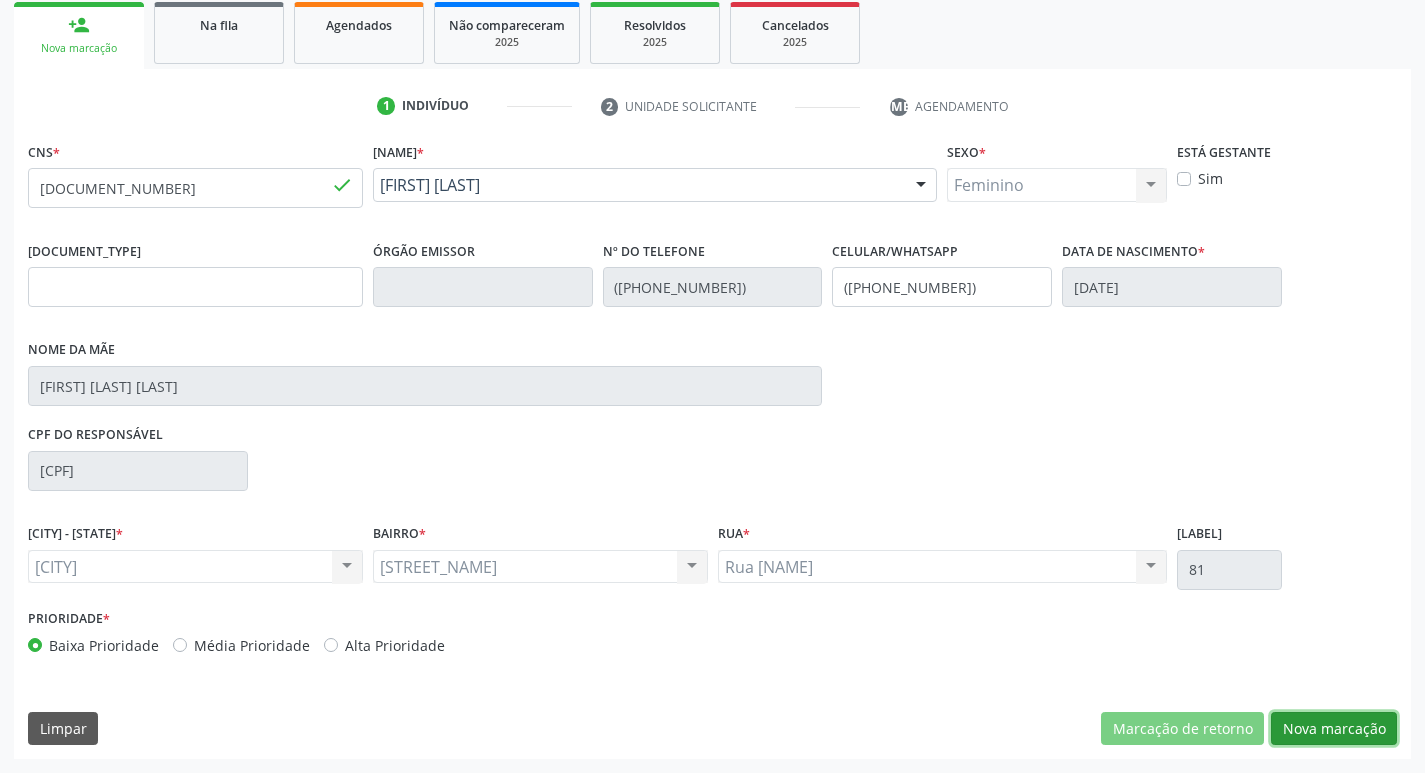 click on "Nova marcação" at bounding box center [1182, 729] 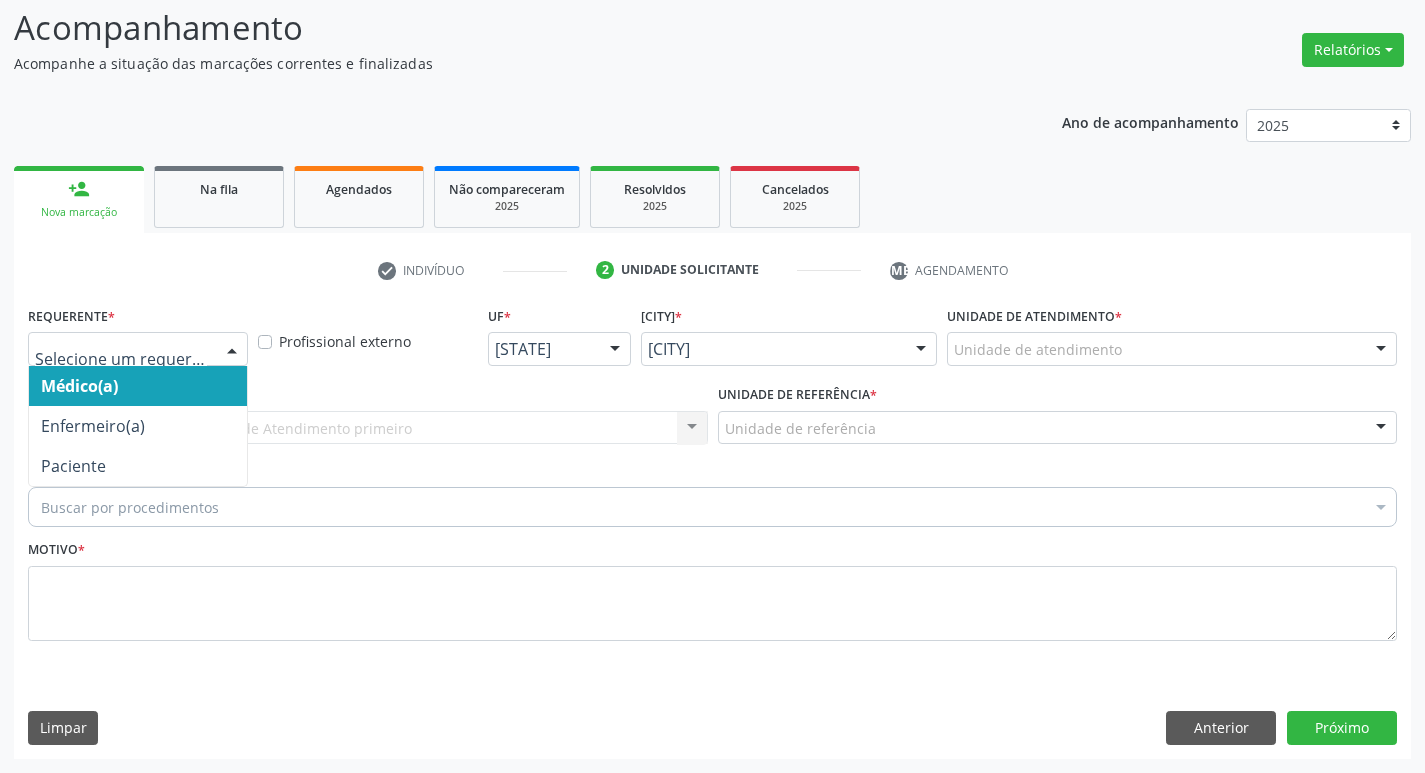 click at bounding box center (138, 349) 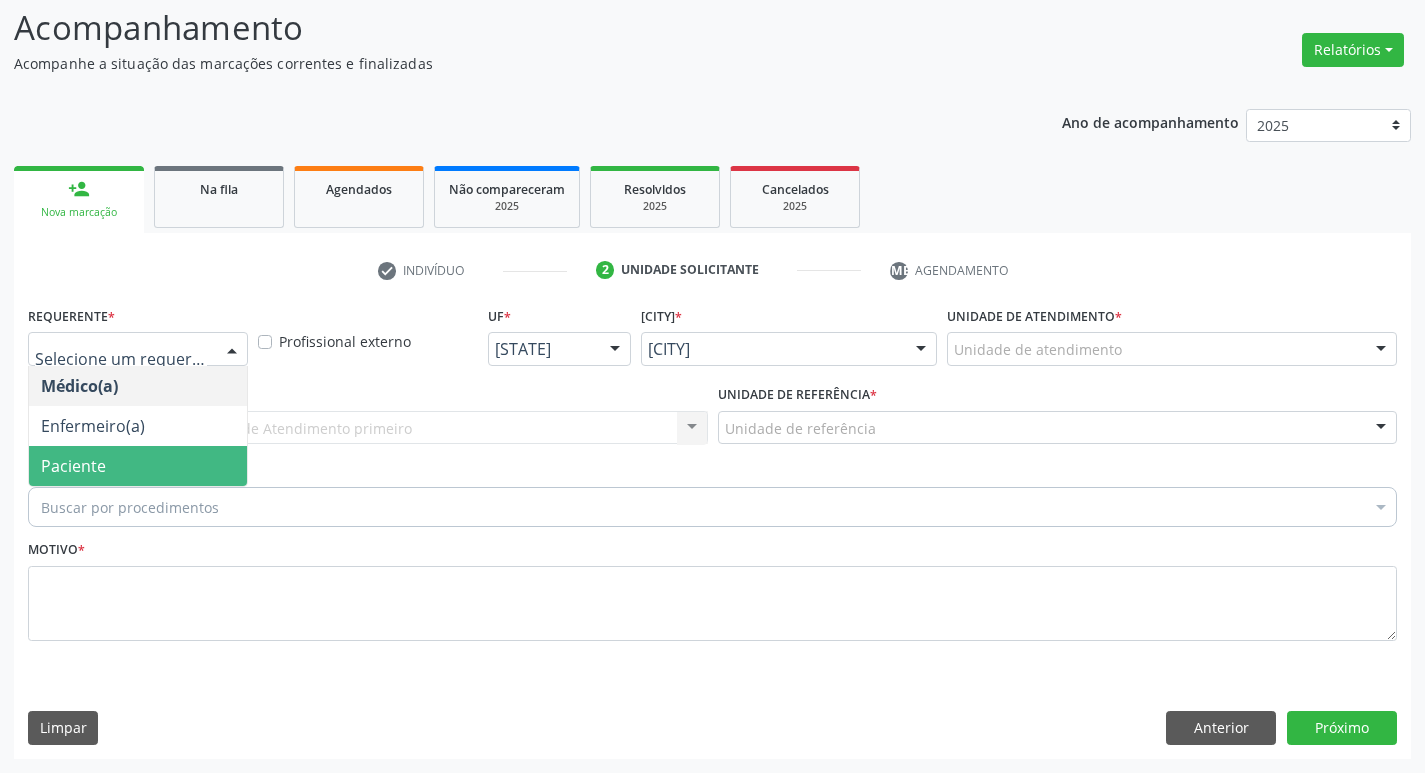 click on "Paciente" at bounding box center [138, 466] 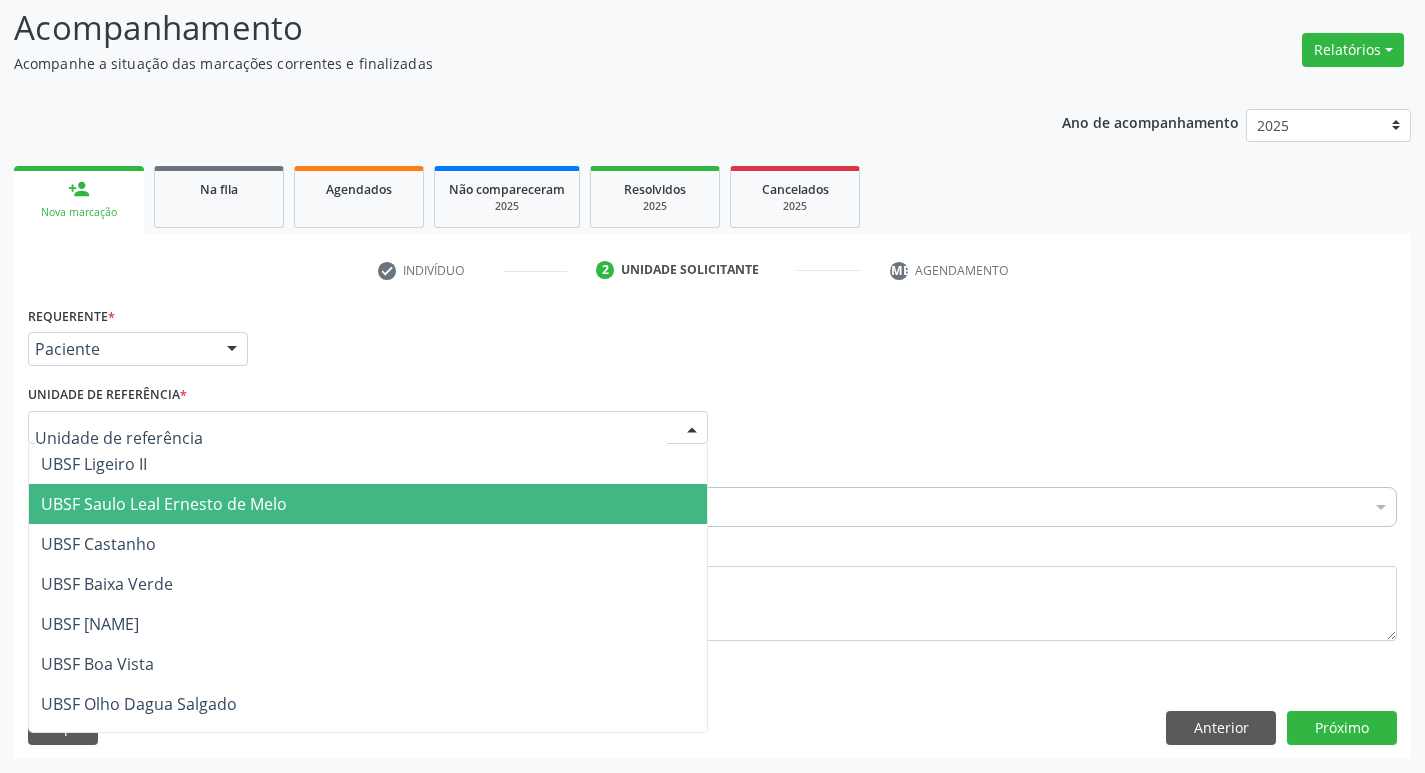 click on "UBSF Saulo Leal Ernesto de Melo" at bounding box center [368, 504] 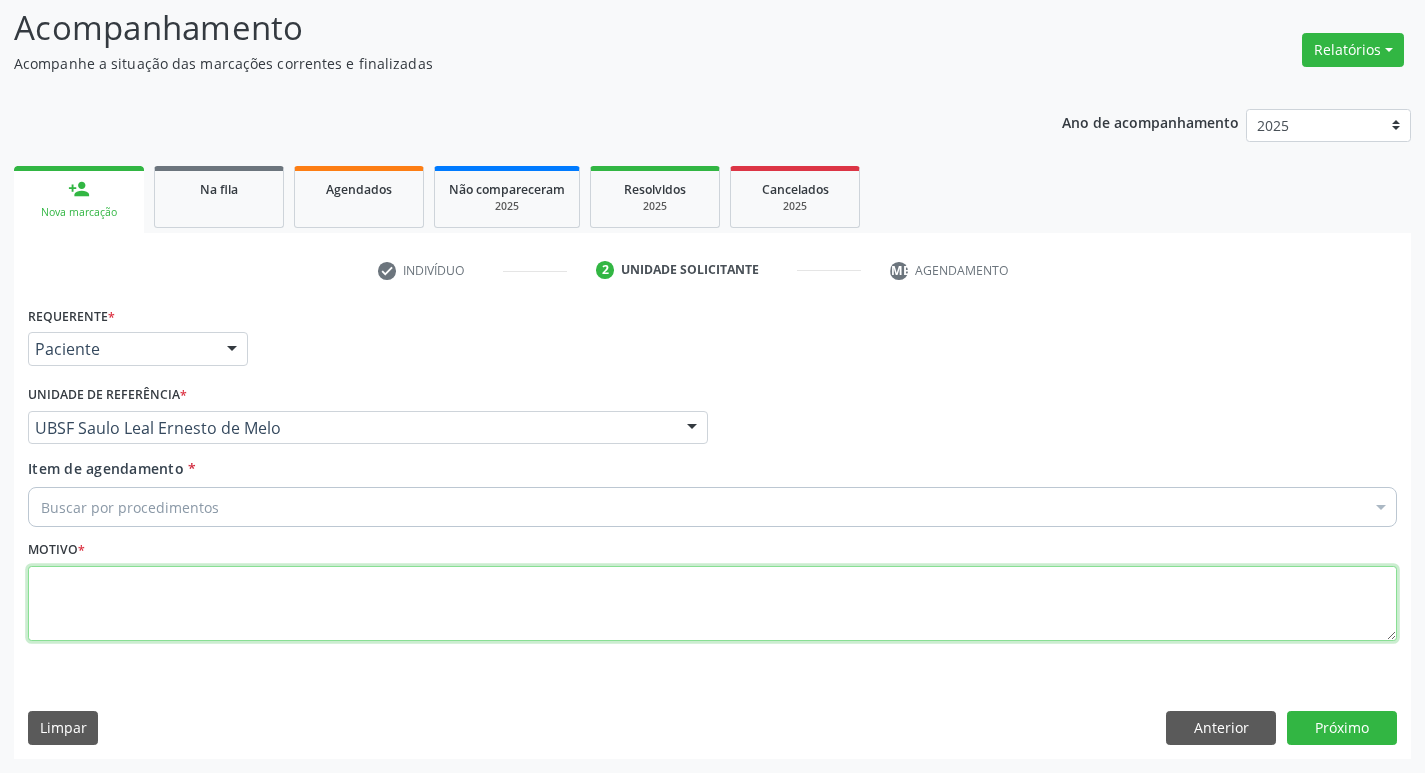 click at bounding box center (712, 604) 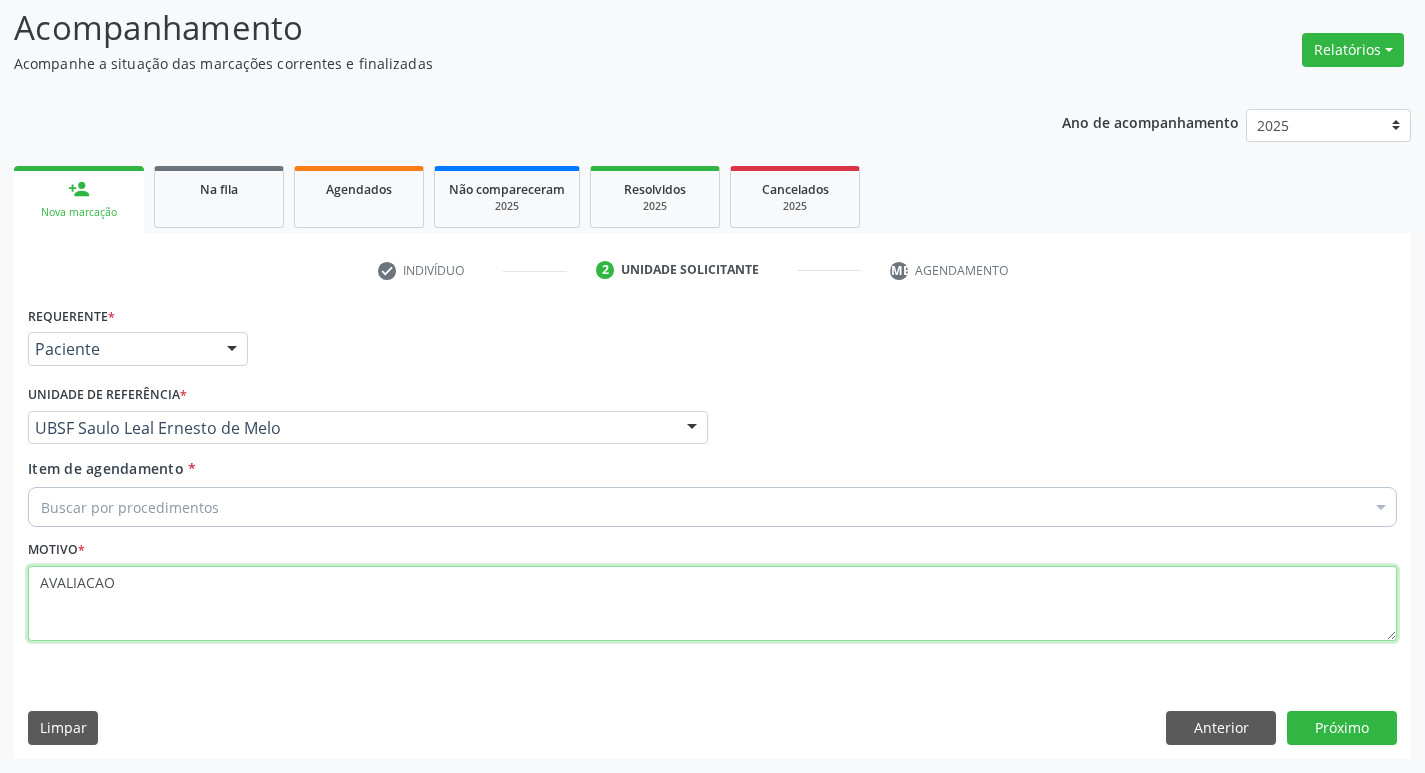 type on "AVALIACAO" 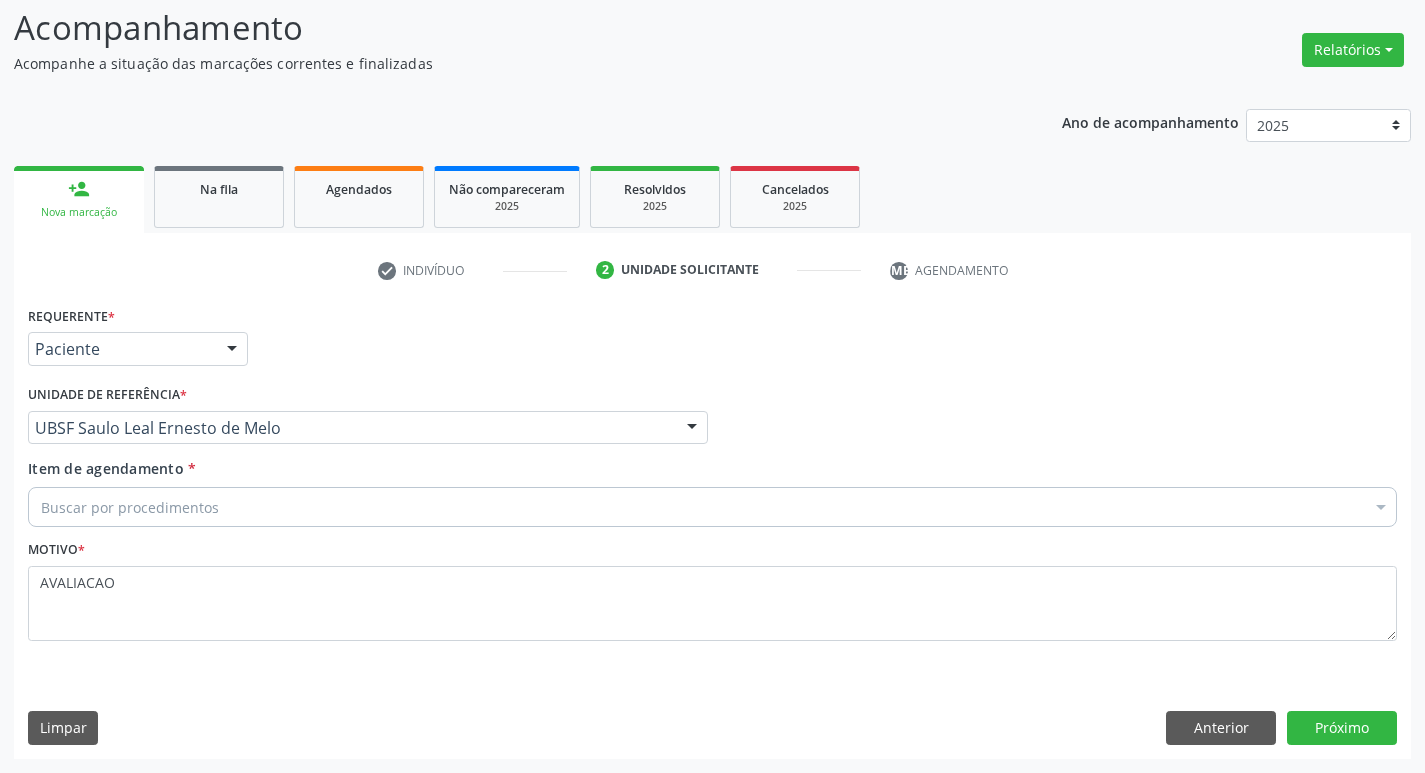 click on "Buscar por procedimentos" at bounding box center (712, 507) 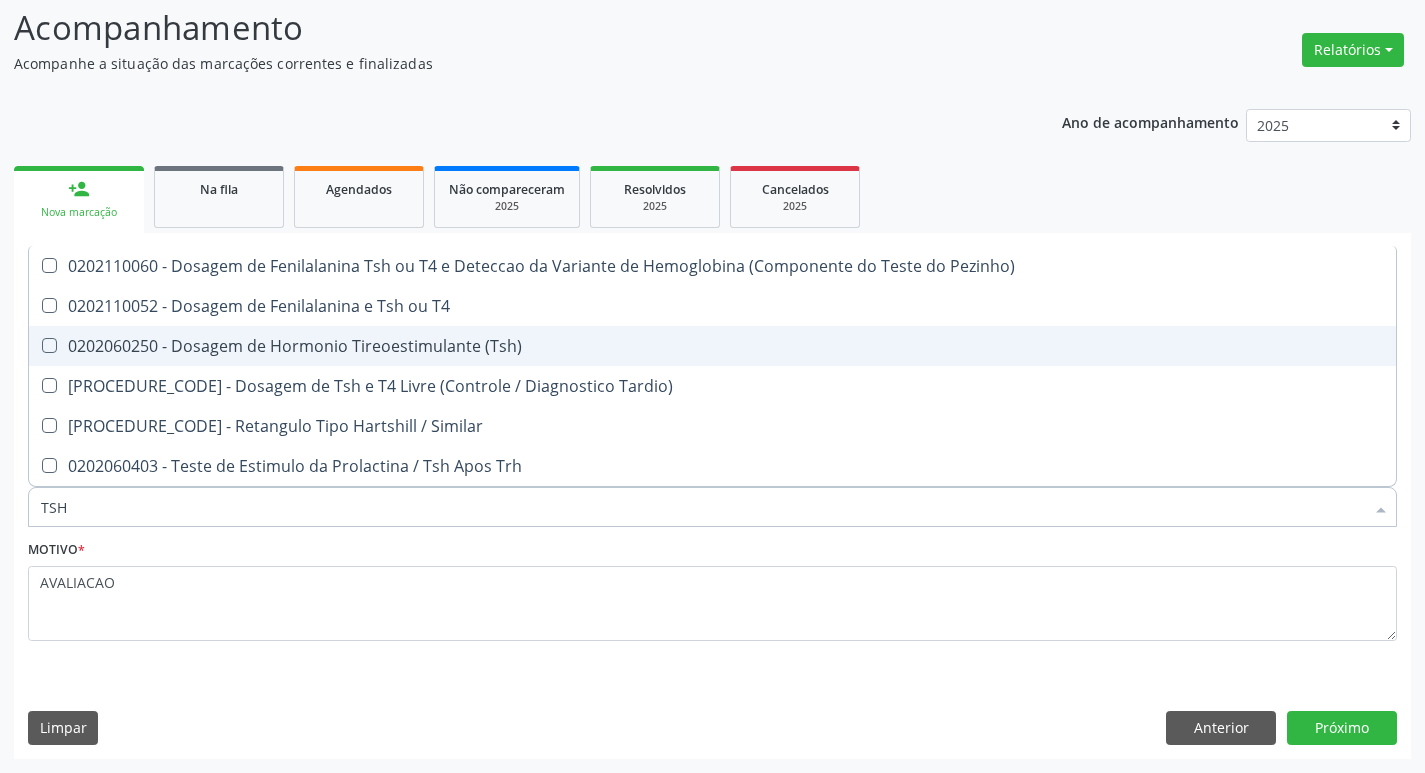click on "0202060250 - Dosagem de Hormonio Tireoestimulante (Tsh)" at bounding box center [712, 346] 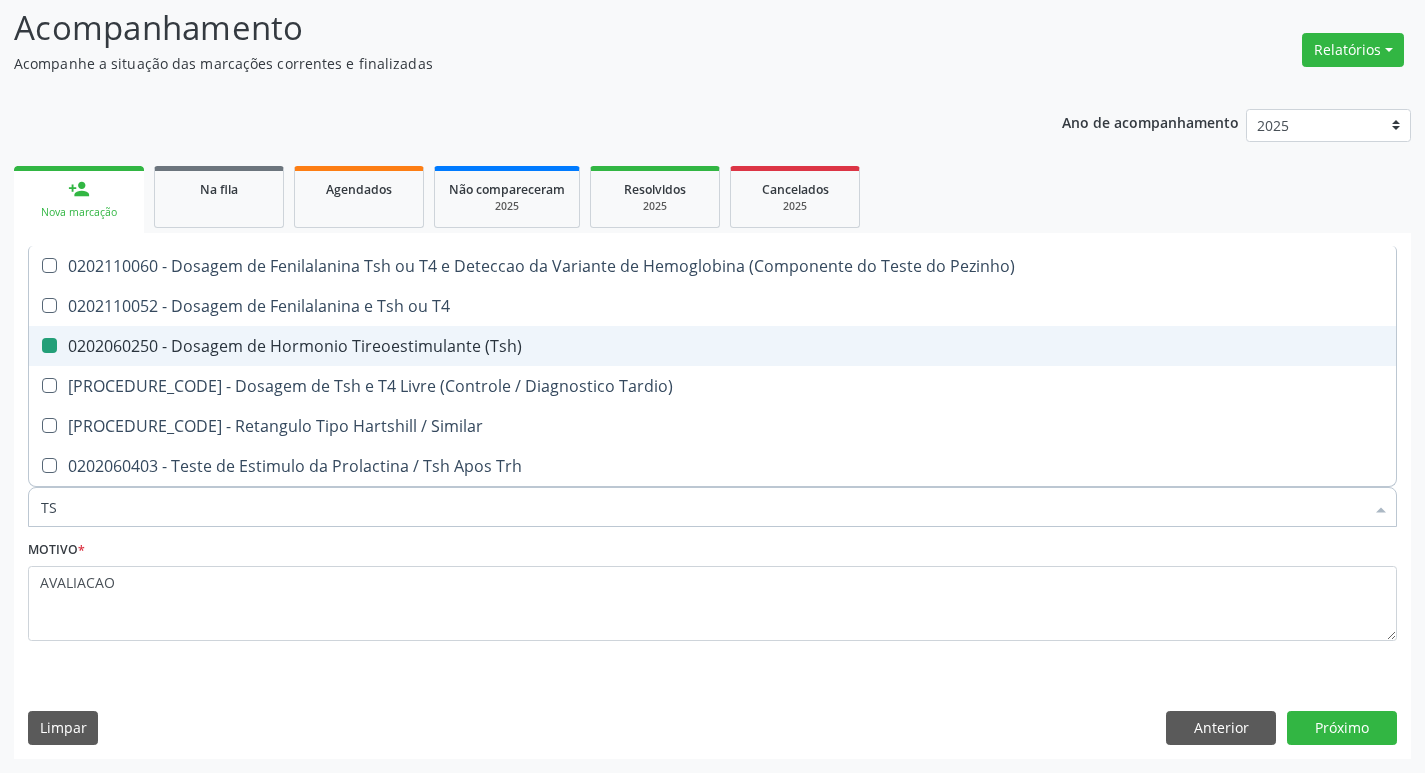type on "T" 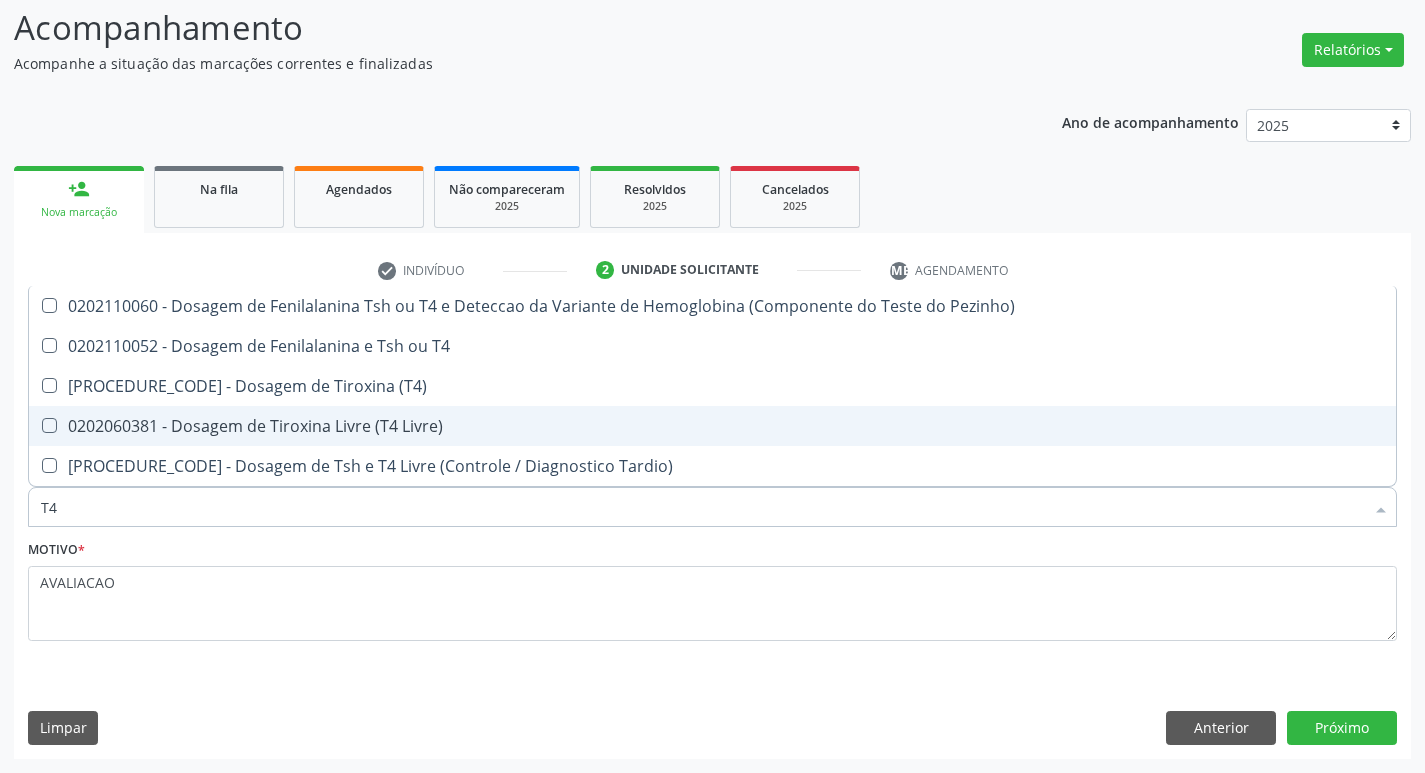 click on "0202060381 - Dosagem de Tiroxina Livre (T4 Livre)" at bounding box center [712, 426] 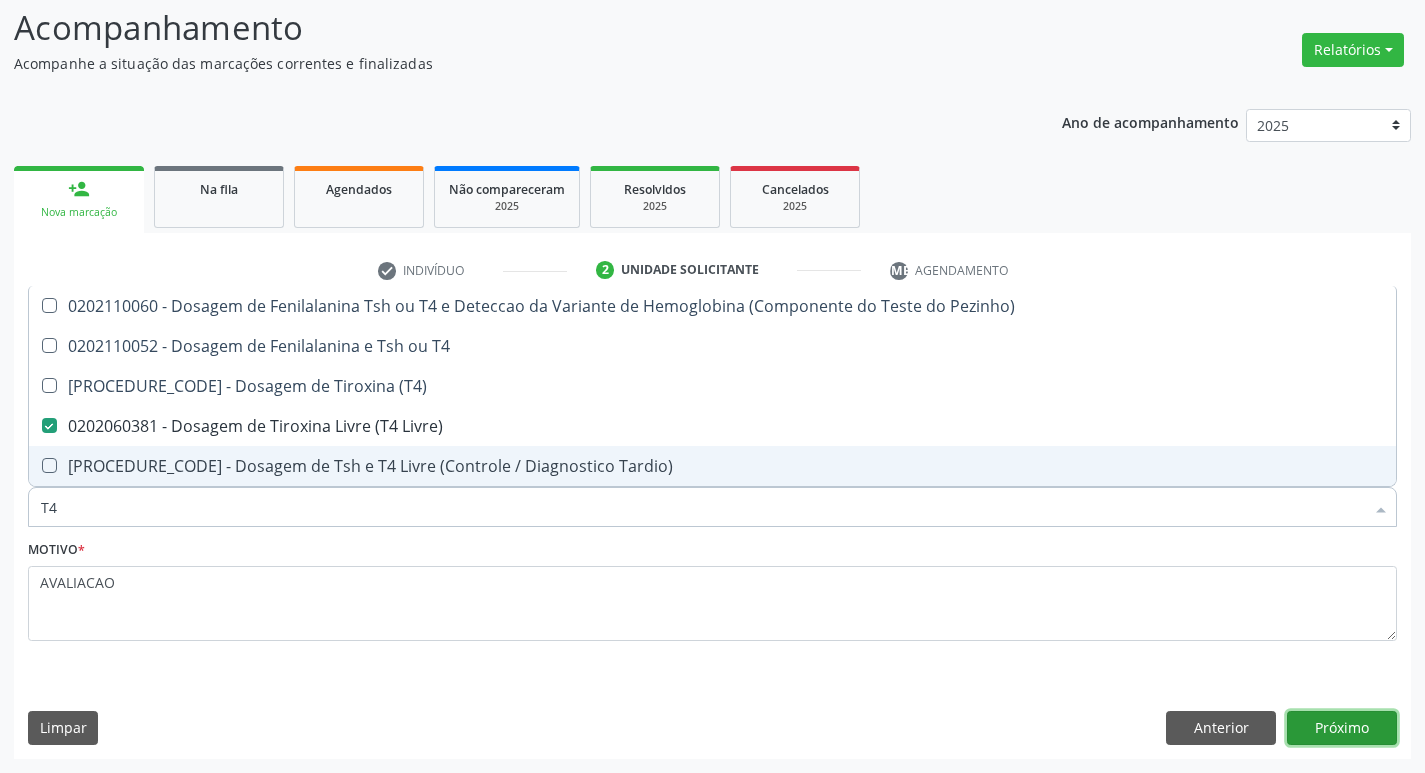 click on "Próximo" at bounding box center (1342, 728) 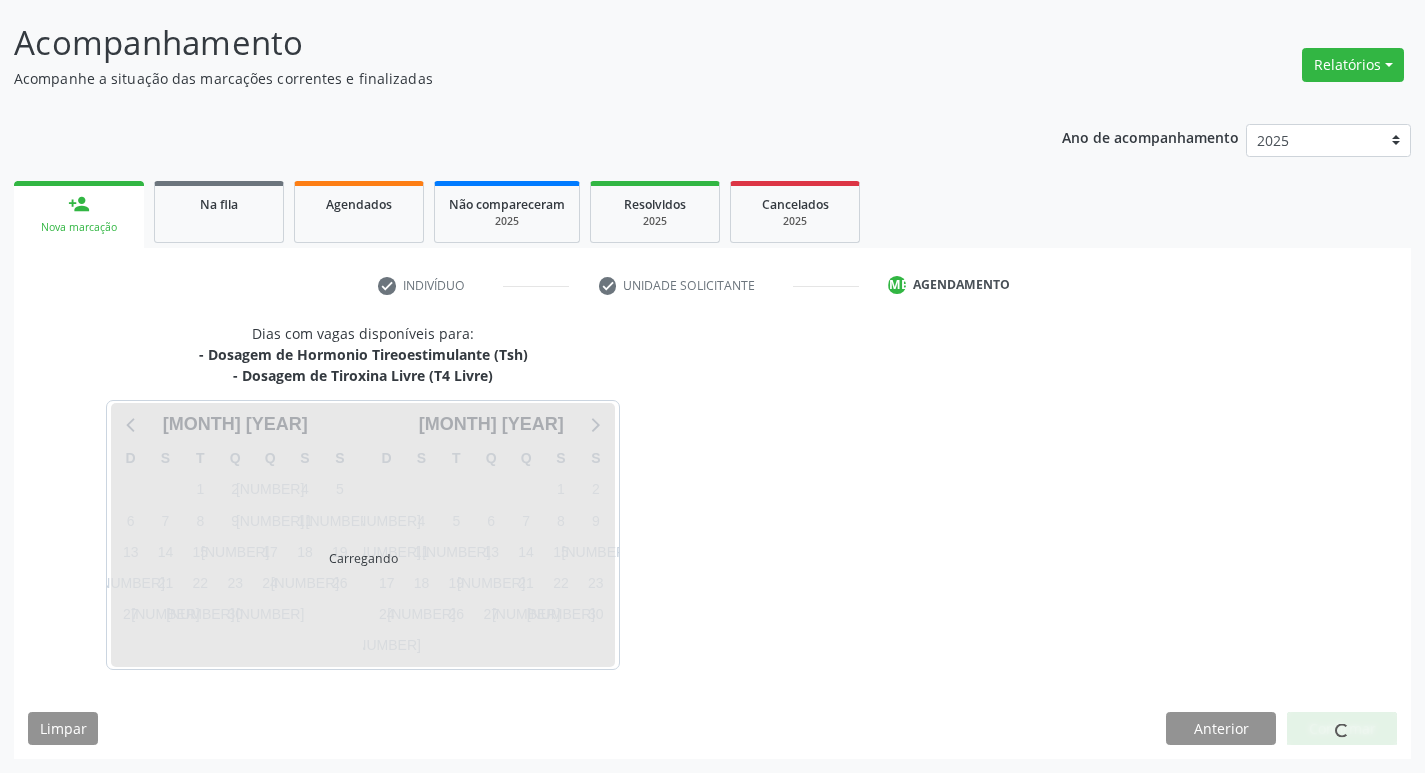 scroll, scrollTop: 118, scrollLeft: 0, axis: vertical 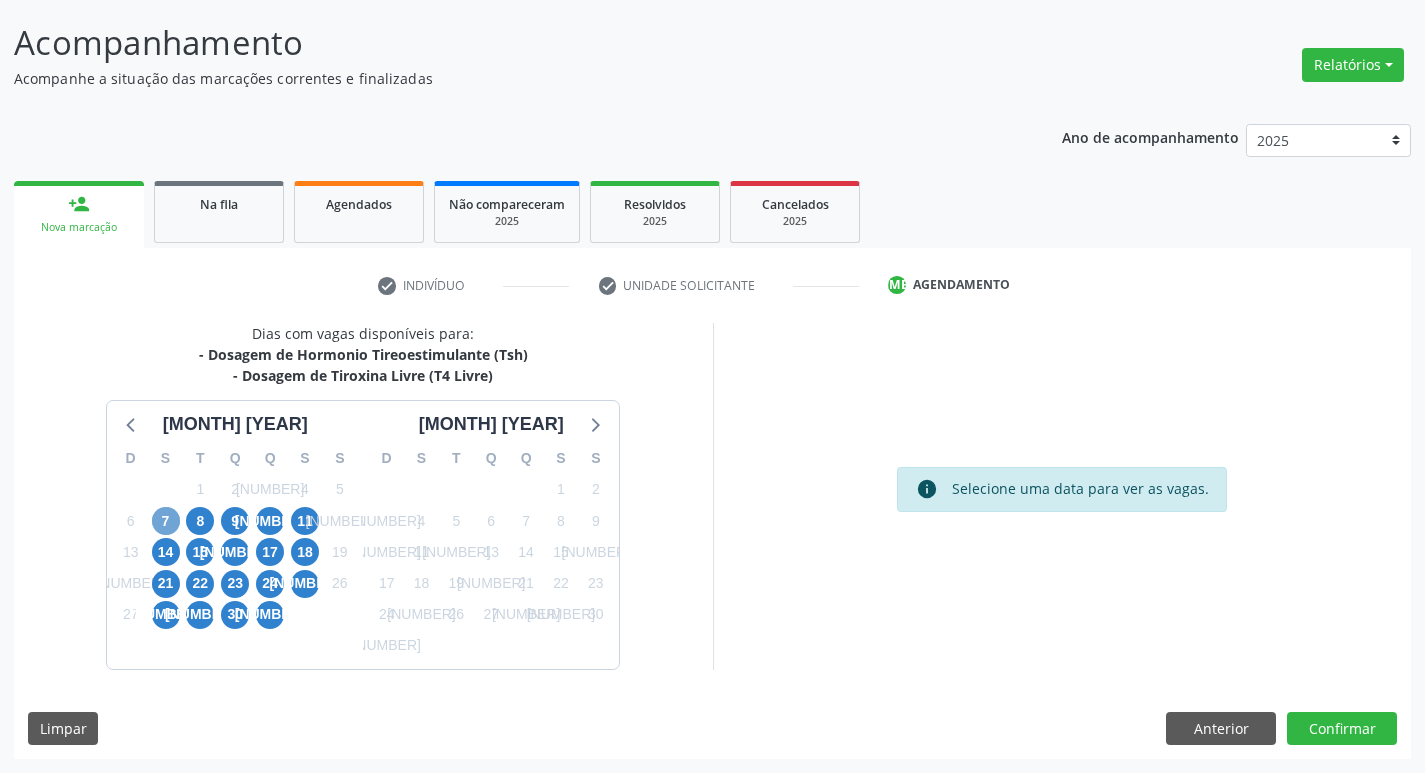 click on "7" at bounding box center [166, 521] 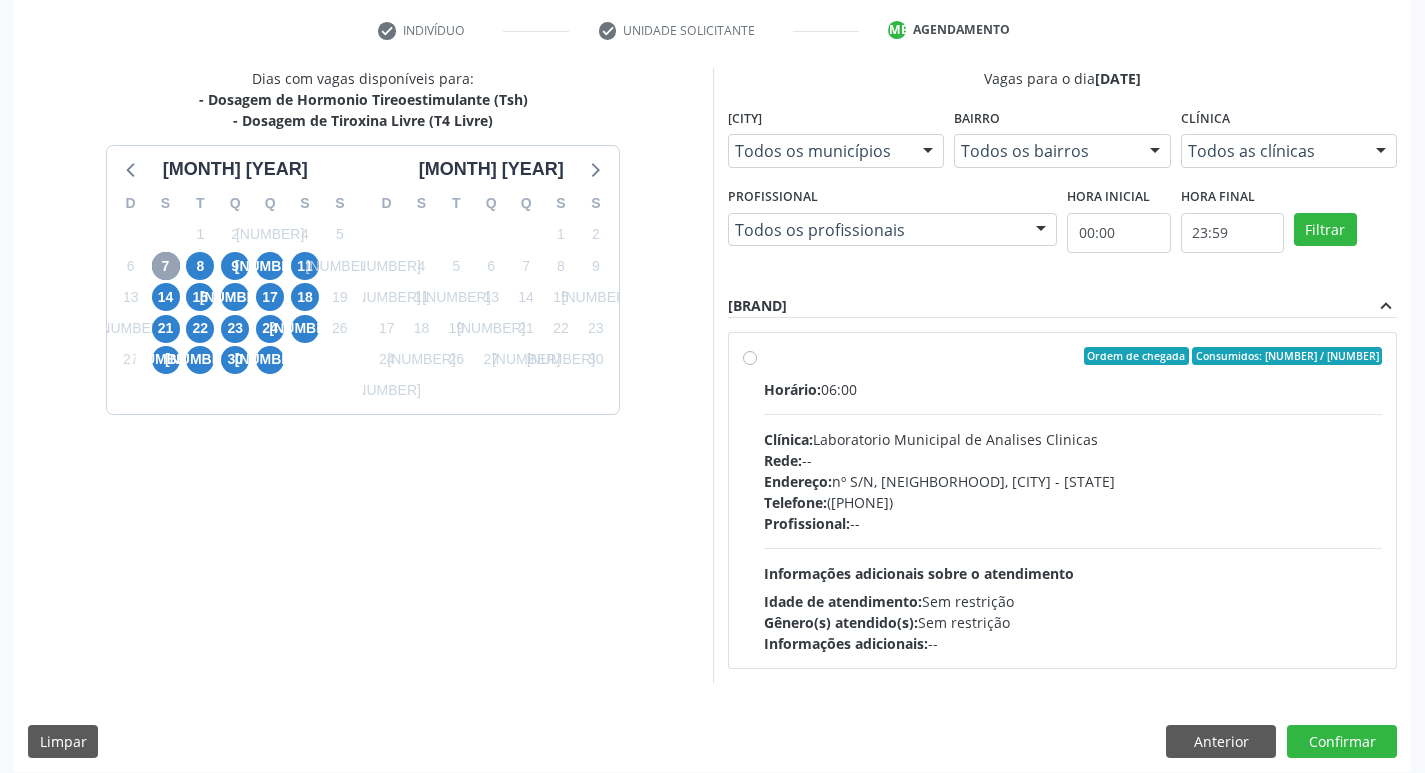 scroll, scrollTop: 386, scrollLeft: 0, axis: vertical 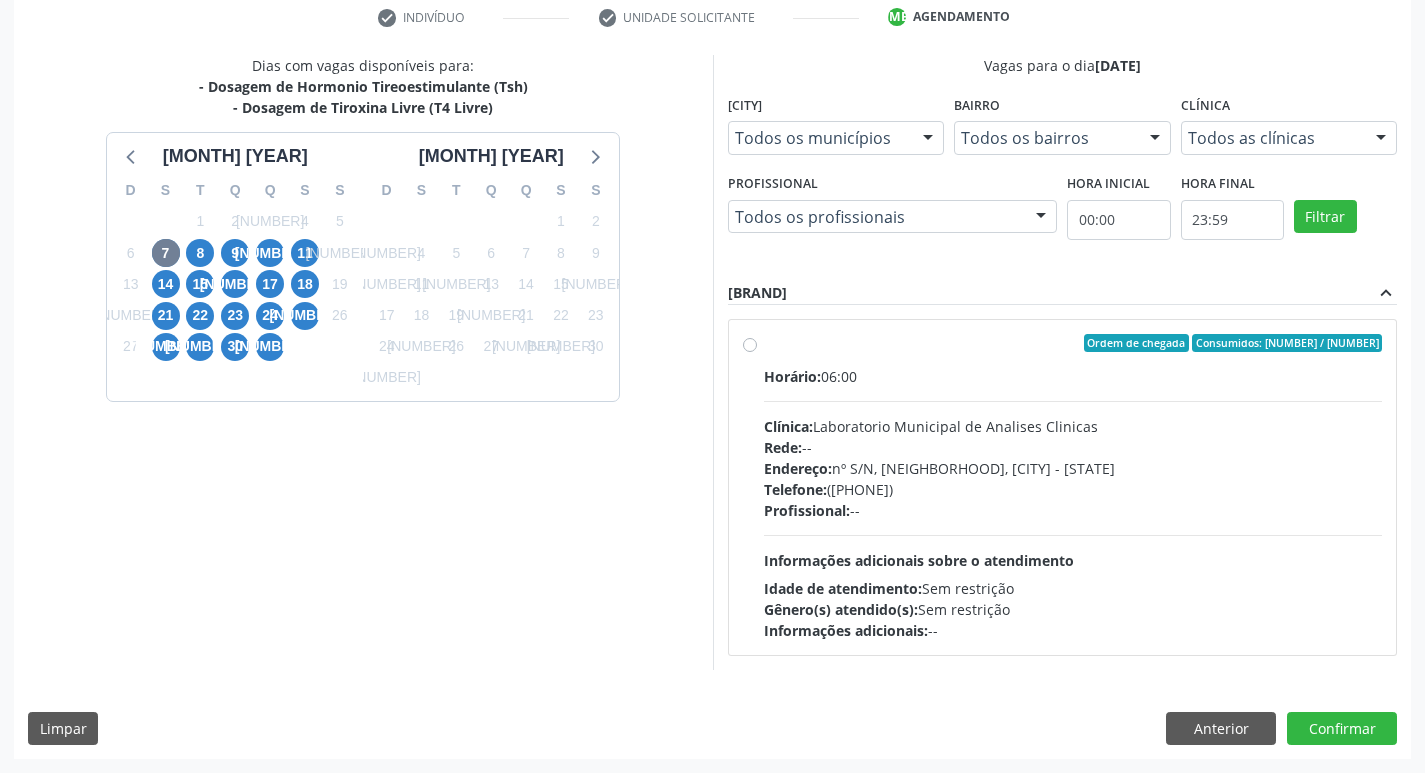 click on "Profissional:
--" at bounding box center [1073, 510] 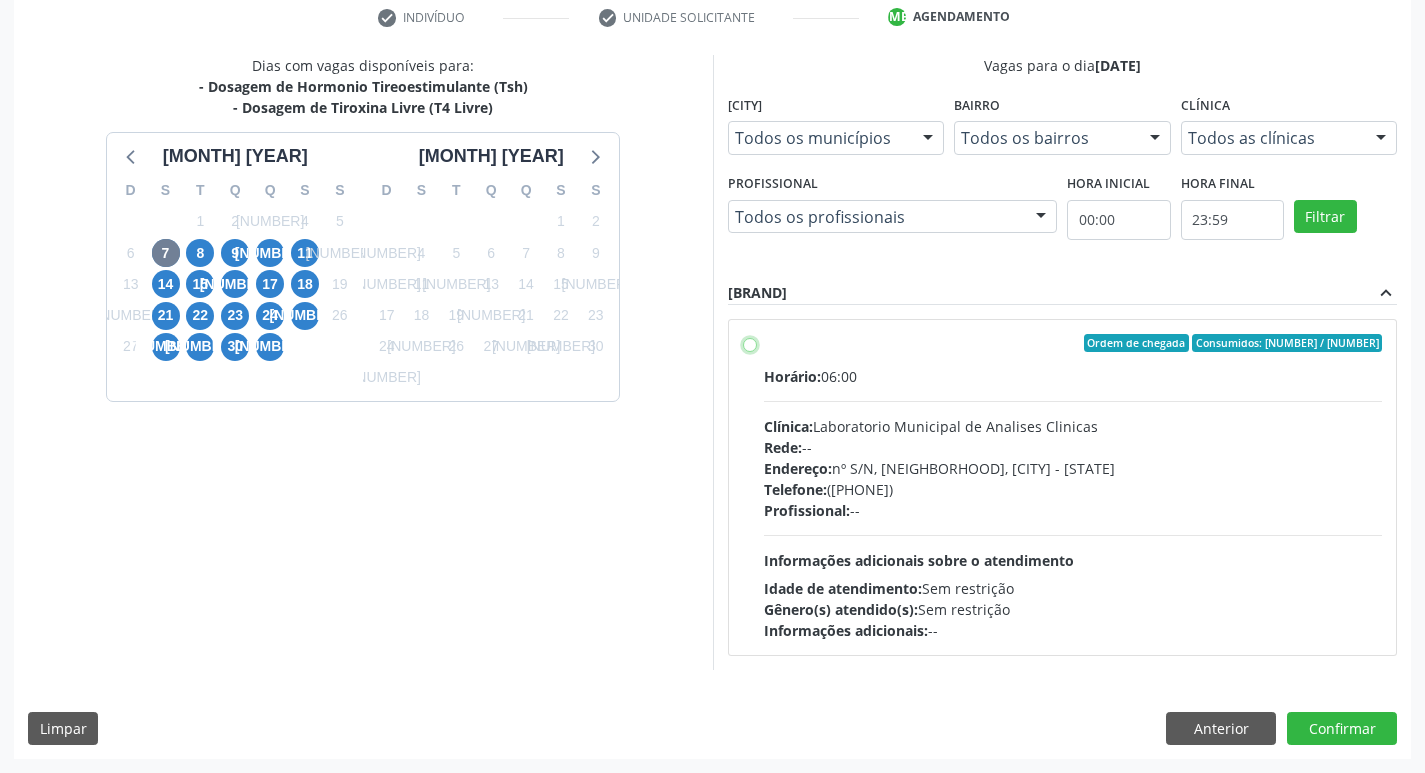 click on "Endereço: nº S/N, Centro, Queimadas - PB
Telefone:   (83) [PHONE]
Profissional:
--
Informações adicionais sobre o atendimento
Idade de atendimento:
Sem restrição
Gênero(s) atendido(s):
Sem restrição
Informações adicionais:
--" at bounding box center (750, 343) 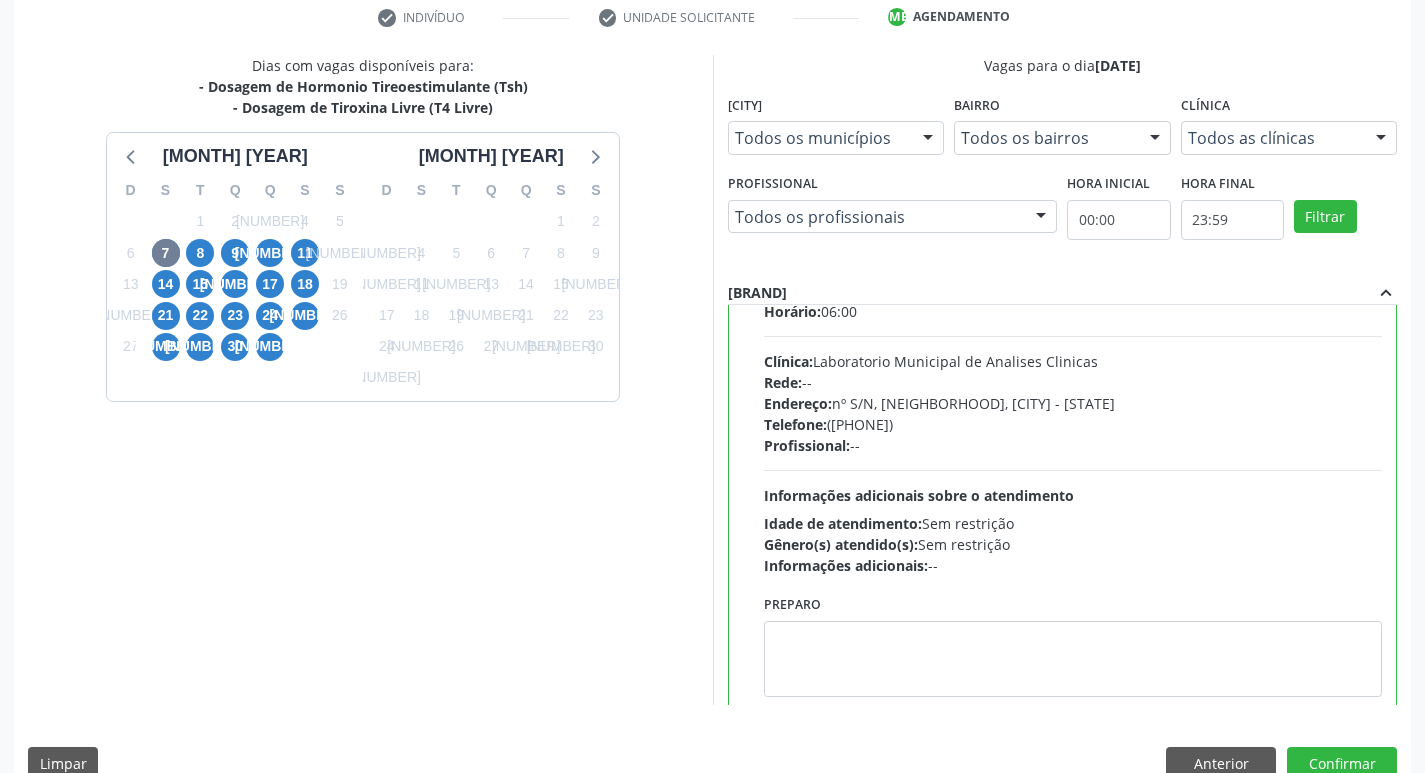 scroll, scrollTop: 99, scrollLeft: 0, axis: vertical 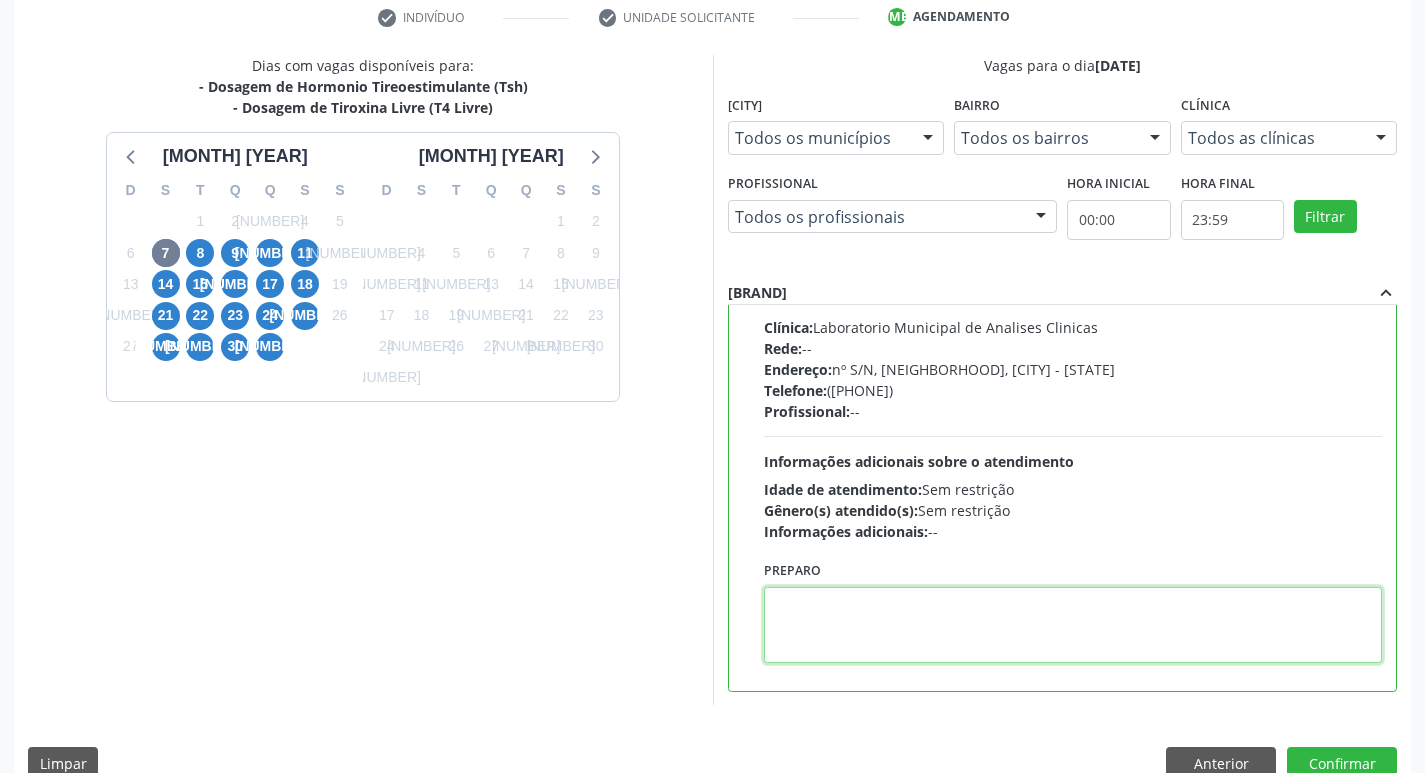 click at bounding box center [1073, 625] 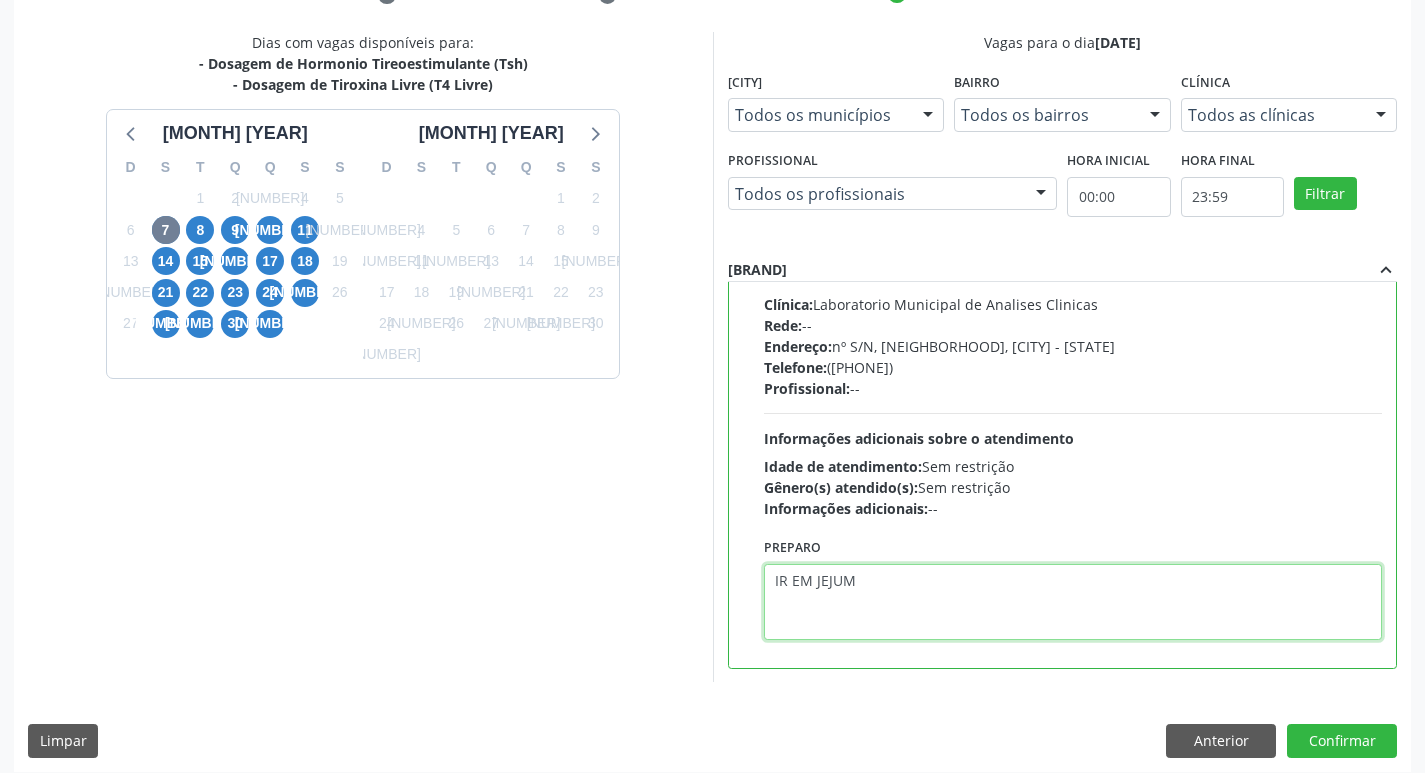 scroll, scrollTop: 422, scrollLeft: 0, axis: vertical 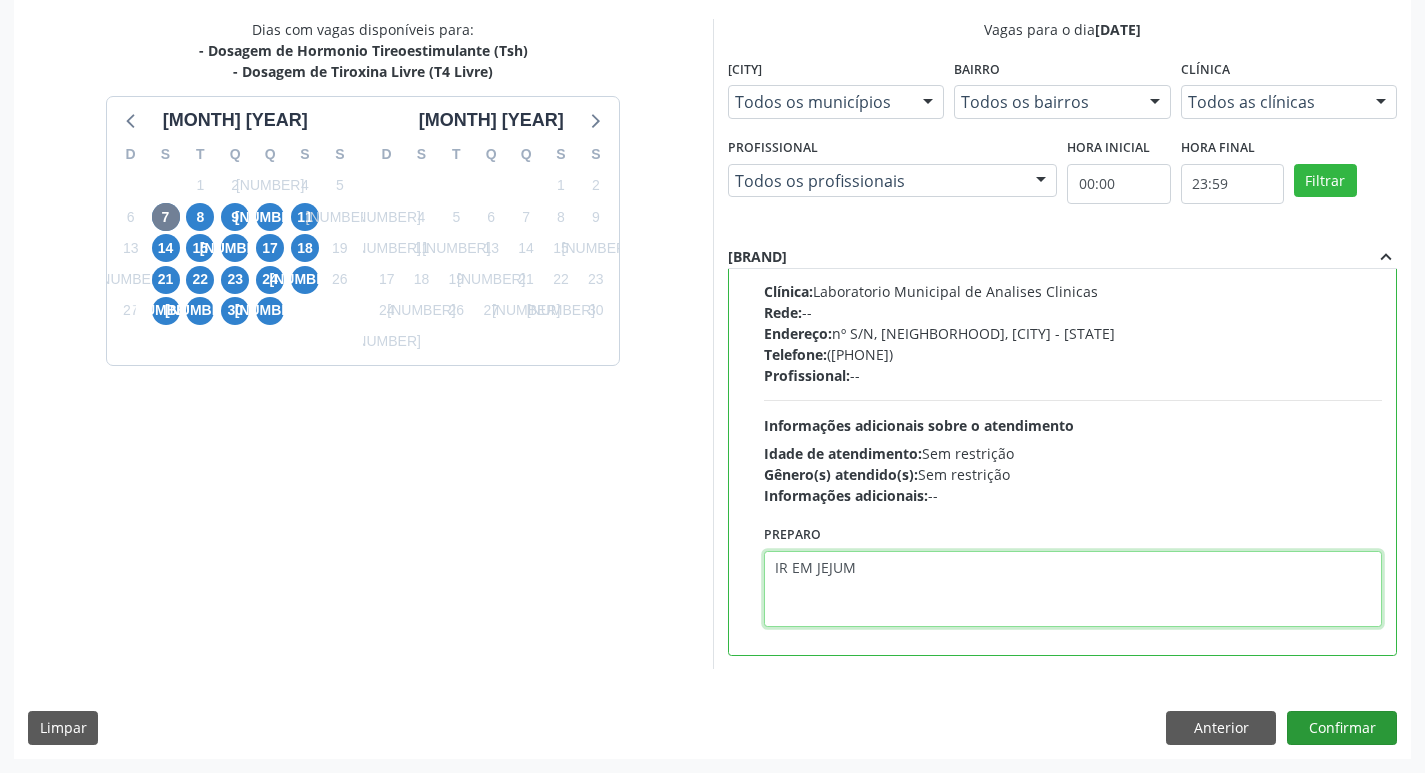 type on "IR EM JEJUM" 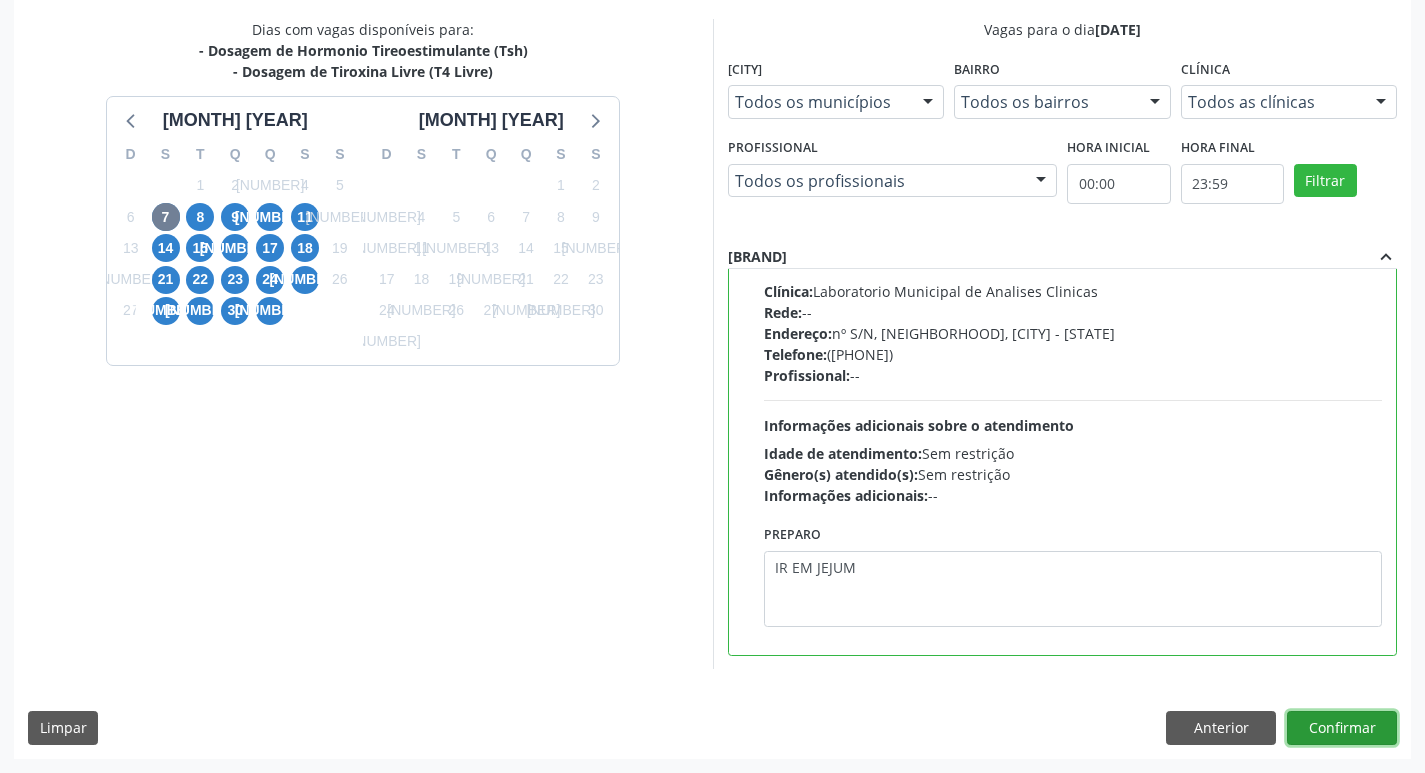 click on "Confirmar" at bounding box center [1342, 728] 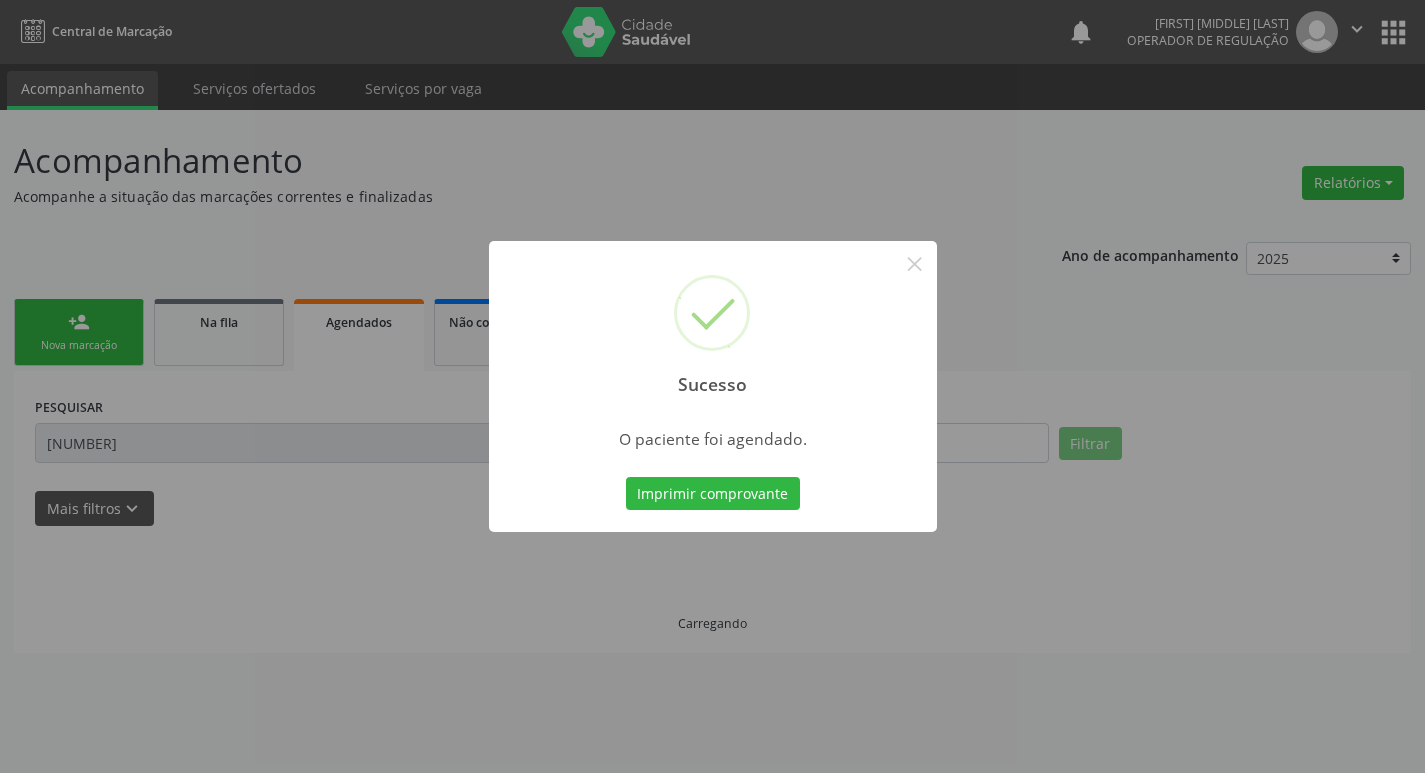 scroll, scrollTop: 0, scrollLeft: 0, axis: both 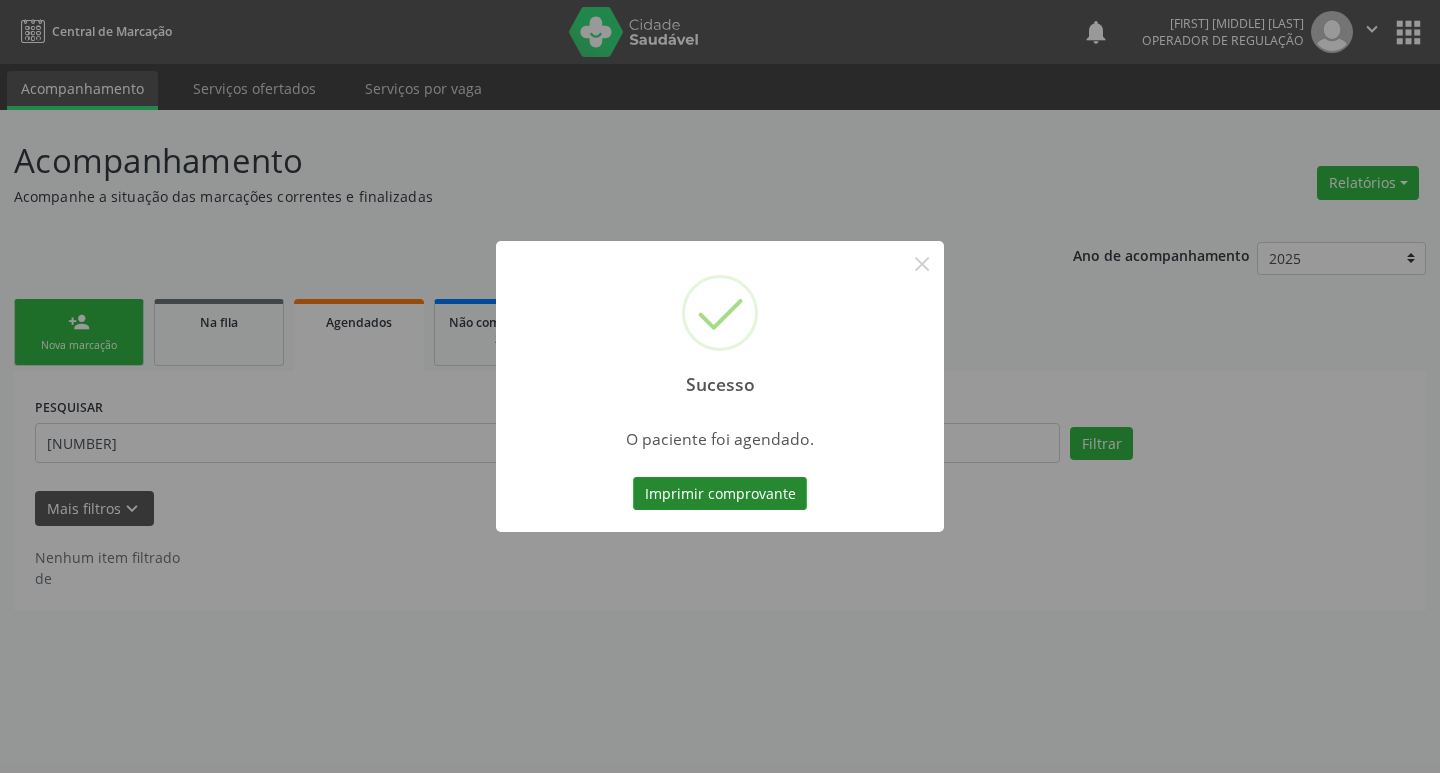 click on "Imprimir comprovante" at bounding box center [720, 494] 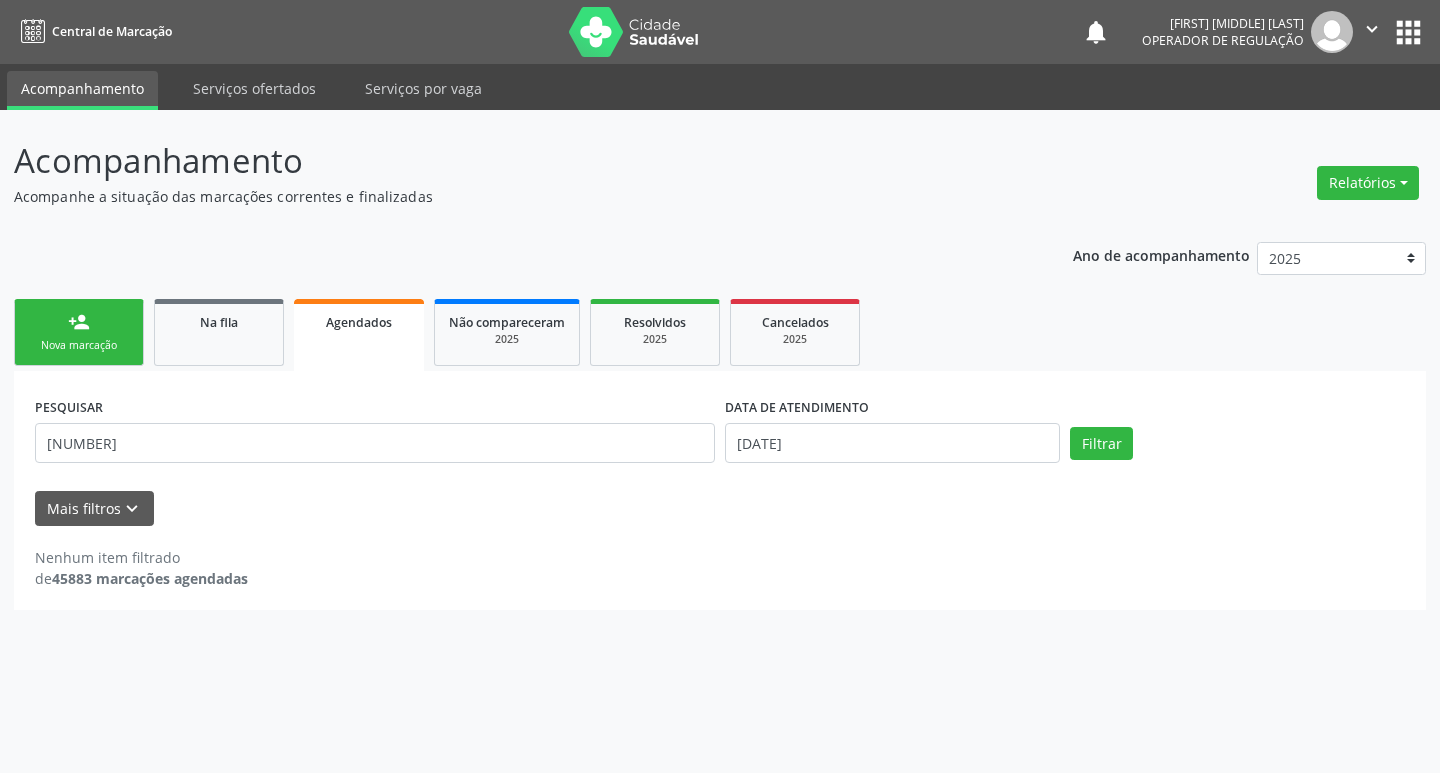 click on "person_add
Nova marcação" at bounding box center [79, 332] 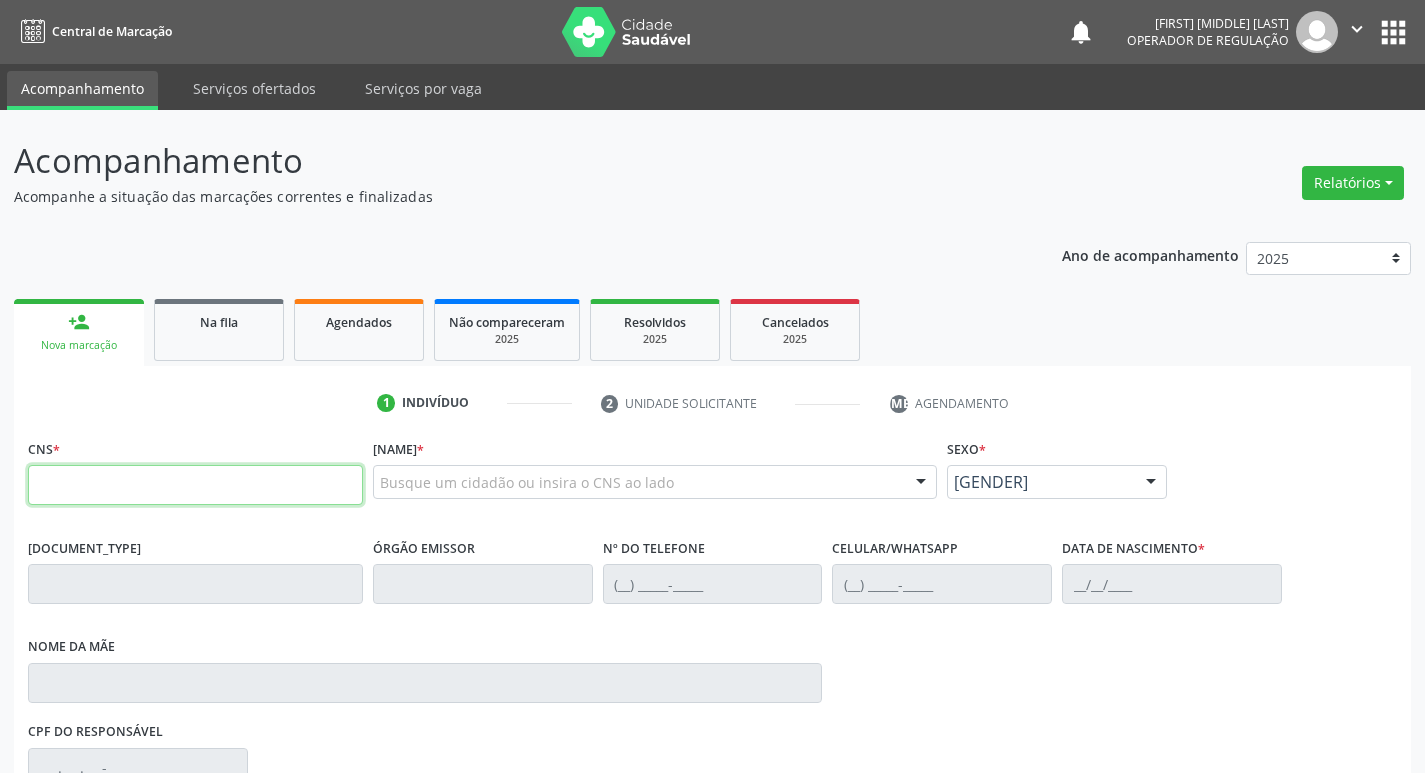 click at bounding box center (195, 485) 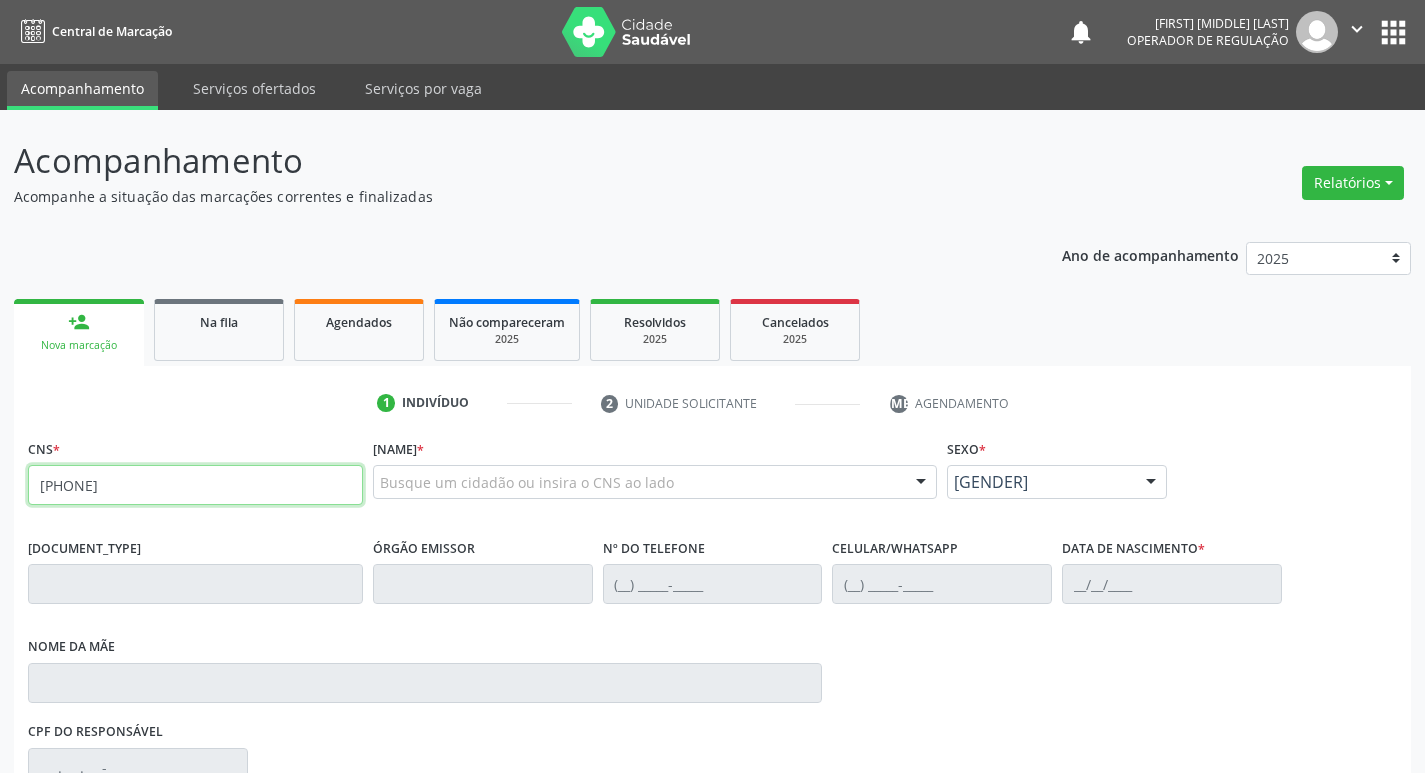type on "[PHONE]" 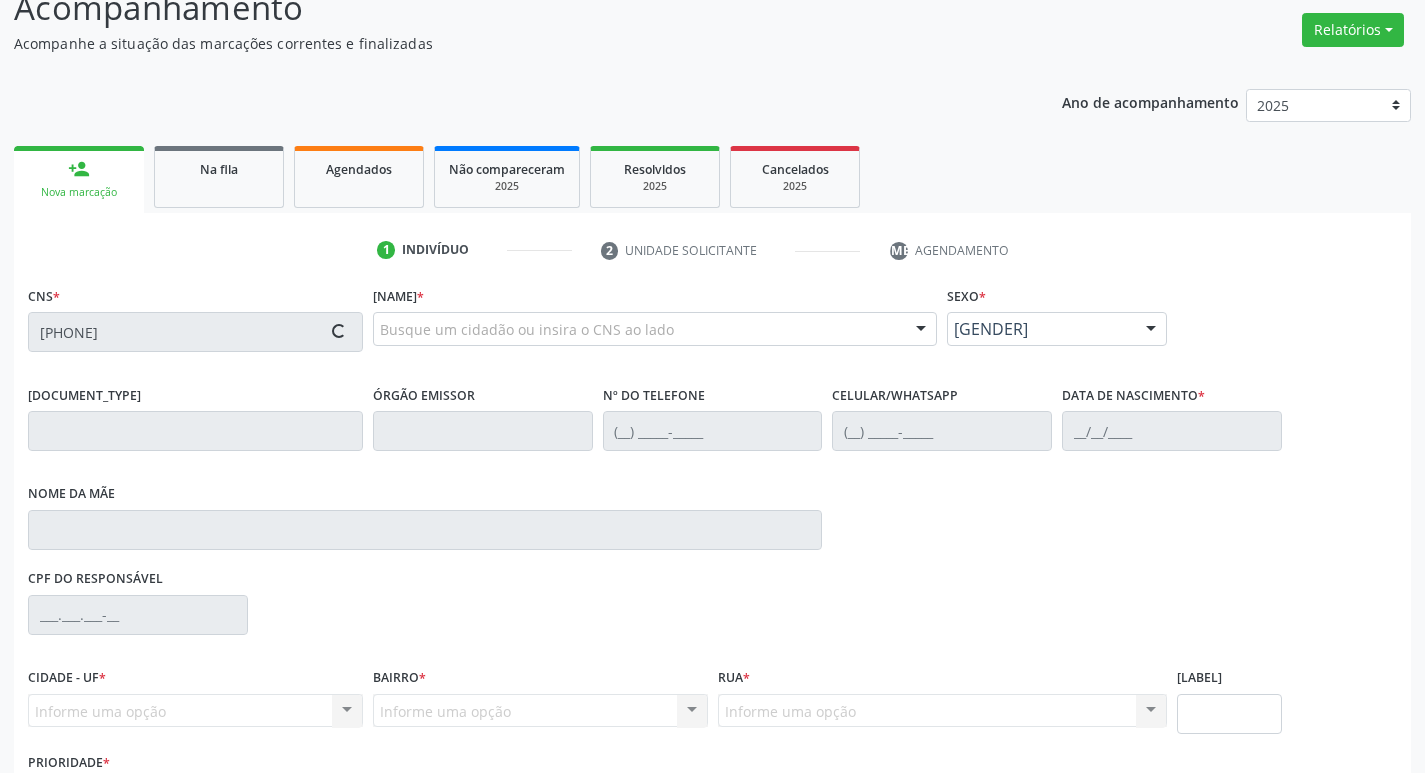 scroll, scrollTop: 297, scrollLeft: 0, axis: vertical 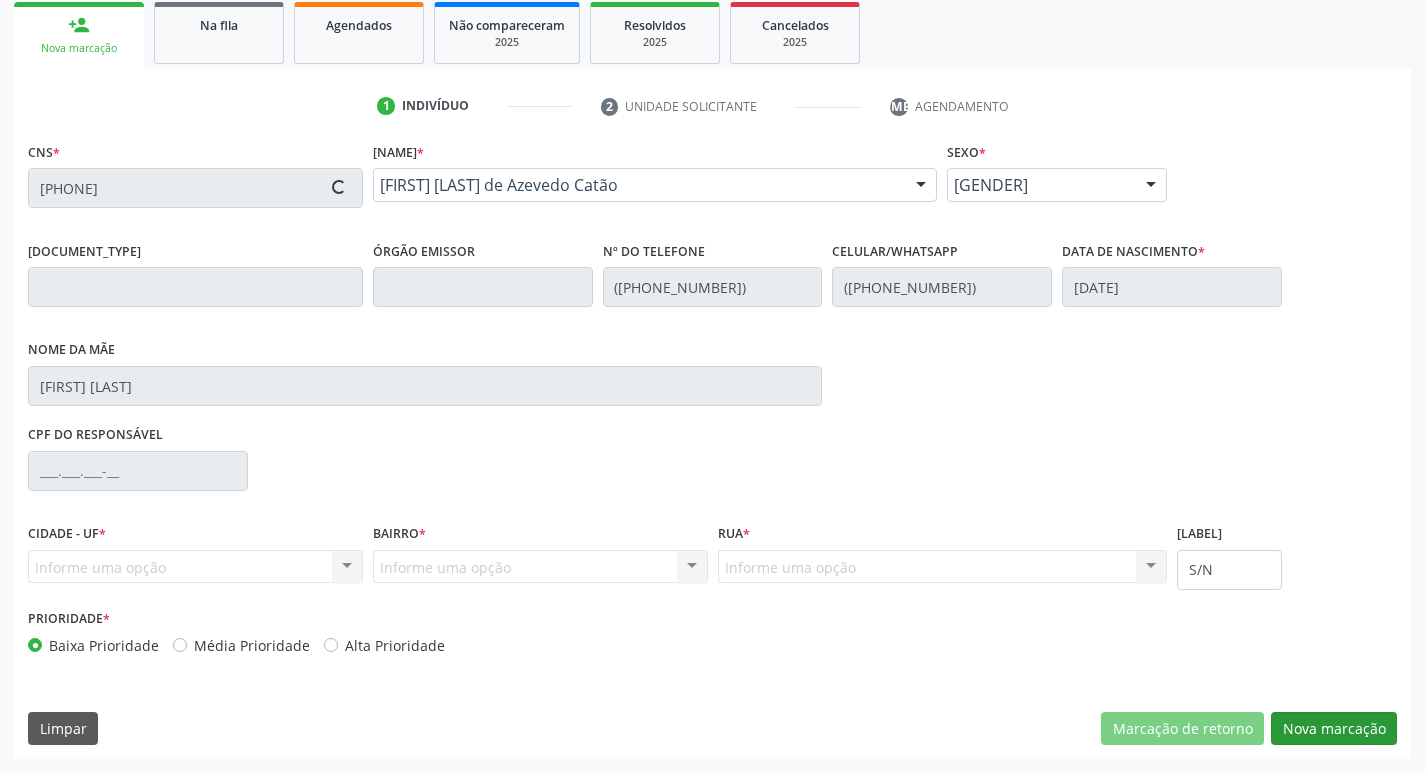 click on "Nova marcação" at bounding box center (1182, 729) 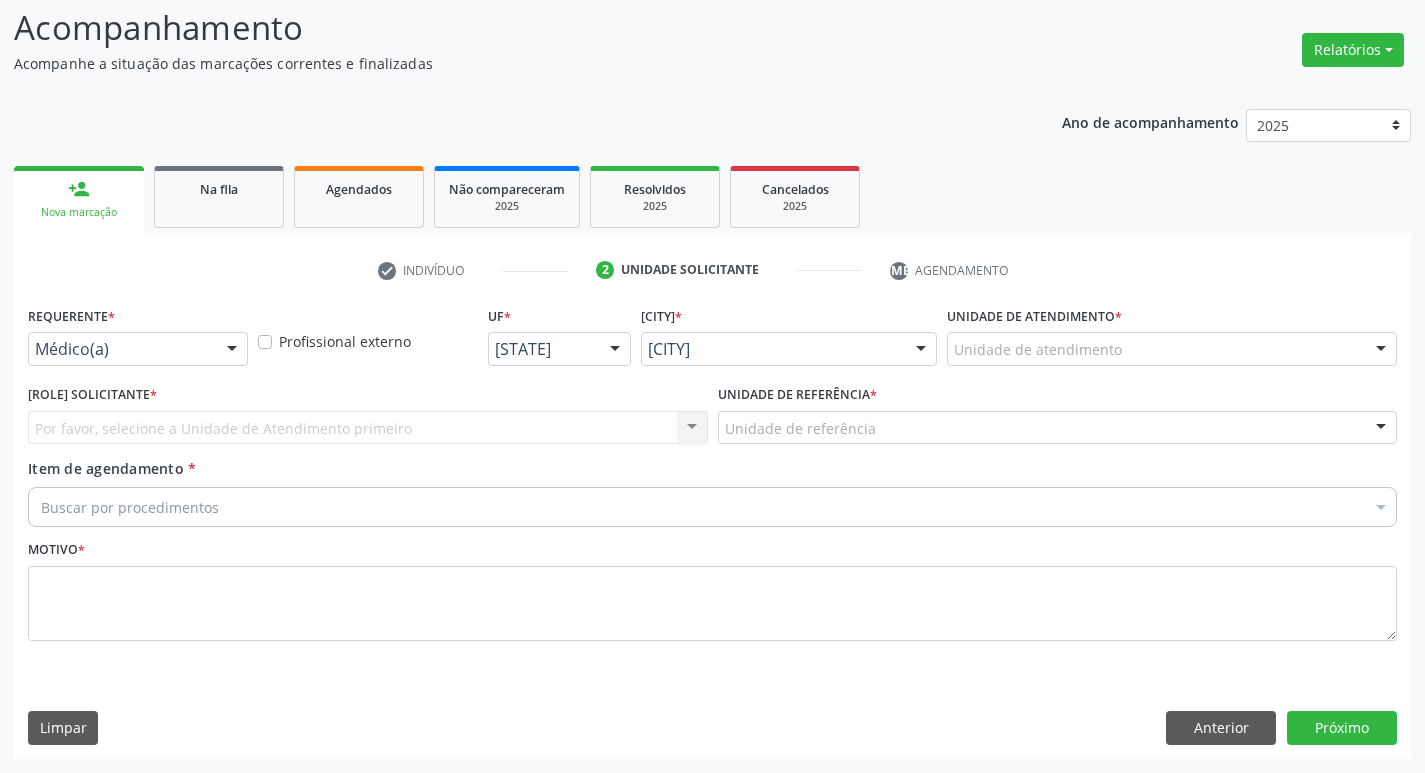scroll, scrollTop: 133, scrollLeft: 0, axis: vertical 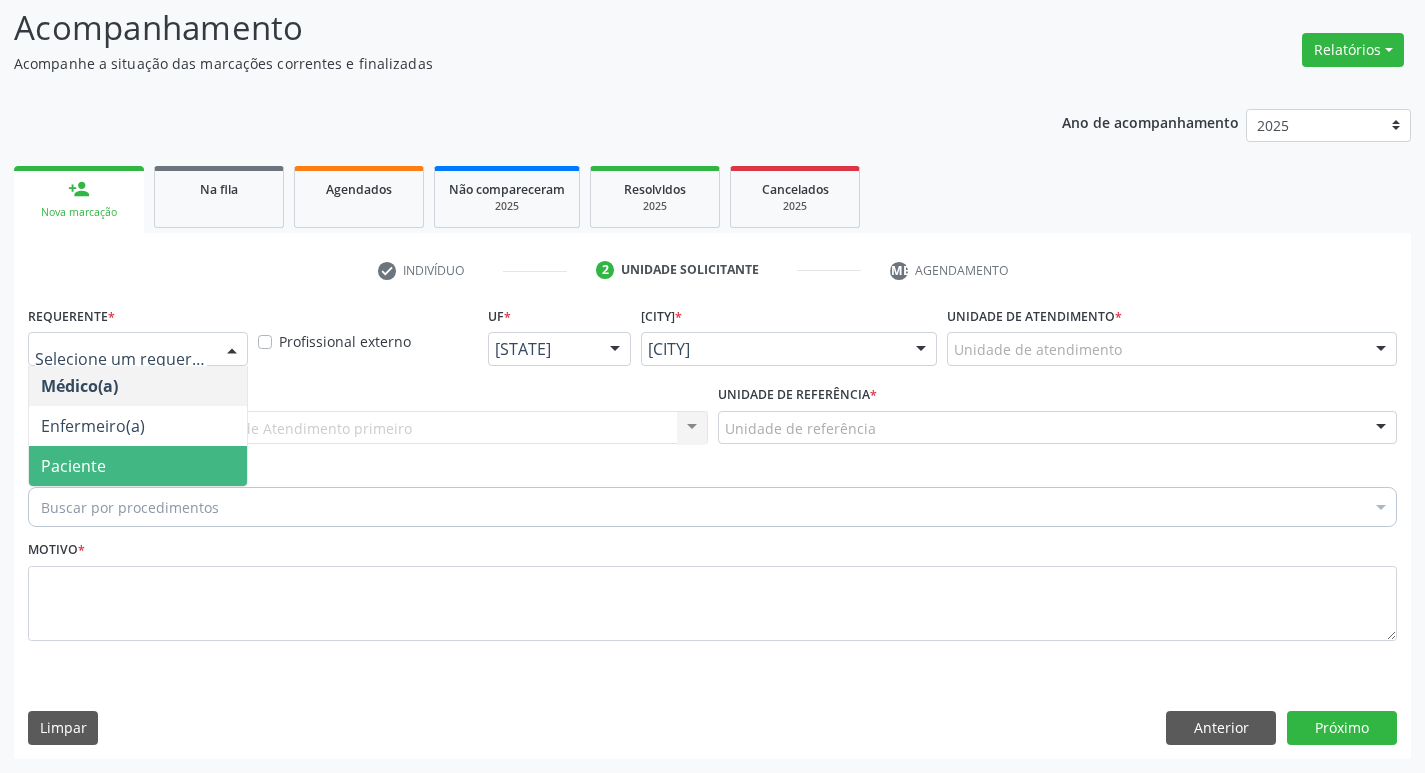 click on "Paciente" at bounding box center [138, 466] 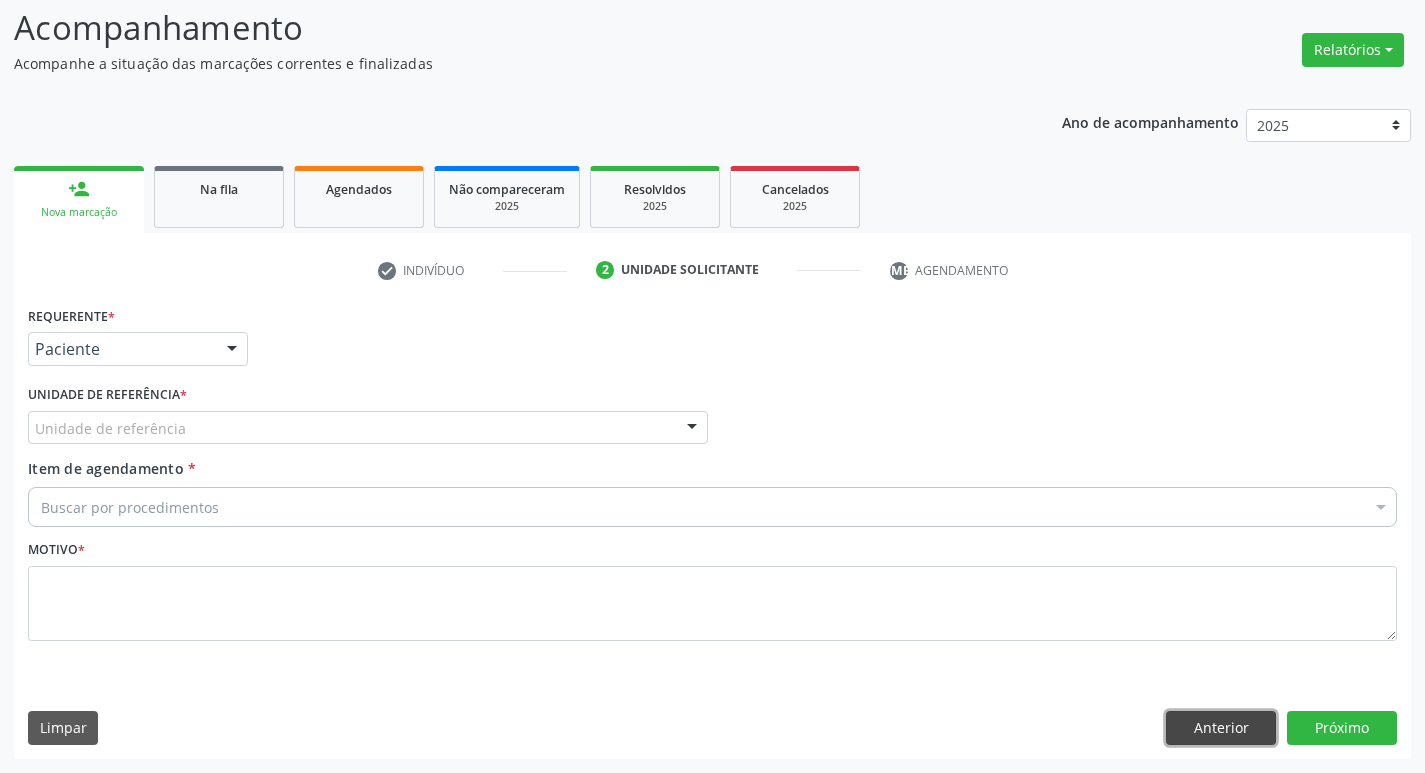 click on "Anterior" at bounding box center [1221, 728] 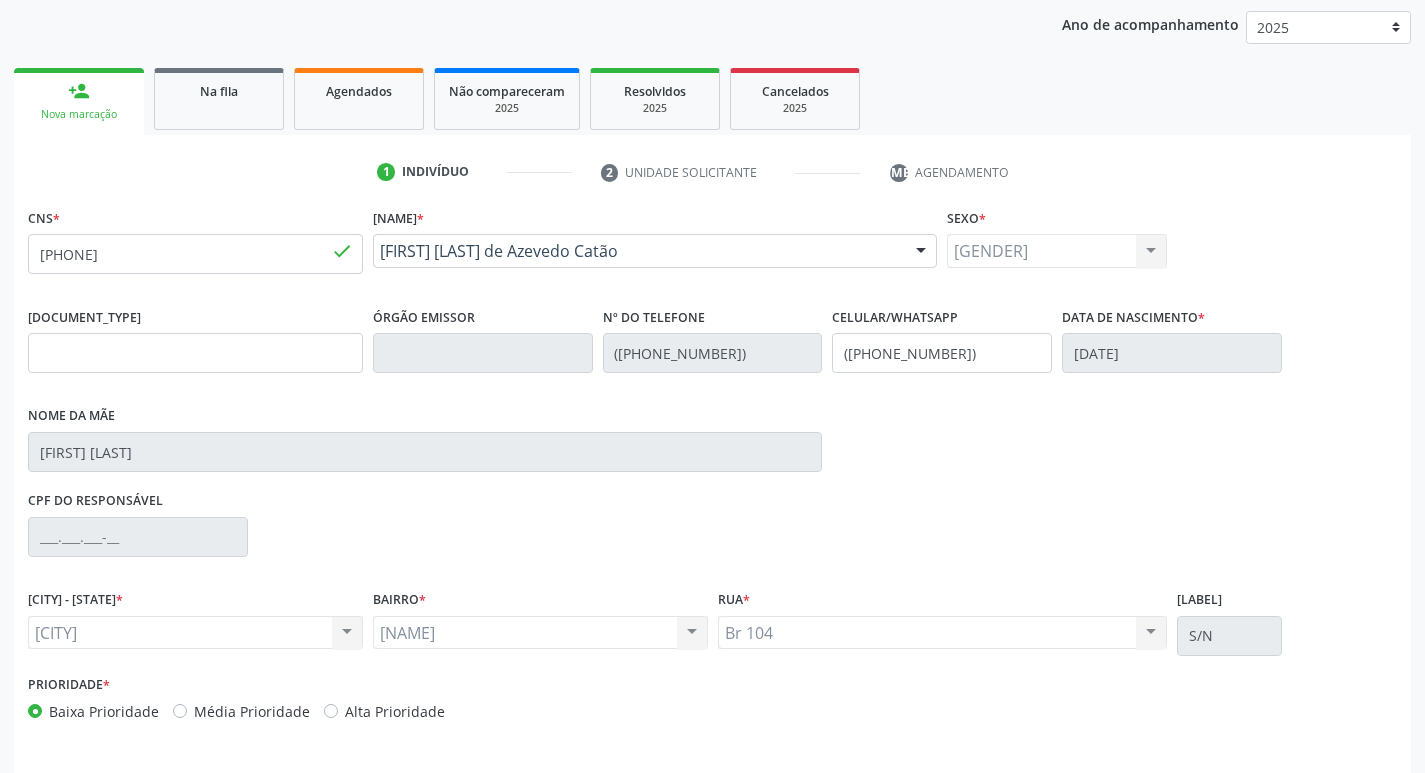 scroll, scrollTop: 297, scrollLeft: 0, axis: vertical 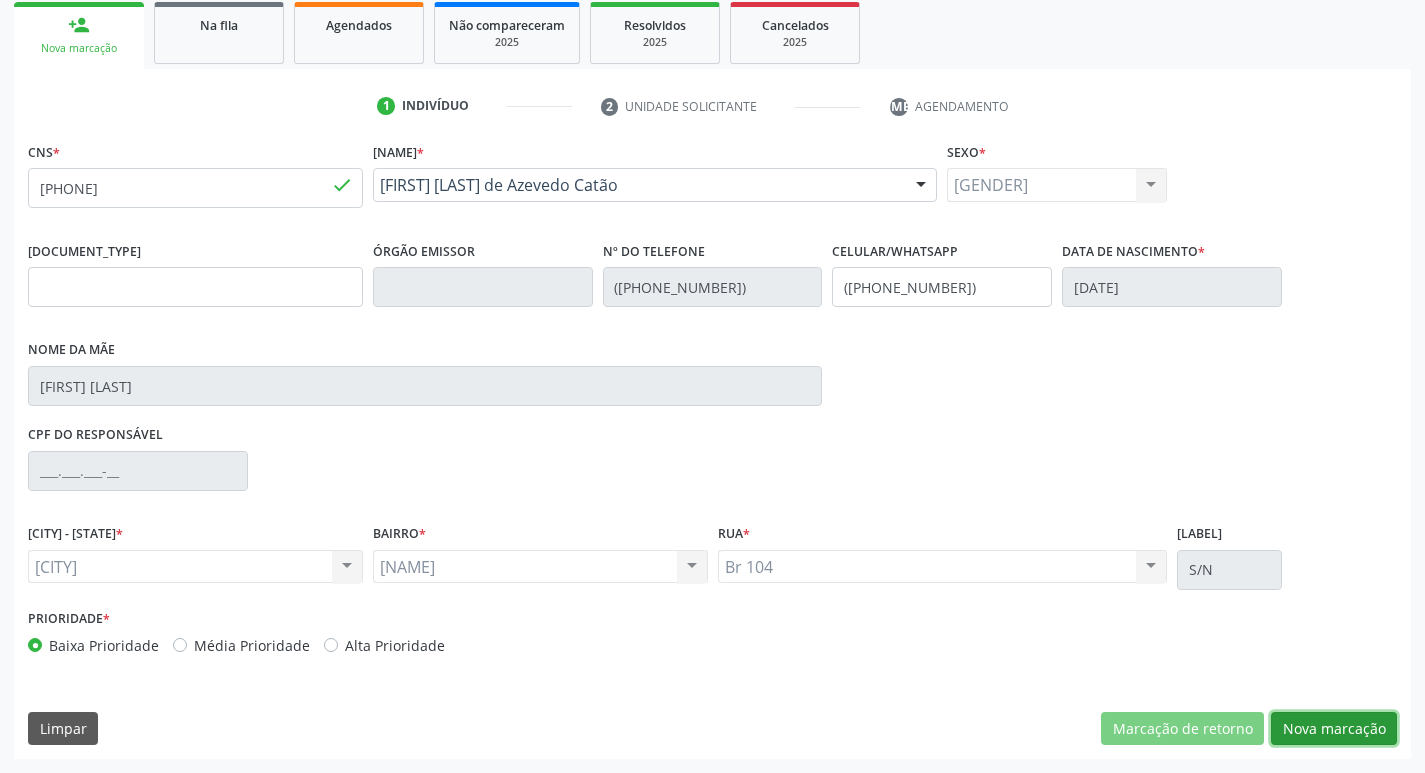 click on "Nova marcação" at bounding box center (1182, 729) 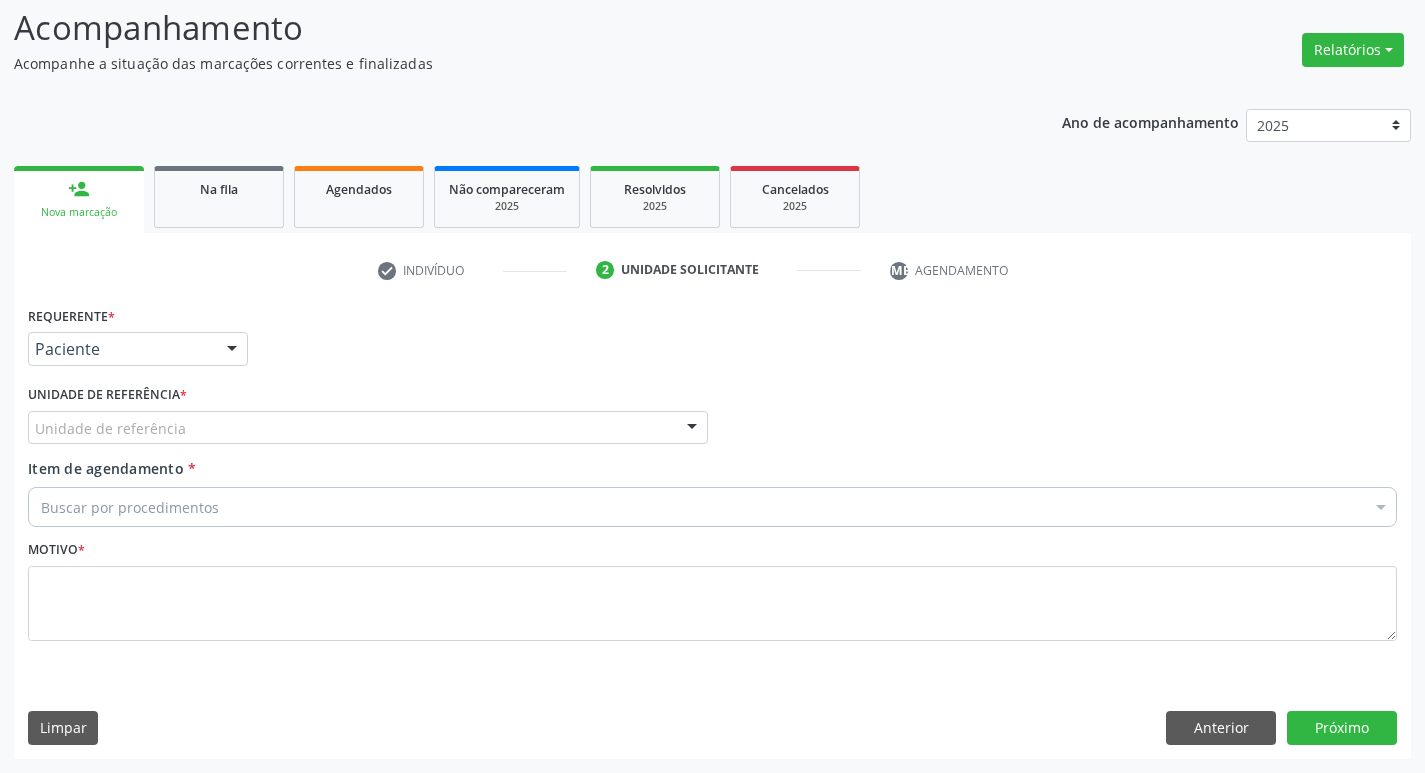 scroll, scrollTop: 133, scrollLeft: 0, axis: vertical 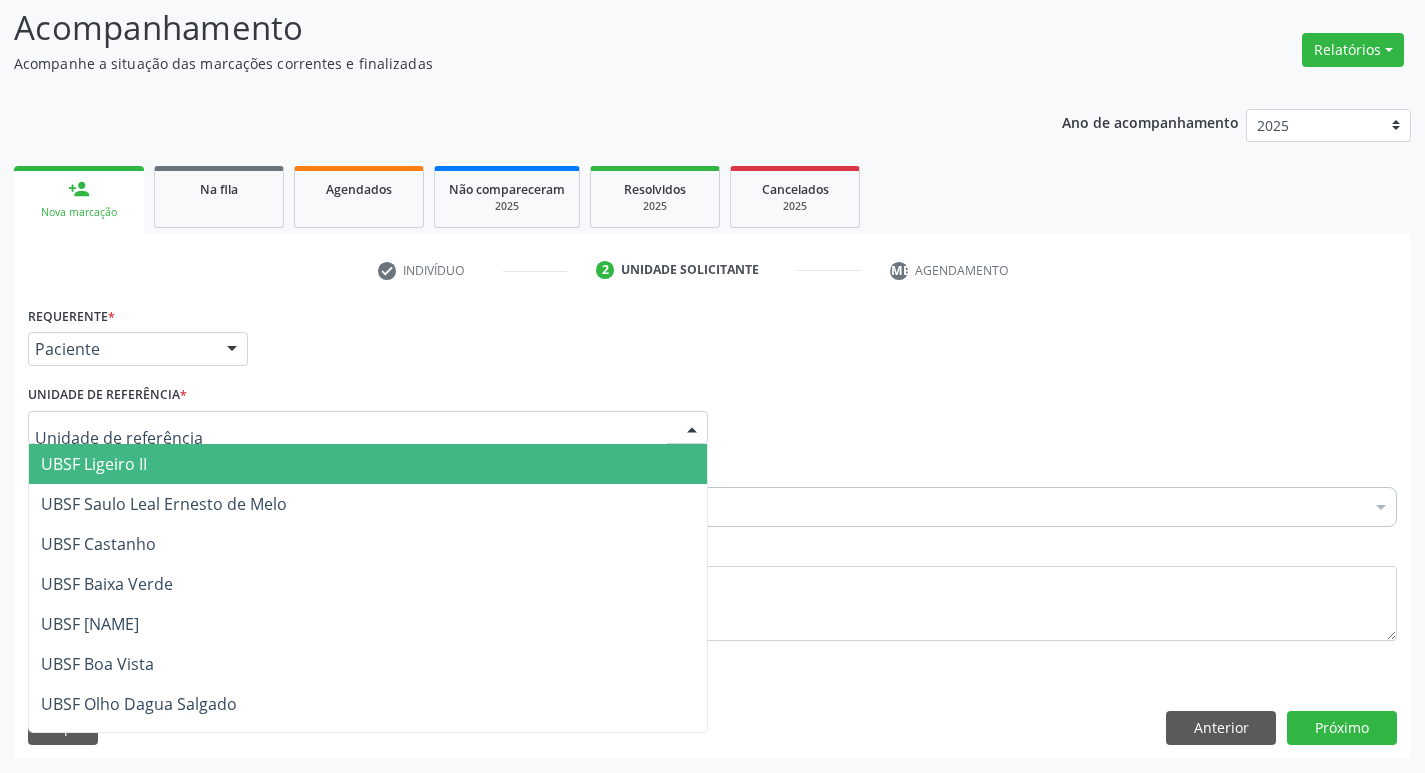 click on "UBSF Ligeiro II" at bounding box center (368, 464) 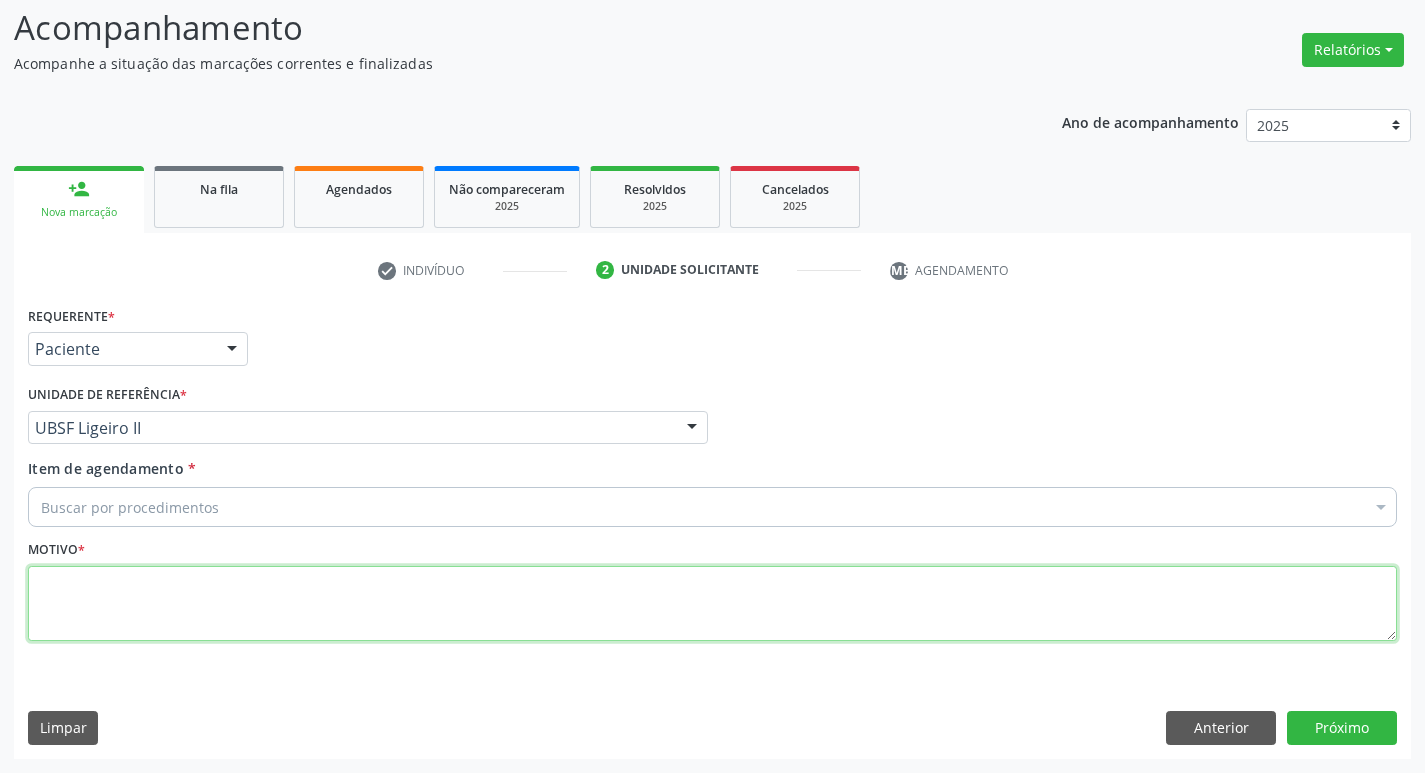 click at bounding box center (712, 604) 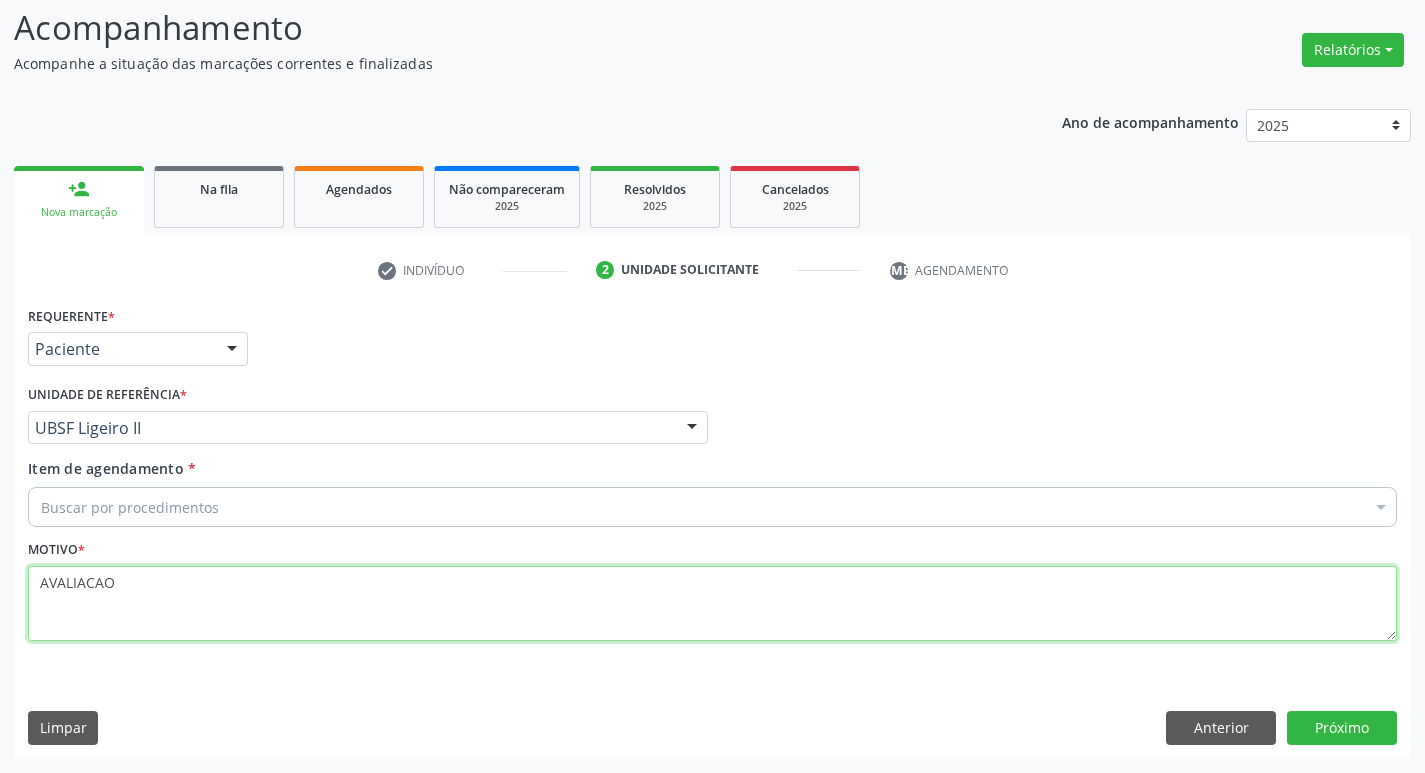 type on "AVALIACAO" 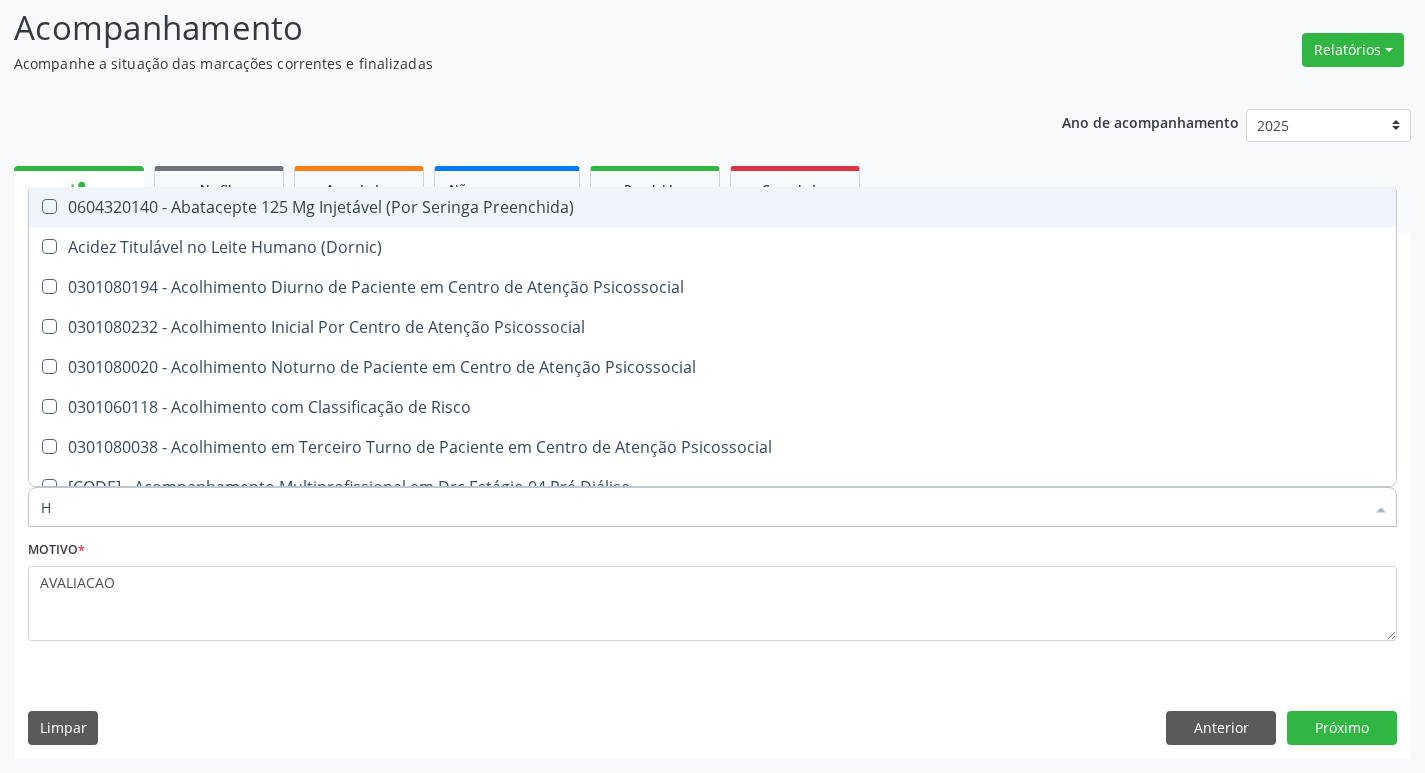 type on "HEMOGR" 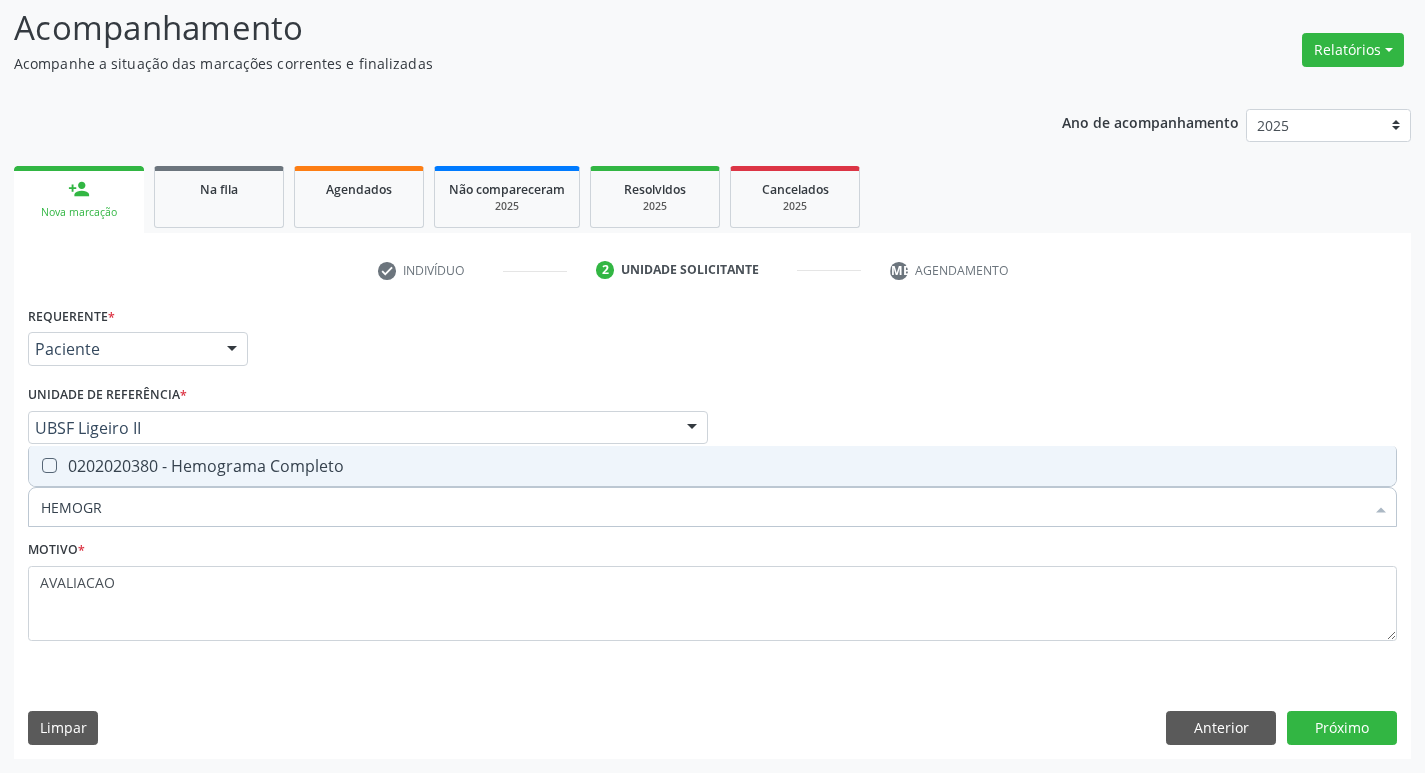 click on "0202020380 - Hemograma Completo" at bounding box center [712, 466] 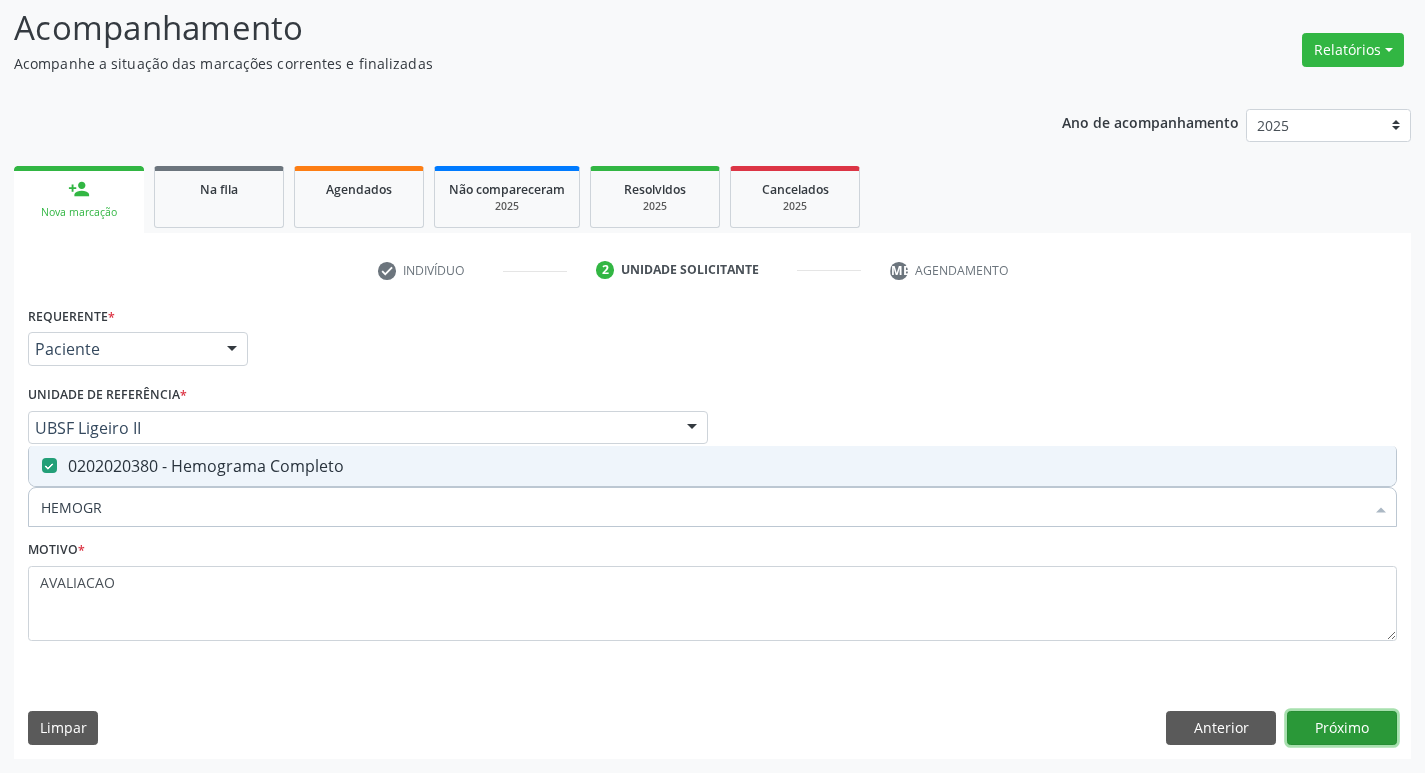 click on "Próximo" at bounding box center (1342, 728) 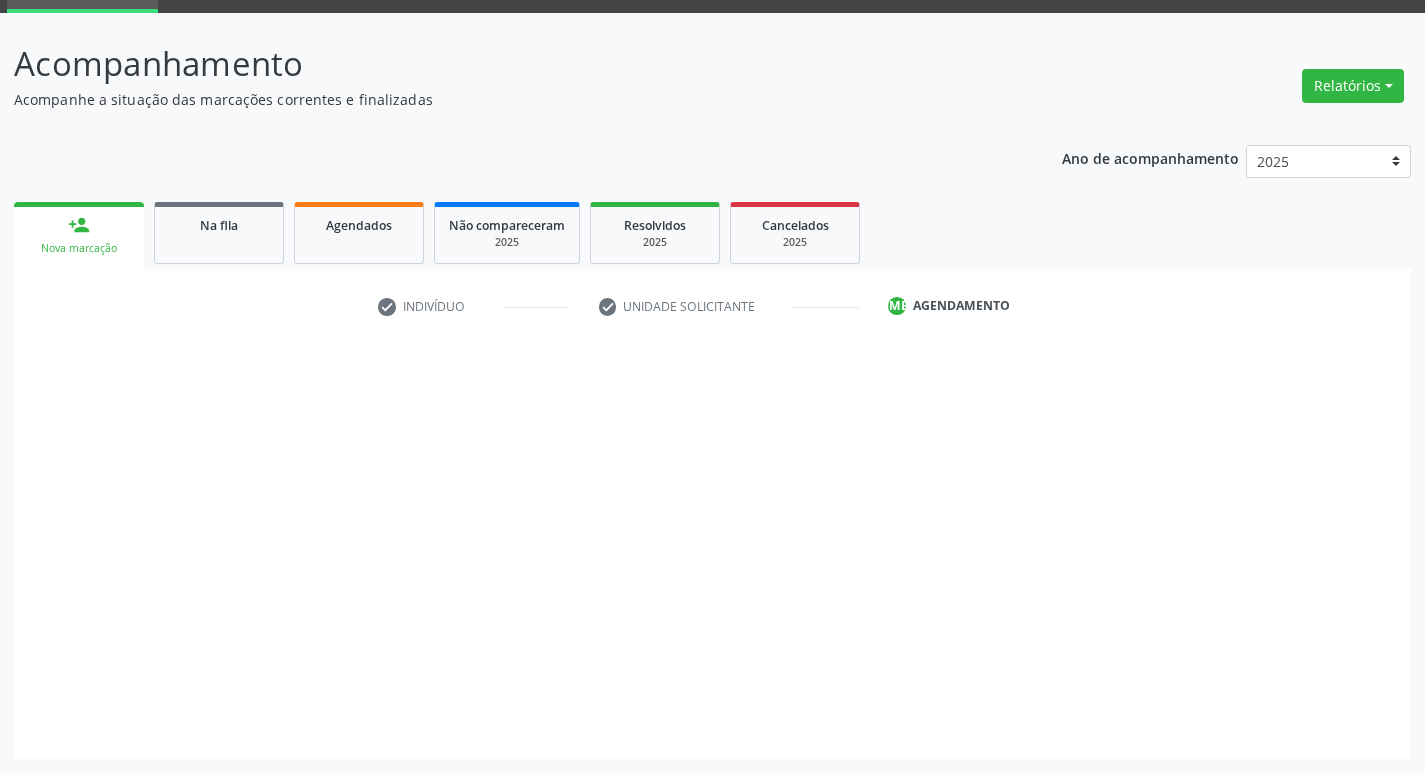 scroll, scrollTop: 97, scrollLeft: 0, axis: vertical 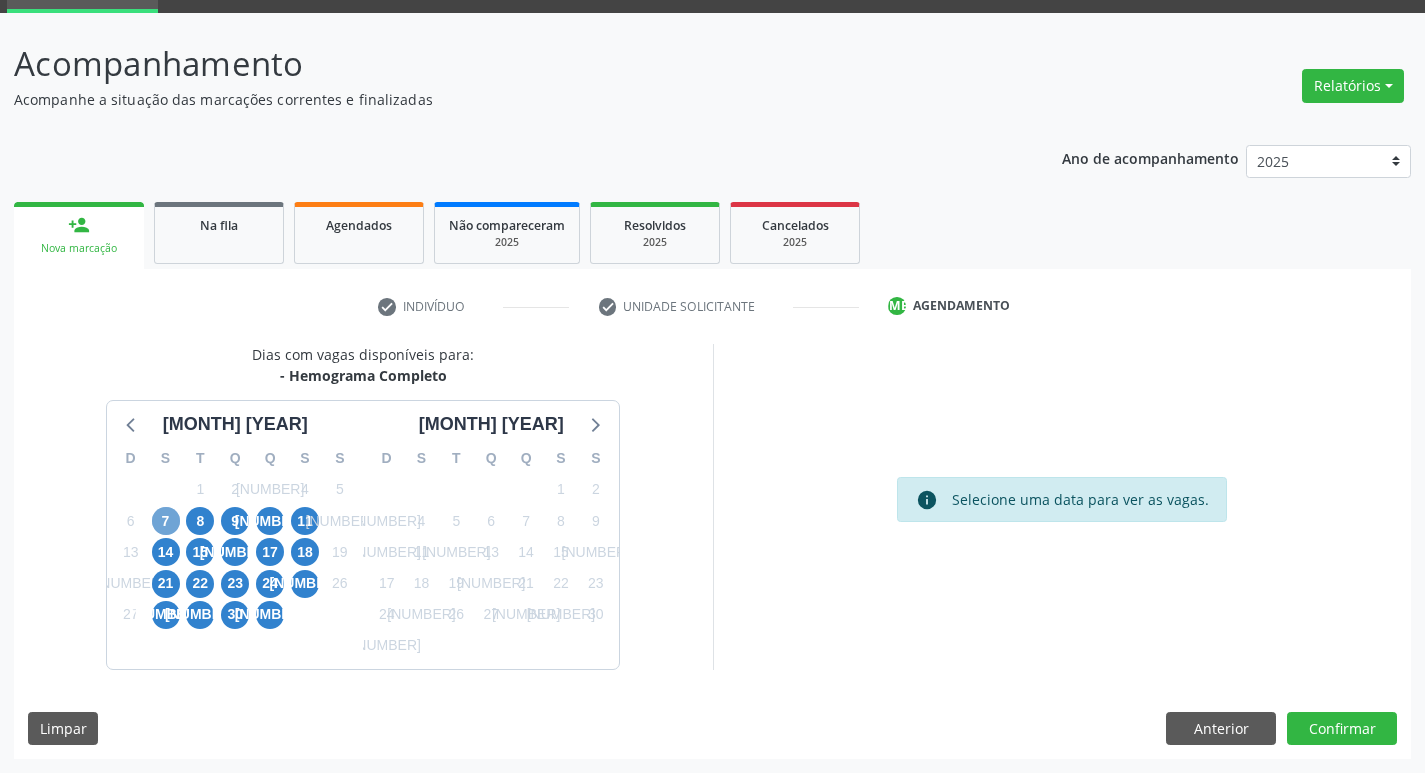 click on "7" at bounding box center (166, 521) 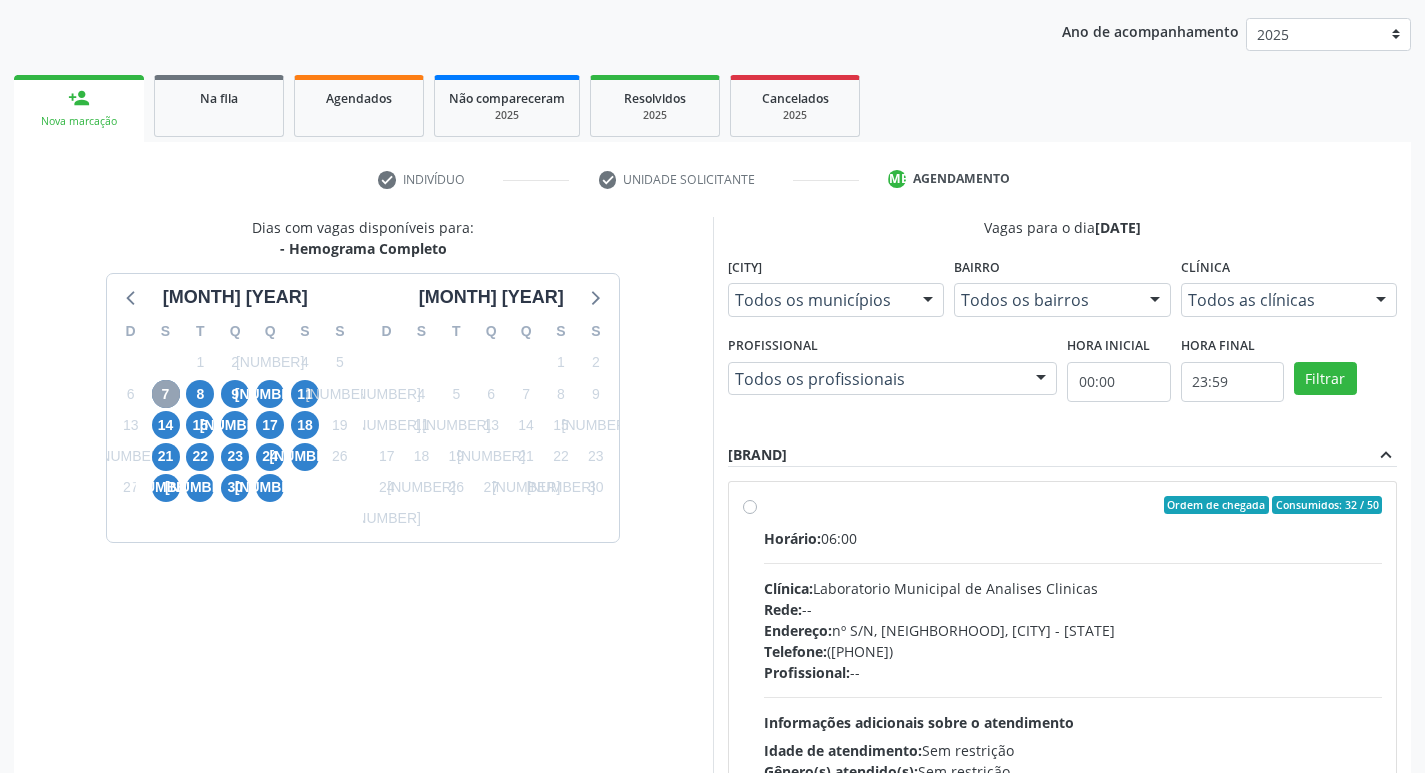 scroll, scrollTop: 386, scrollLeft: 0, axis: vertical 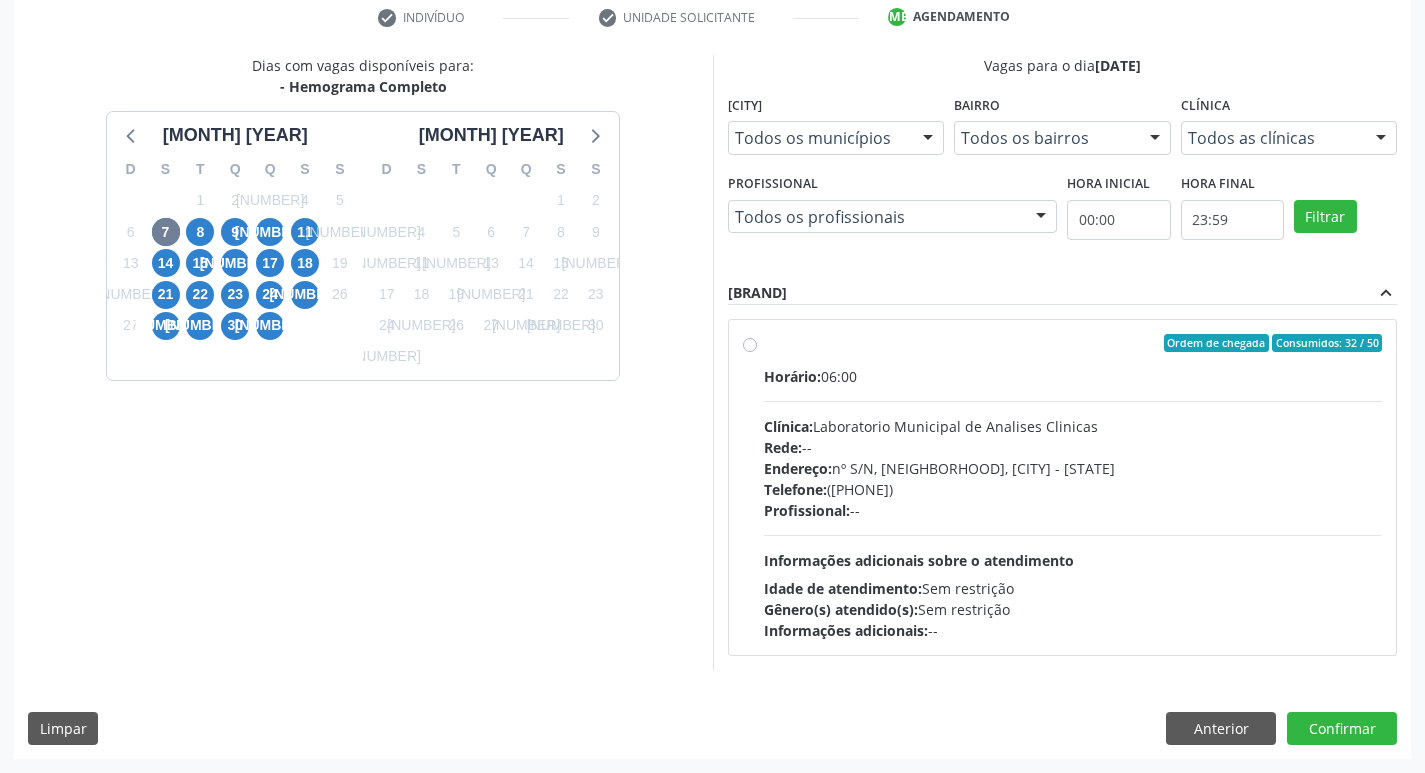 click on "Clínica:  Laboratorio Municipal de Analises Clinicas" at bounding box center (1073, 426) 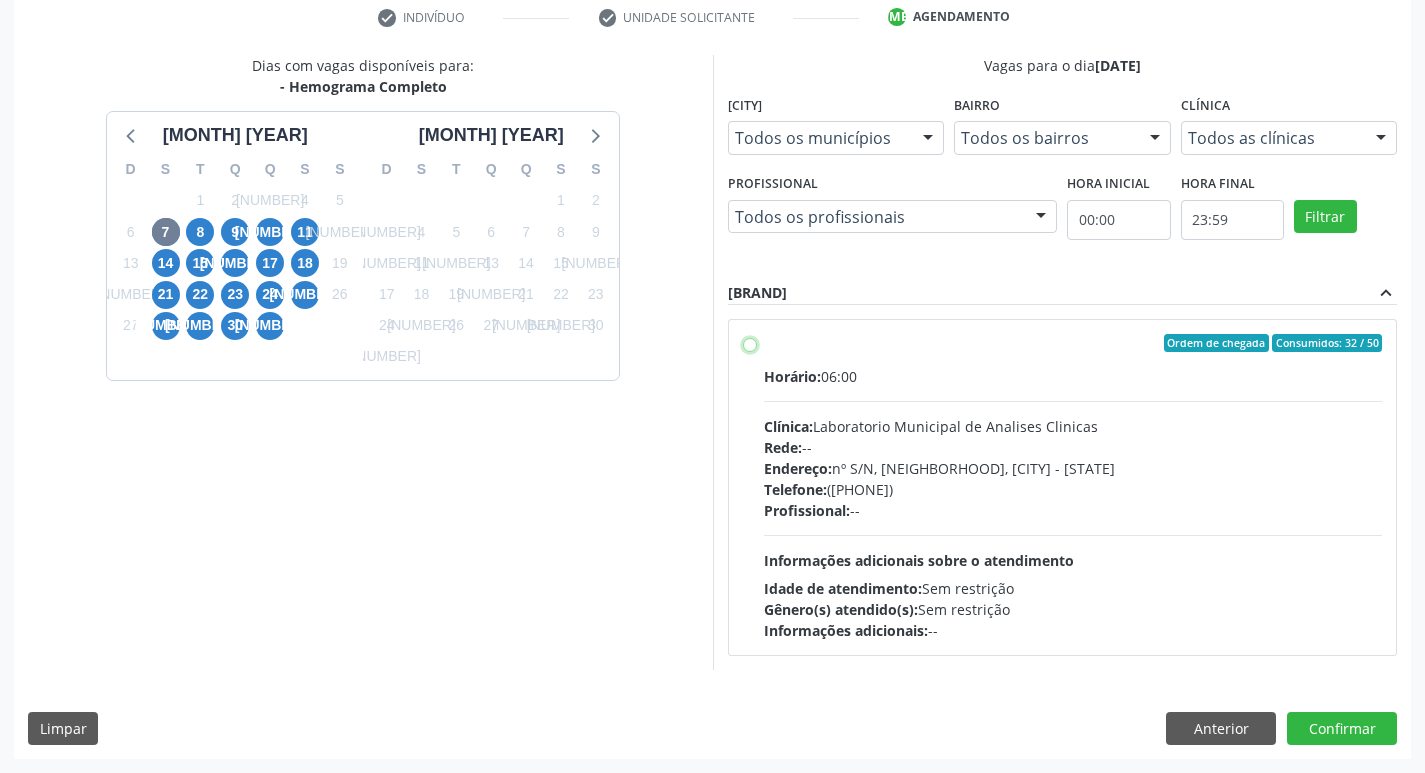 click on "Endereço:   nº S/N, Centro, [CITY] - [STATE]
Telefone:   [PHONE]" at bounding box center [750, 343] 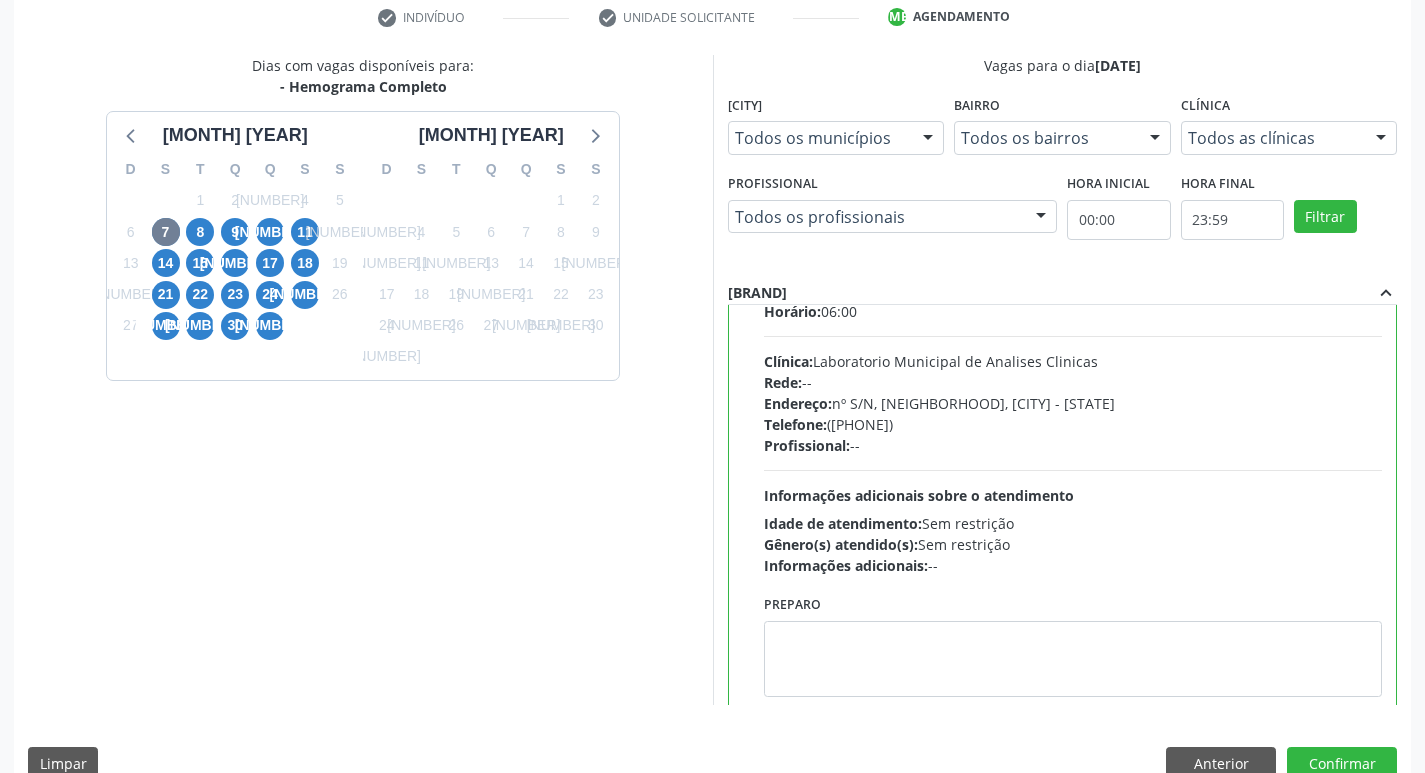 scroll, scrollTop: 99, scrollLeft: 0, axis: vertical 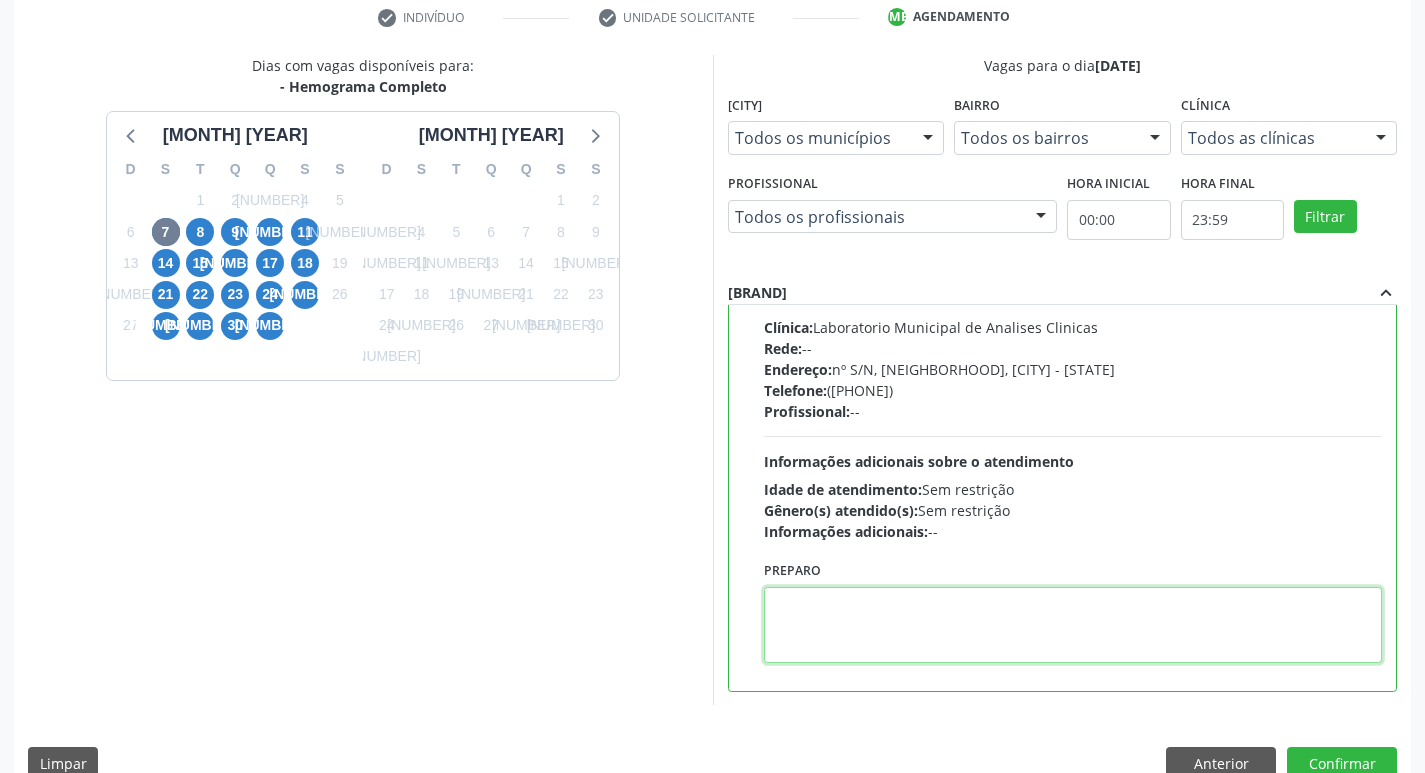 click at bounding box center (1073, 625) 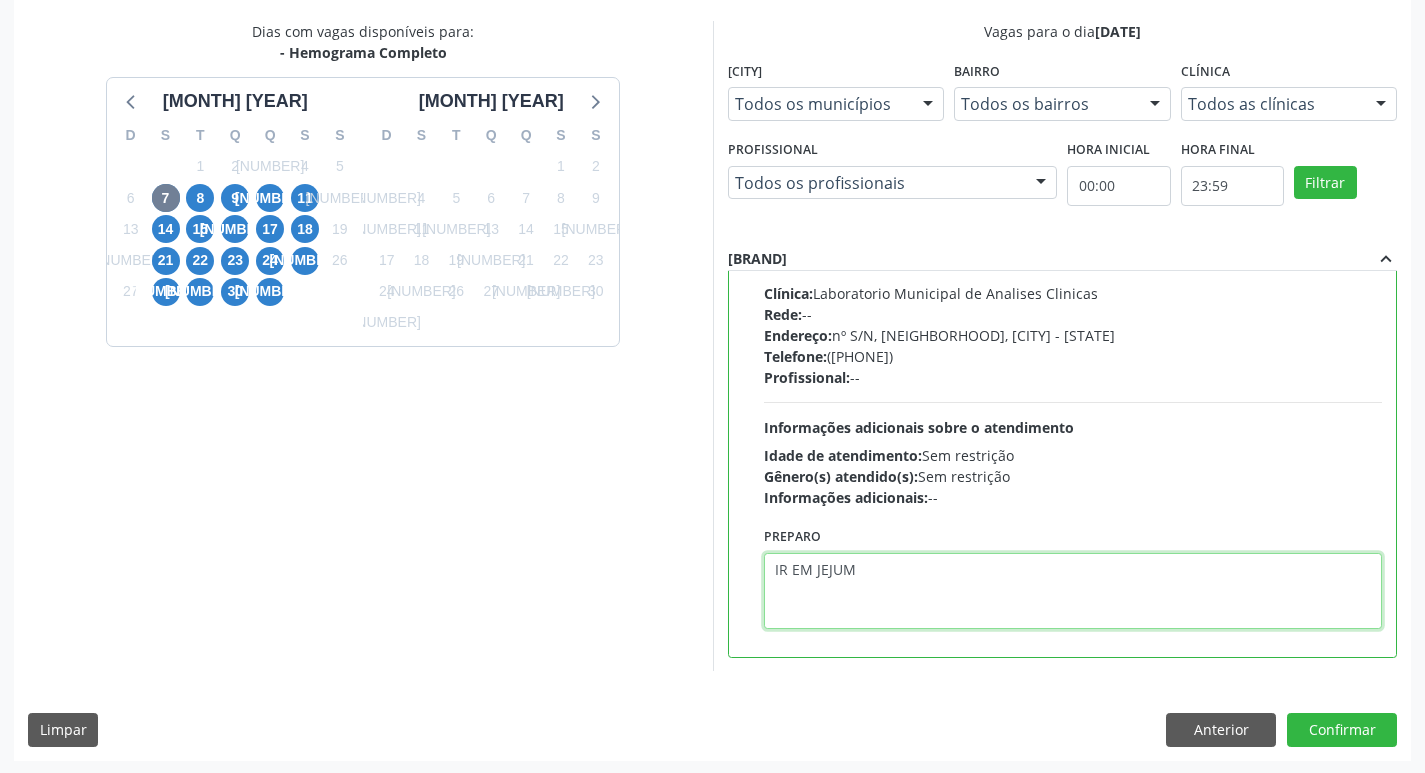 scroll, scrollTop: 422, scrollLeft: 0, axis: vertical 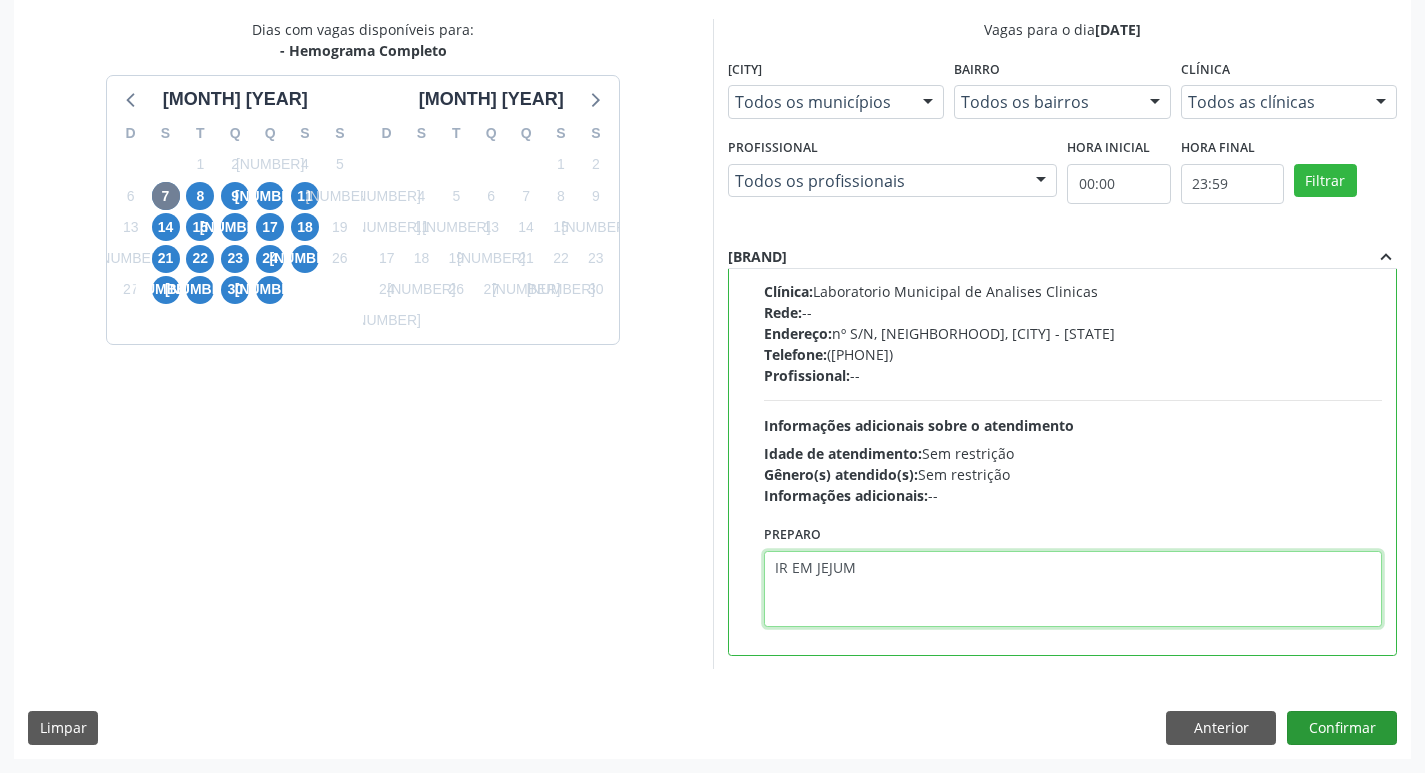 type on "IR EM JEJUM" 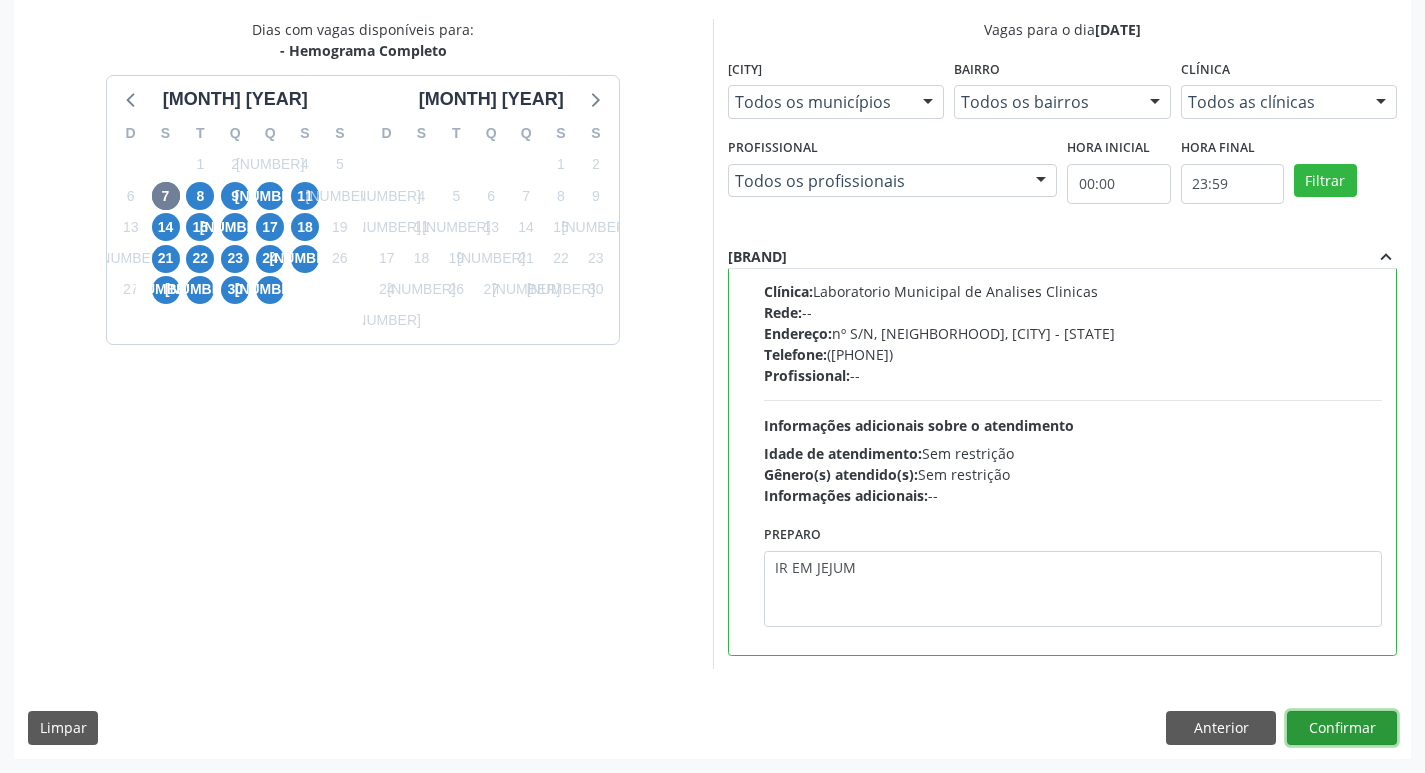 click on "Confirmar" at bounding box center (1342, 728) 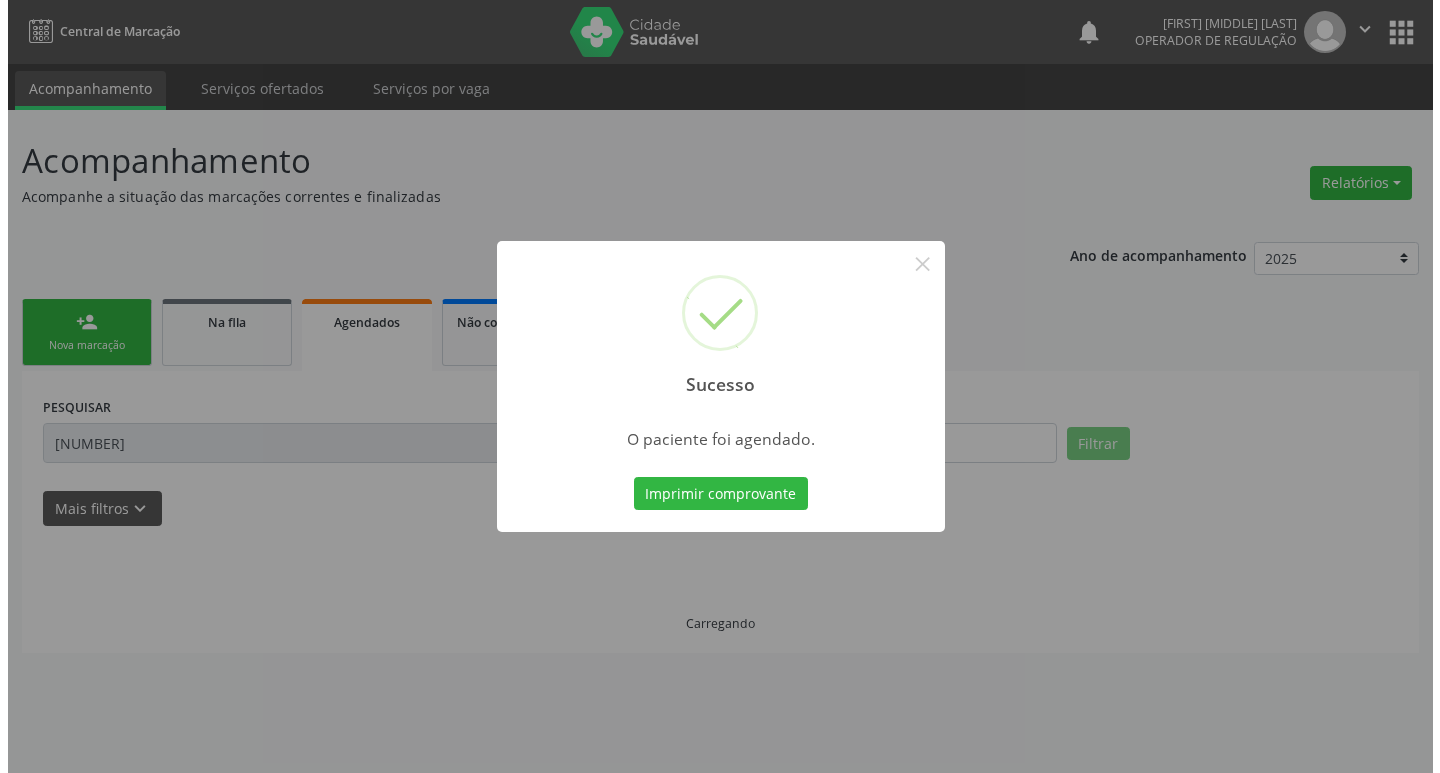 scroll, scrollTop: 0, scrollLeft: 0, axis: both 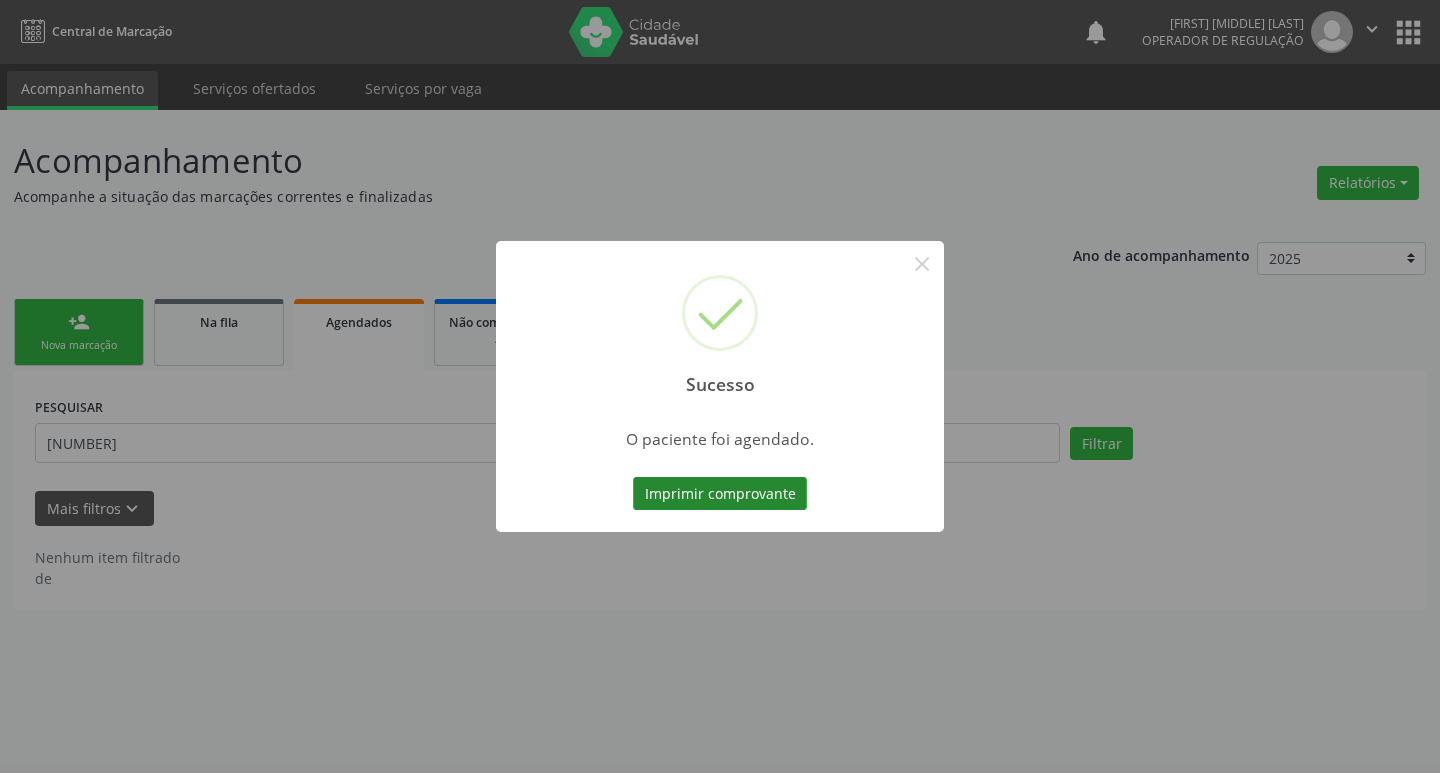 click on "Imprimir comprovante" at bounding box center (720, 494) 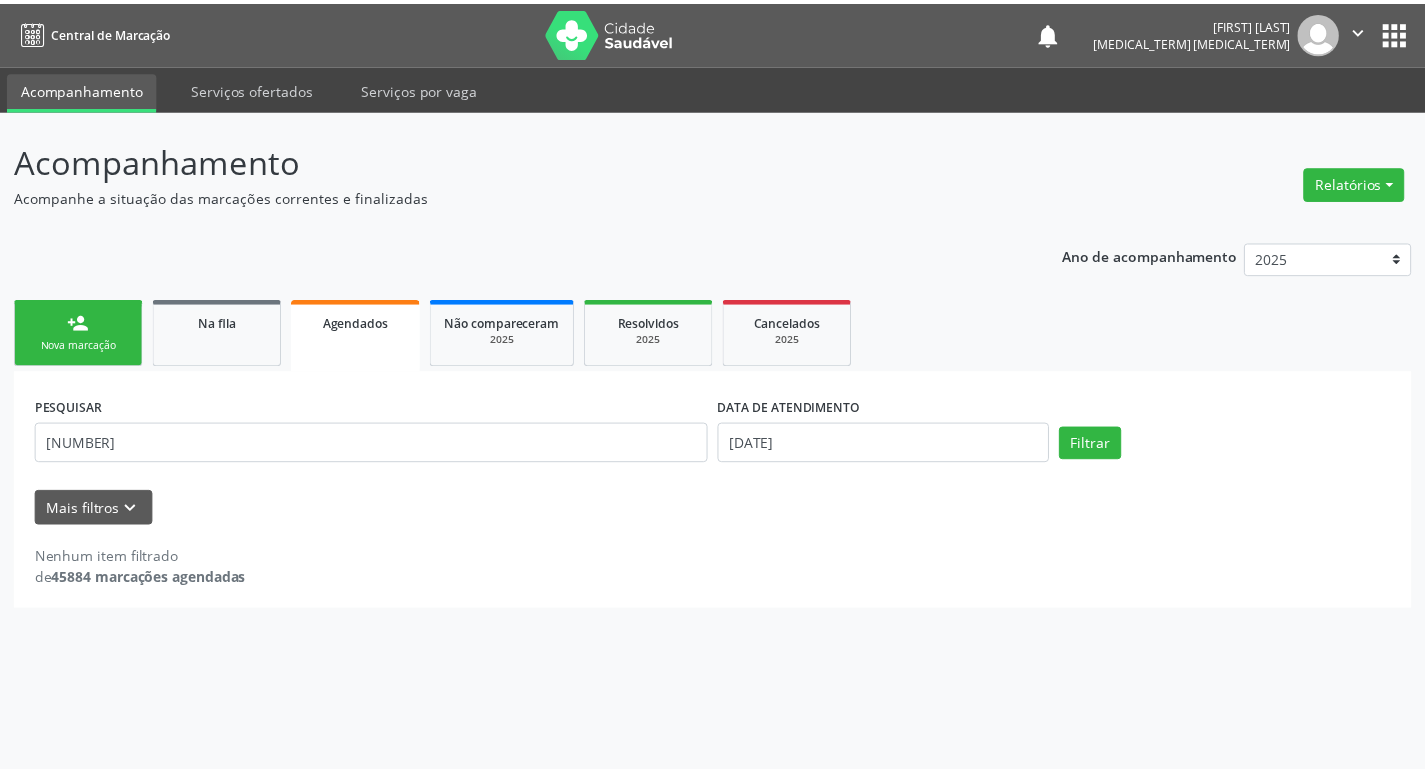 scroll, scrollTop: 0, scrollLeft: 0, axis: both 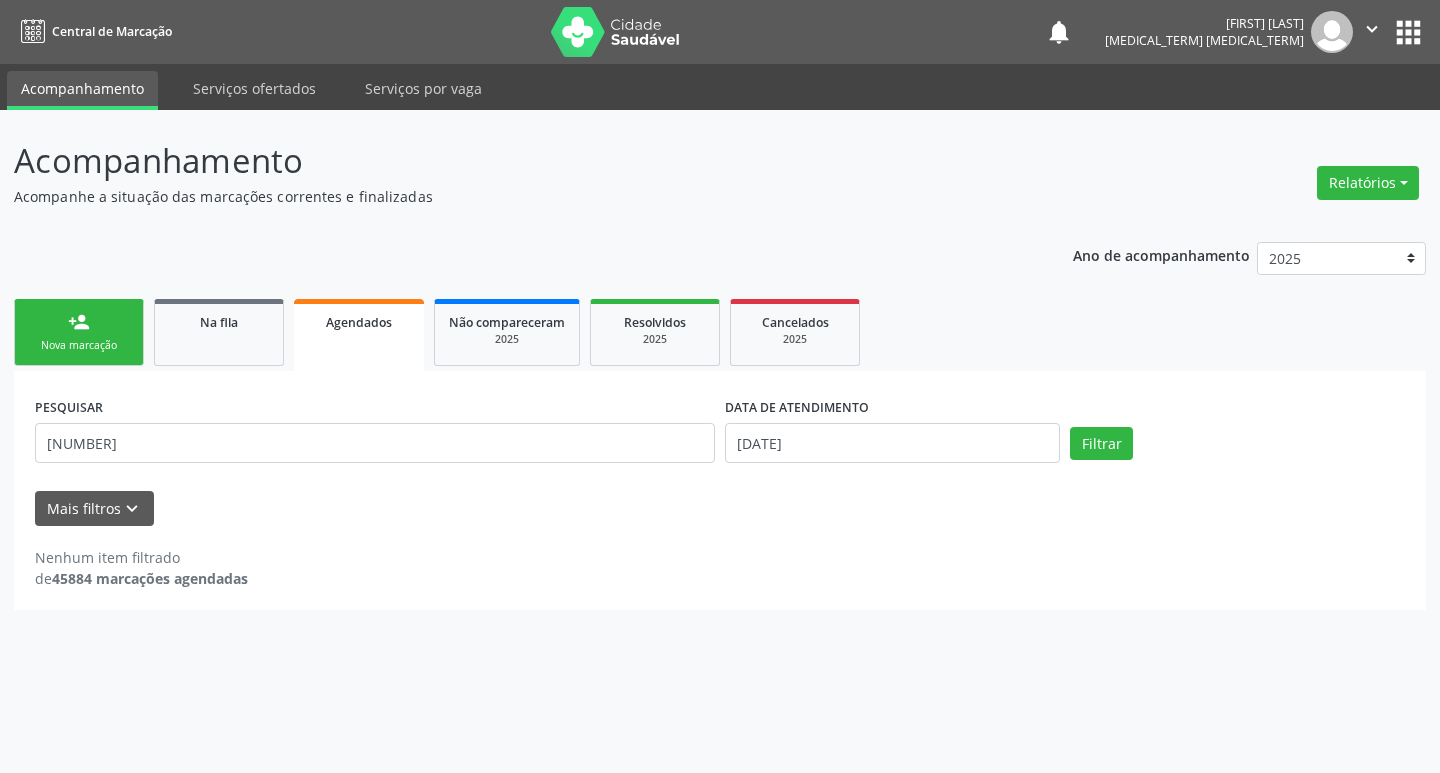 click on "Nova marcação" at bounding box center [79, 345] 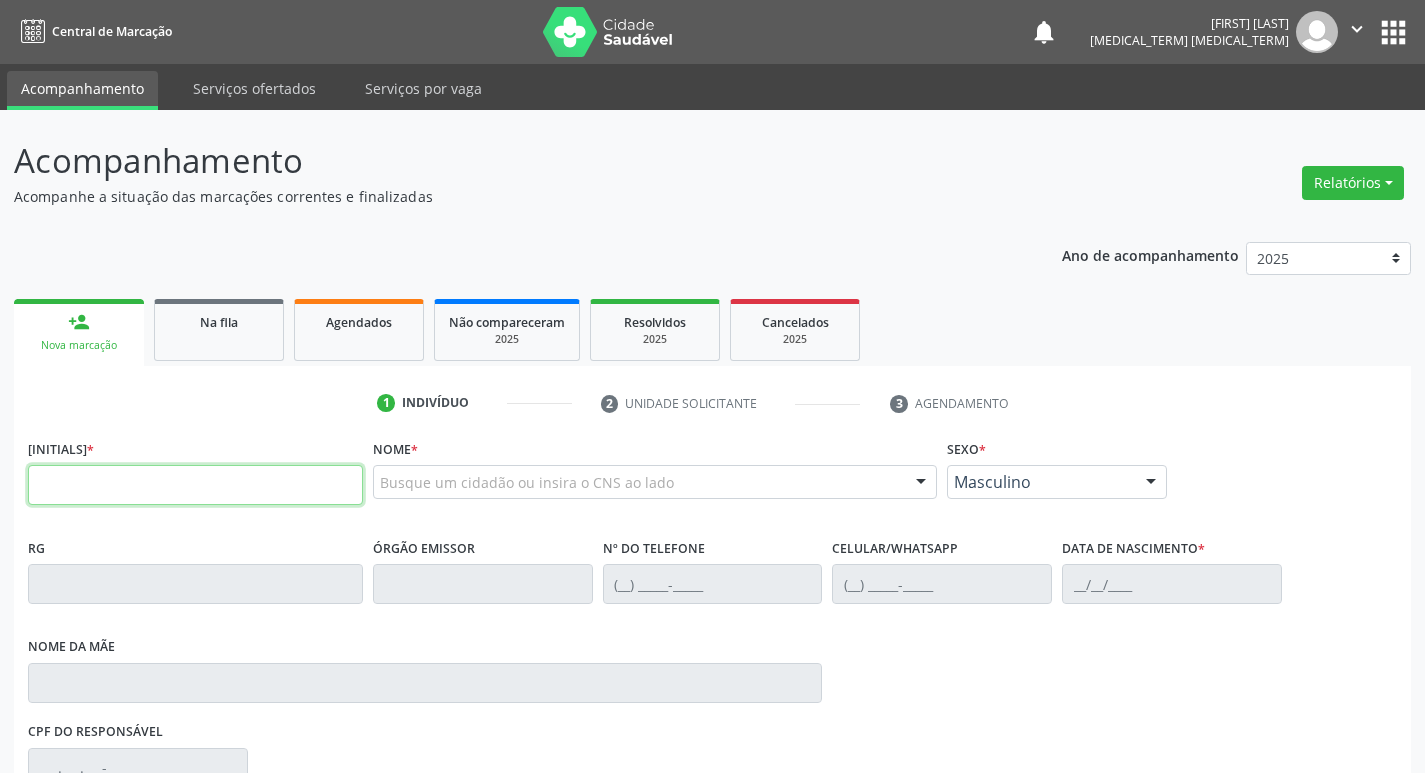 click at bounding box center [195, 485] 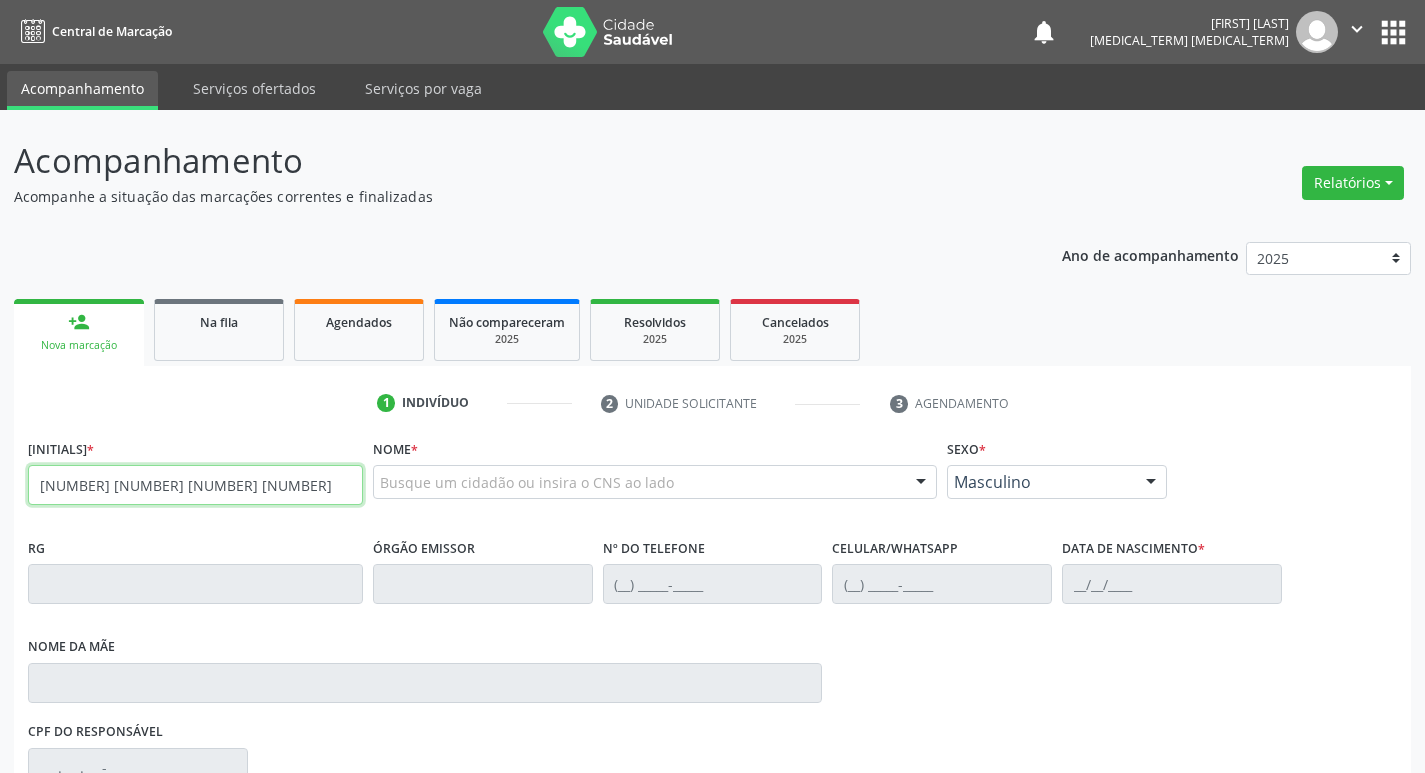 type on "[NUMBER] [NUMBER] [NUMBER] [NUMBER]" 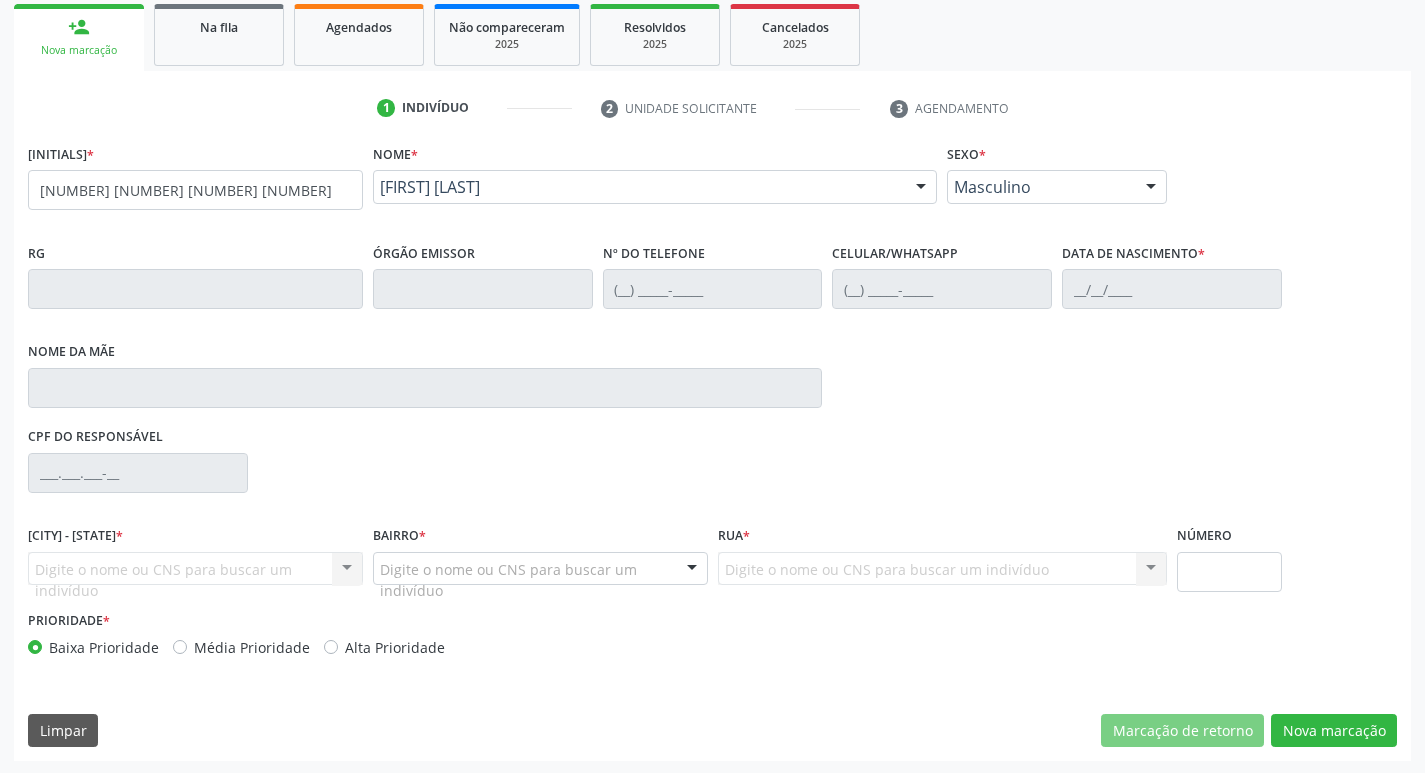 scroll, scrollTop: 297, scrollLeft: 0, axis: vertical 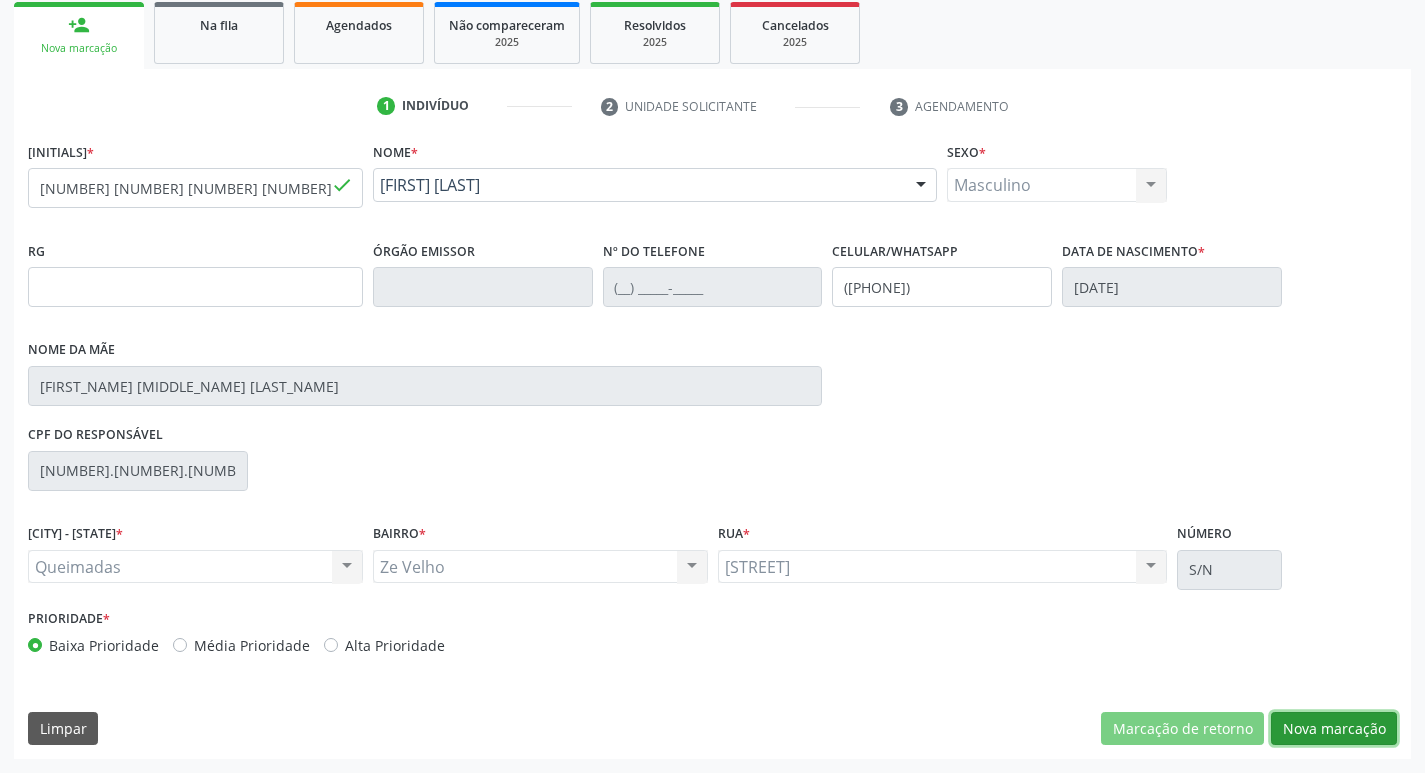 click on "Nova marcação" at bounding box center [1182, 729] 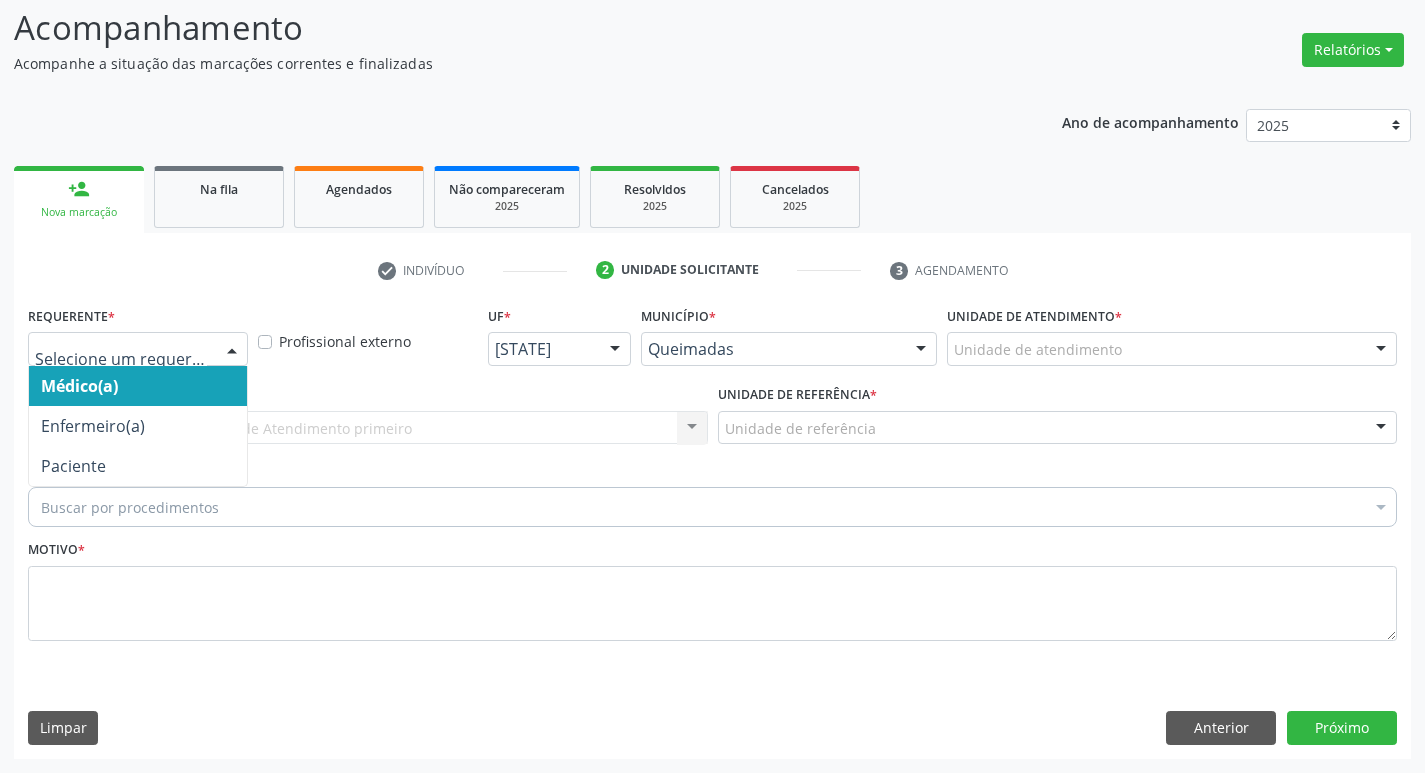 click at bounding box center [138, 349] 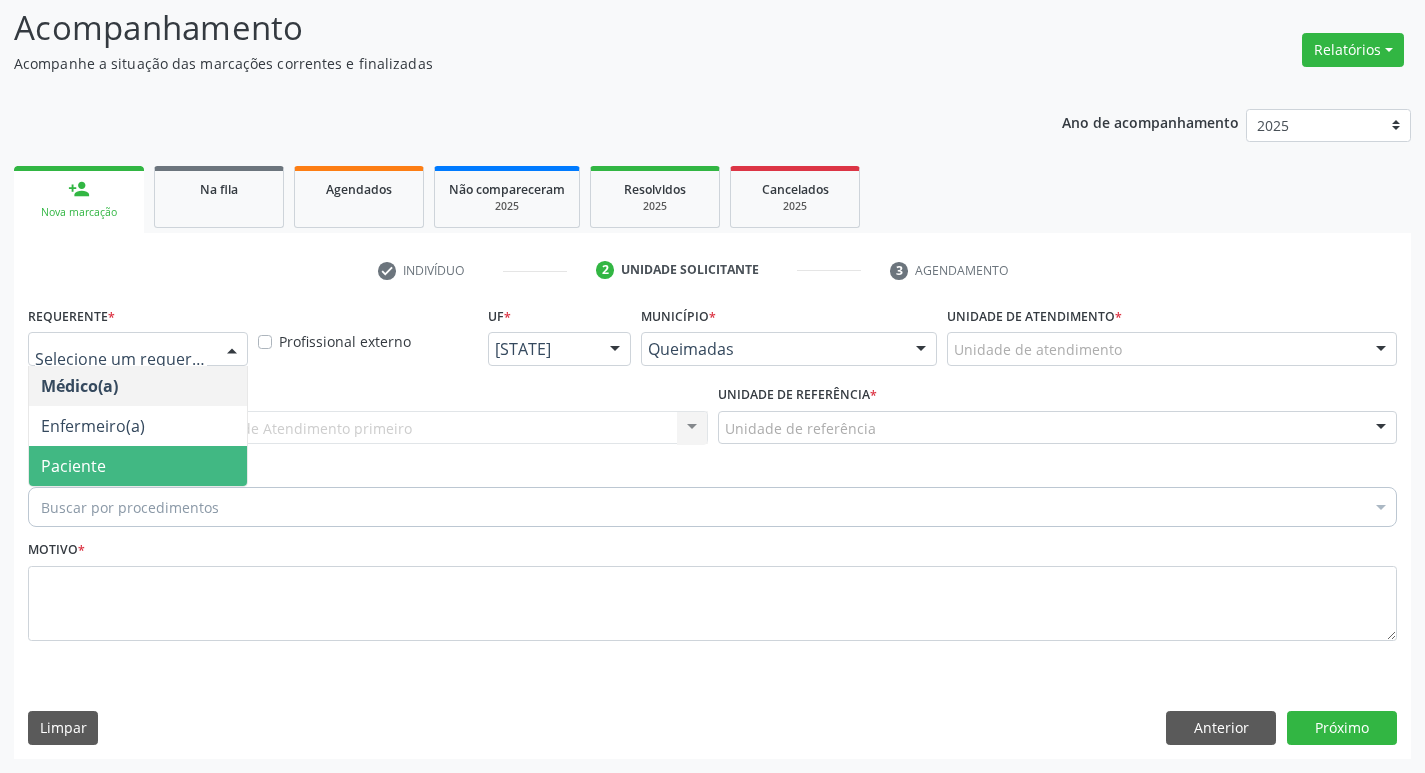 click on "Paciente" at bounding box center (138, 466) 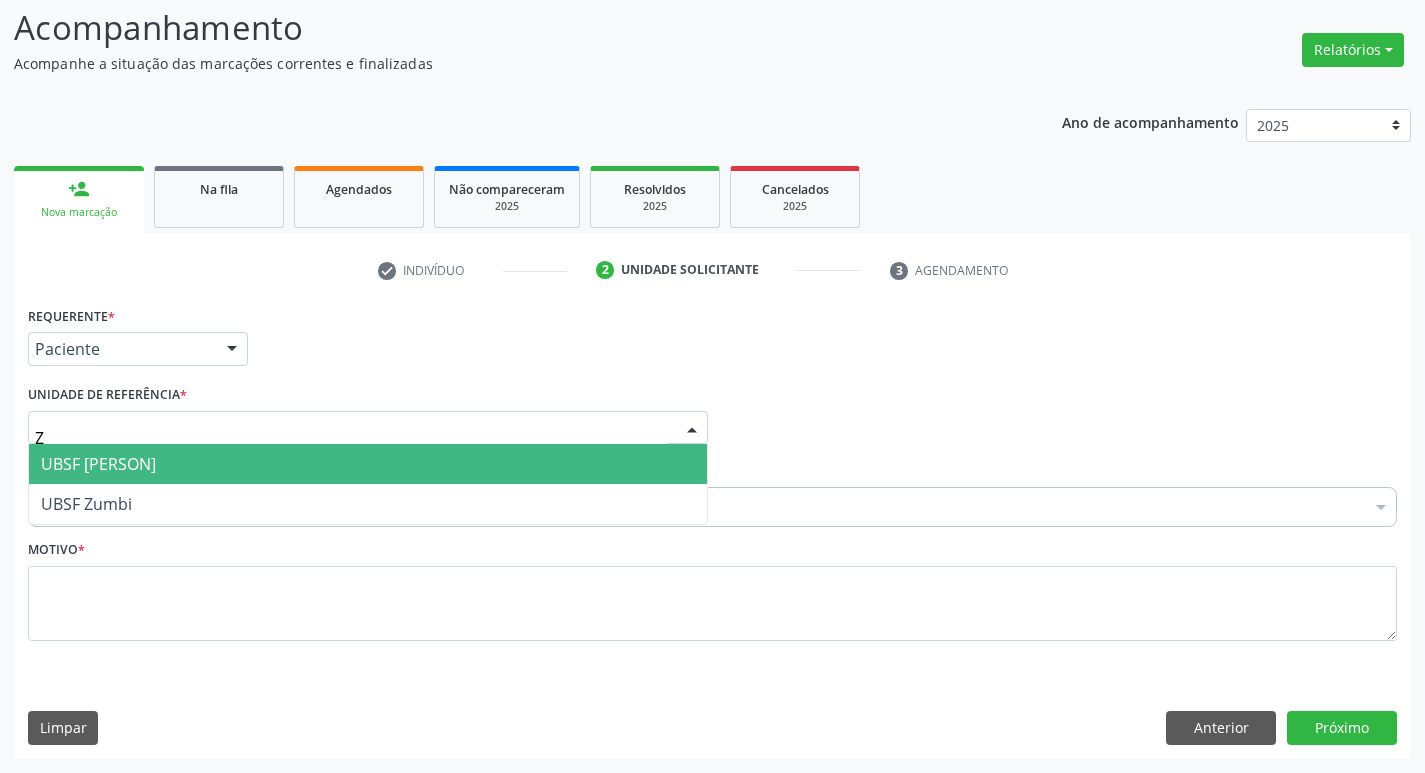 click on "UBSF [NAME]" at bounding box center (98, 464) 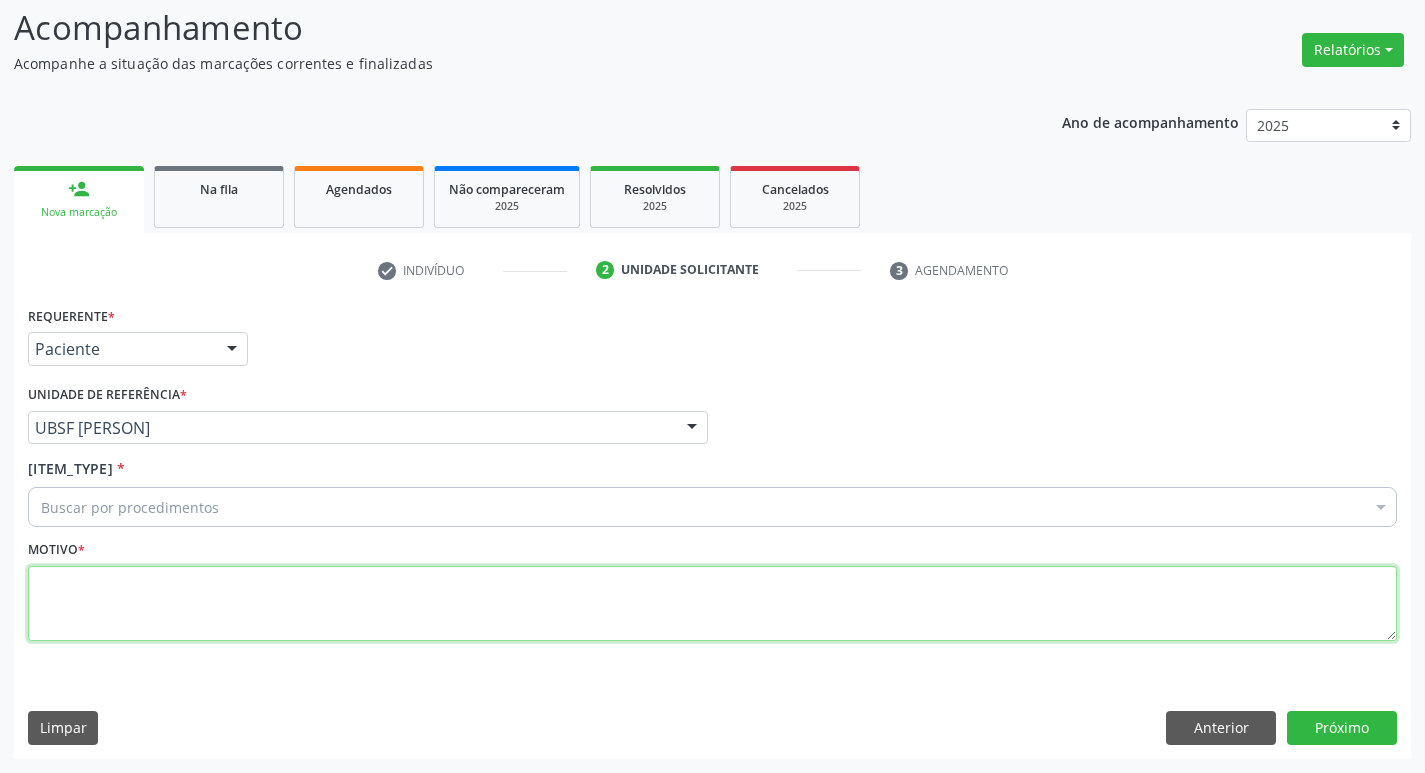 click at bounding box center (712, 604) 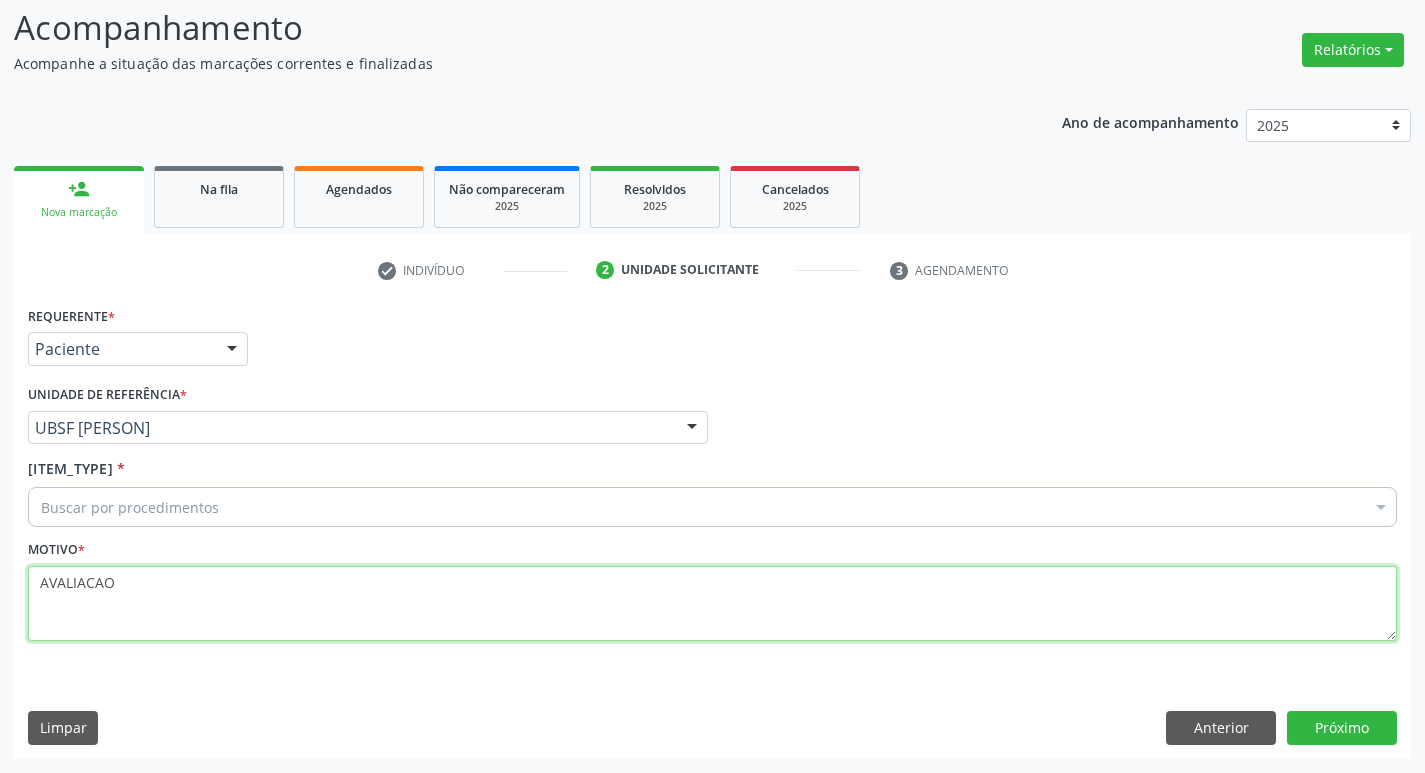 type on "AVALIACAO" 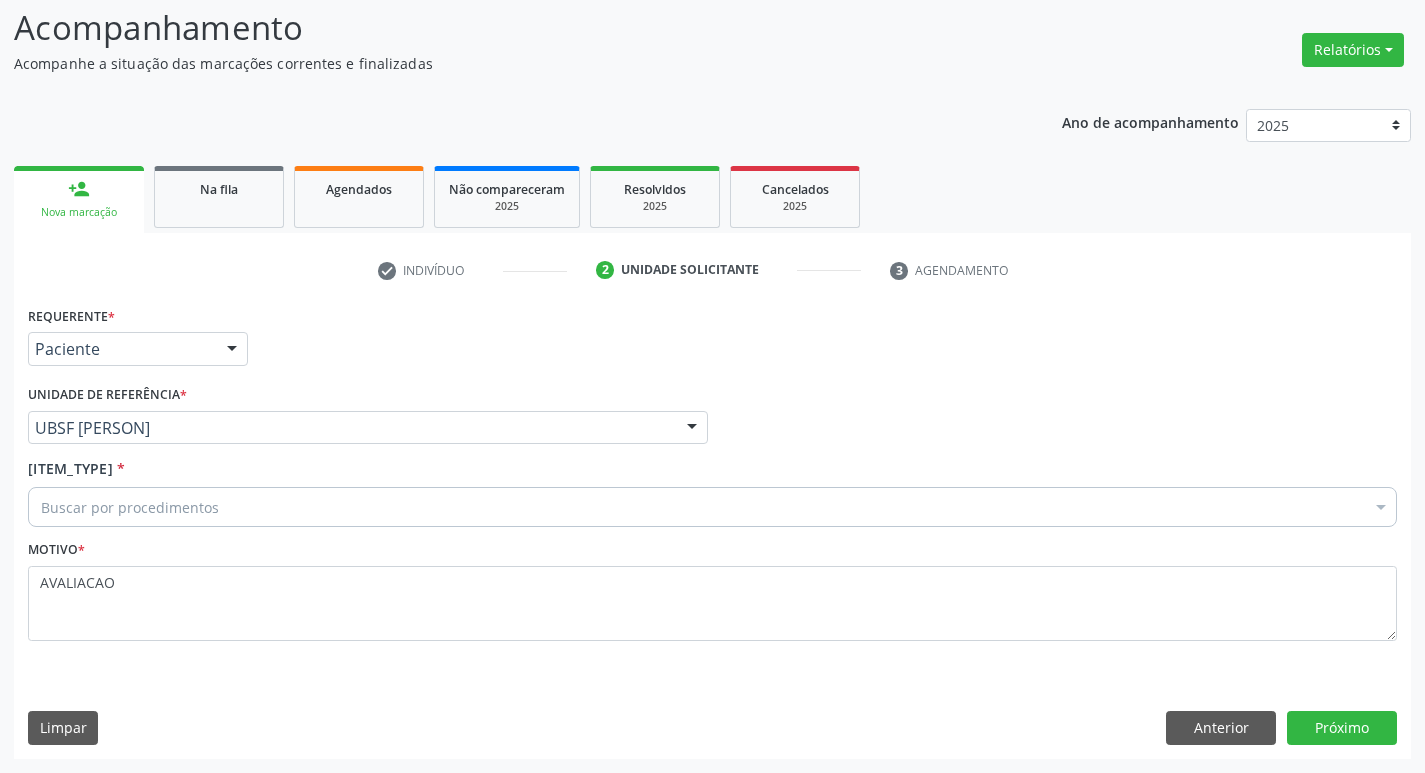 click on "Buscar por procedimentos" at bounding box center [712, 507] 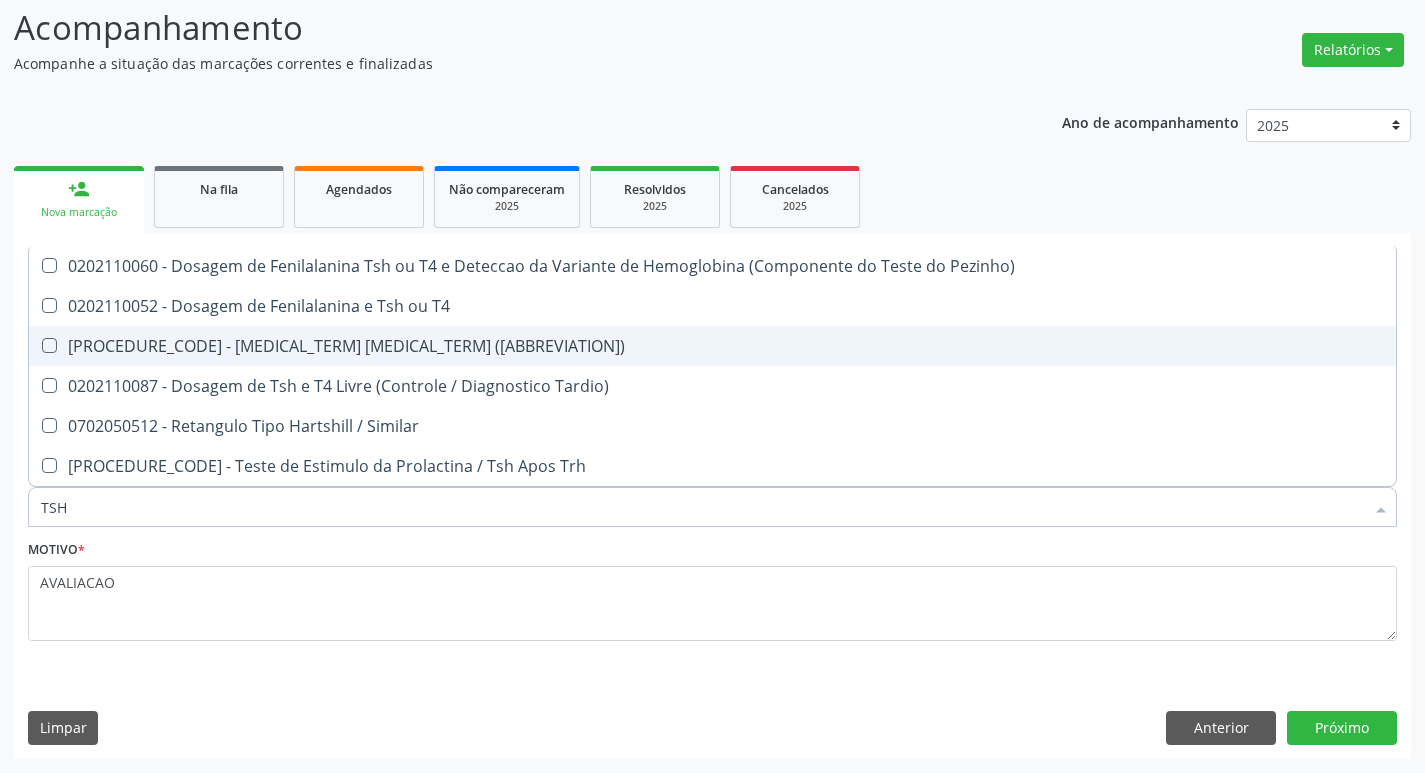click on "0202060250 - Dosagem de Hormonio Tireoestimulante (Tsh)" at bounding box center (712, 346) 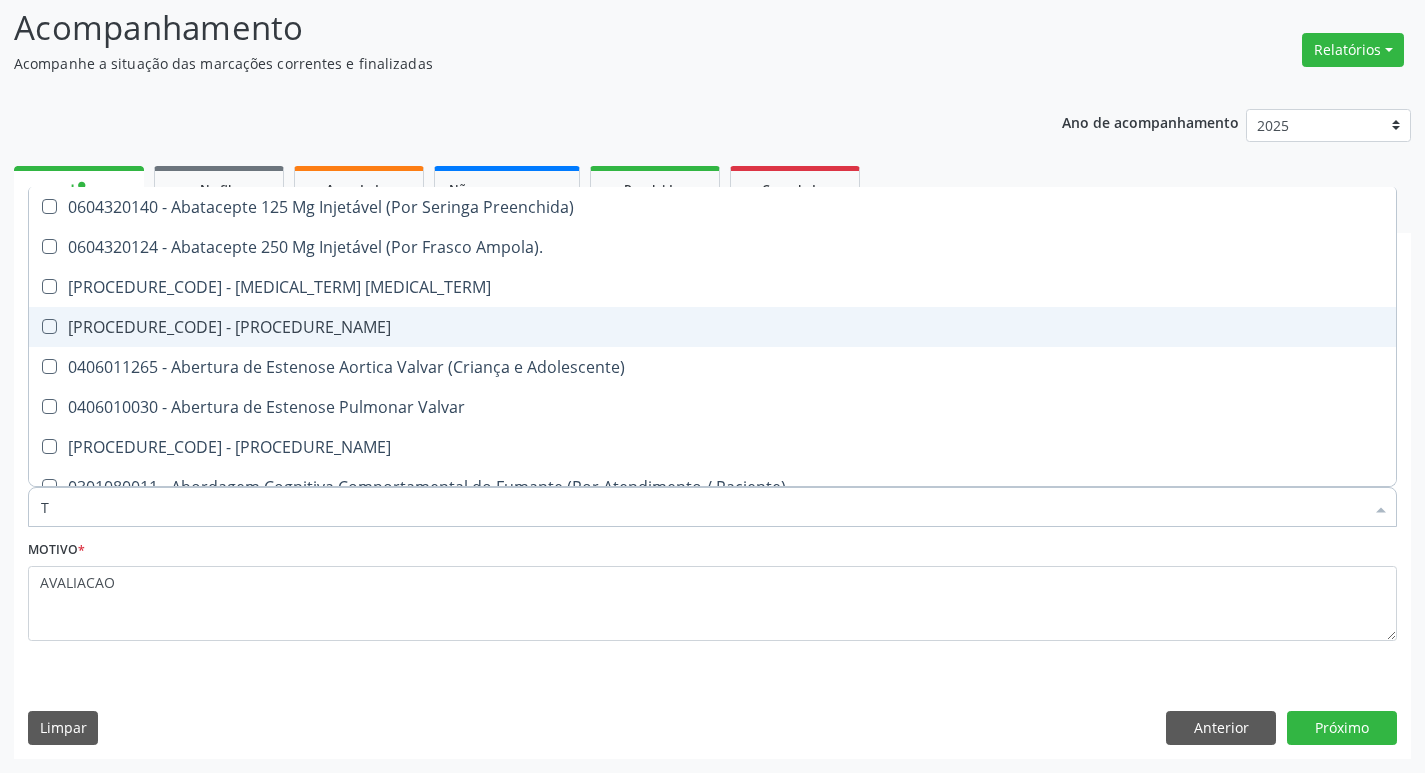 type on "T4" 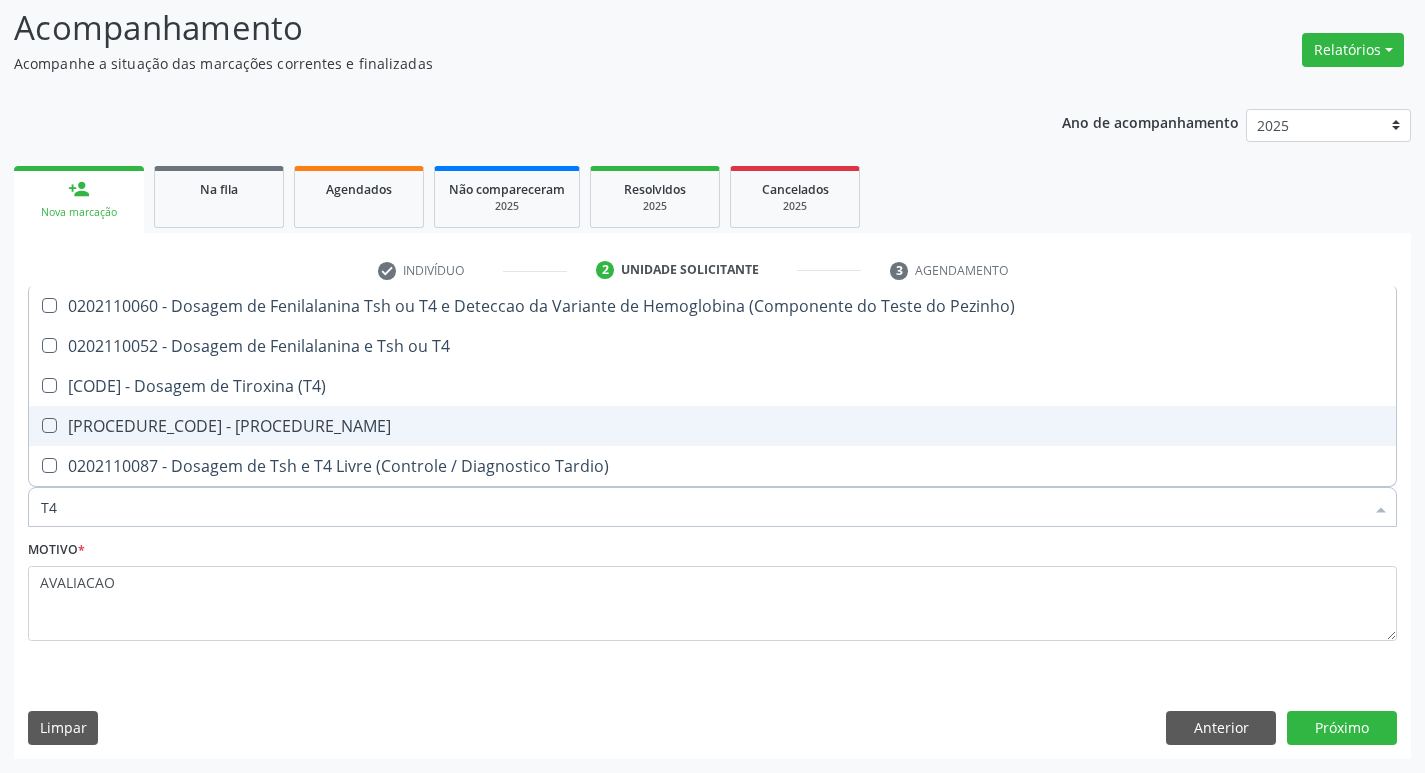 click on "0202060381 - Dosagem de Tiroxina Livre (T4 Livre)" at bounding box center [712, 426] 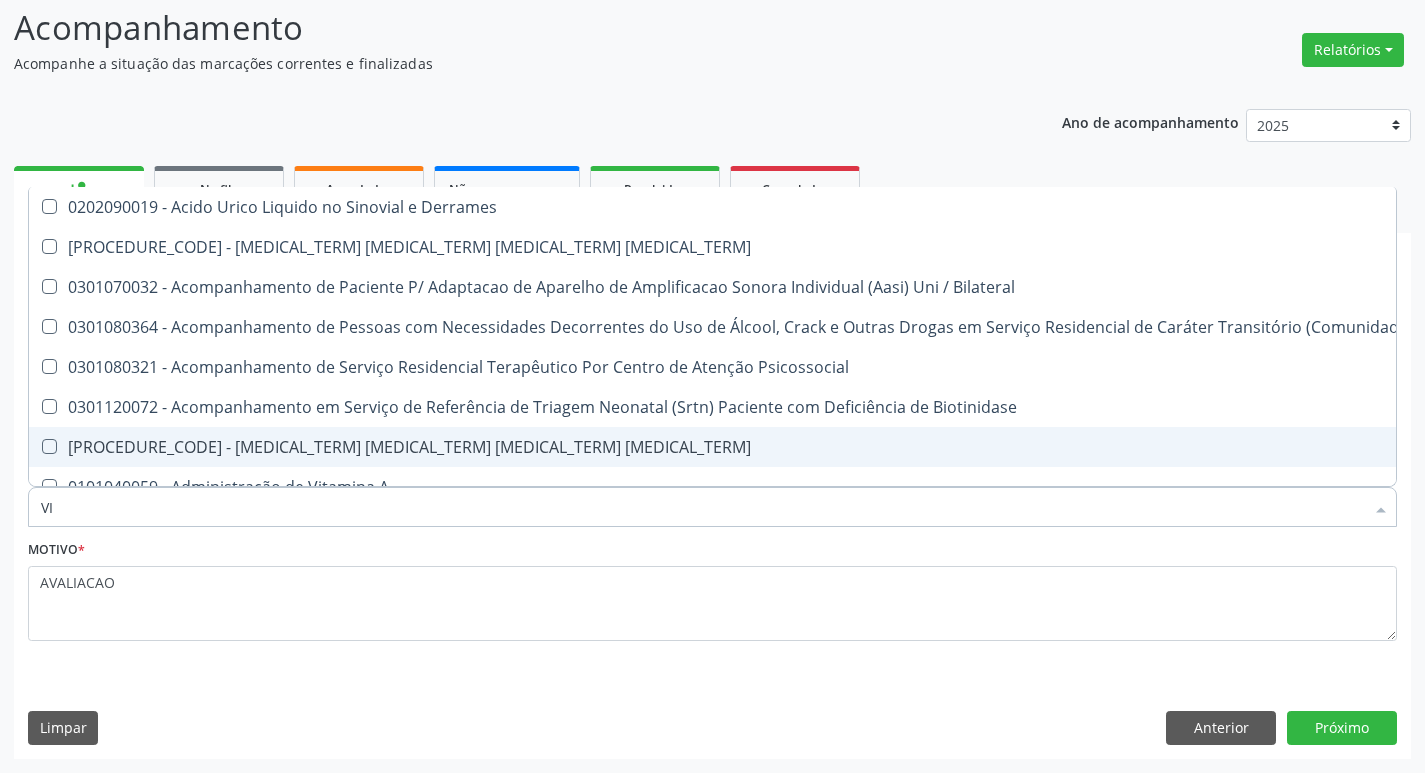 type on "VITAM" 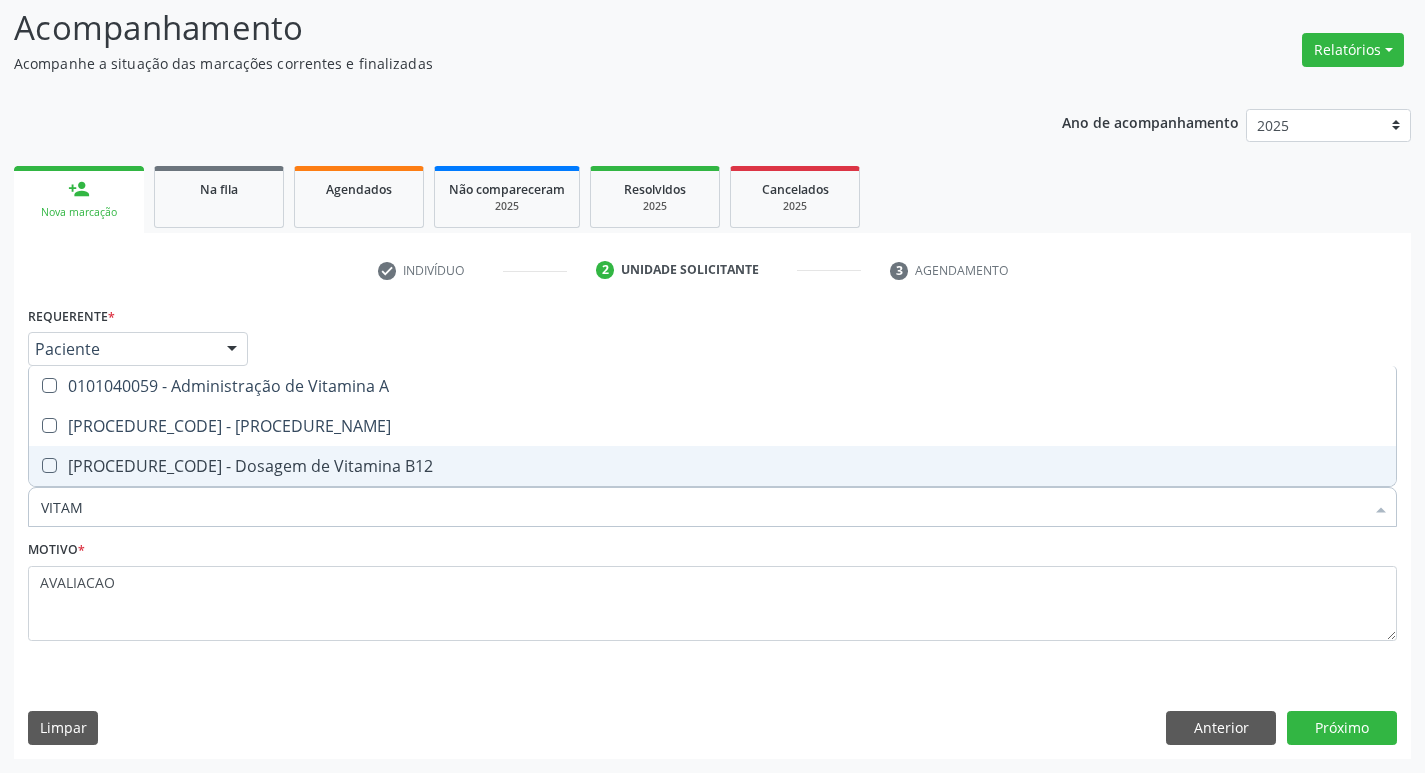click on "0202010708 - Dosagem de Vitamina B12" at bounding box center (712, 466) 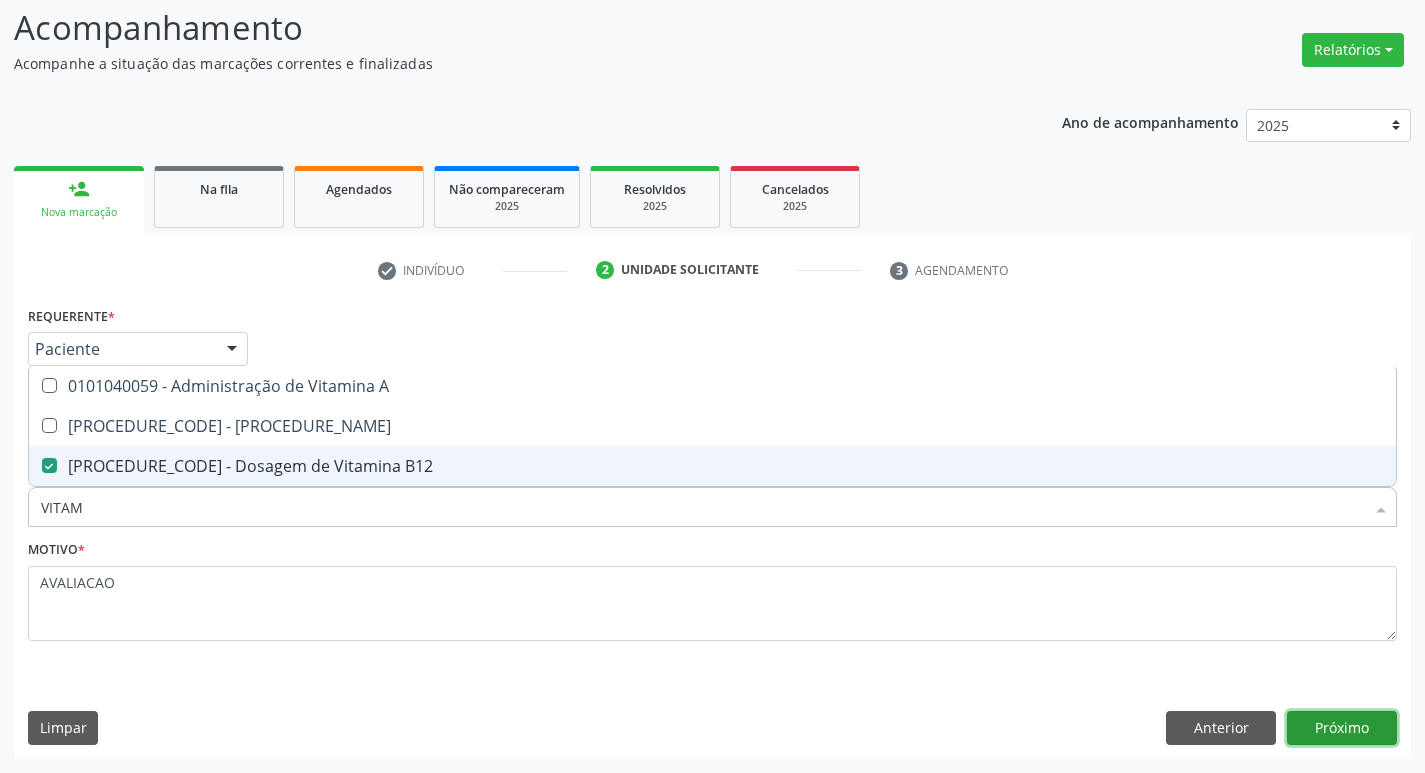 click on "Próximo" at bounding box center [1342, 728] 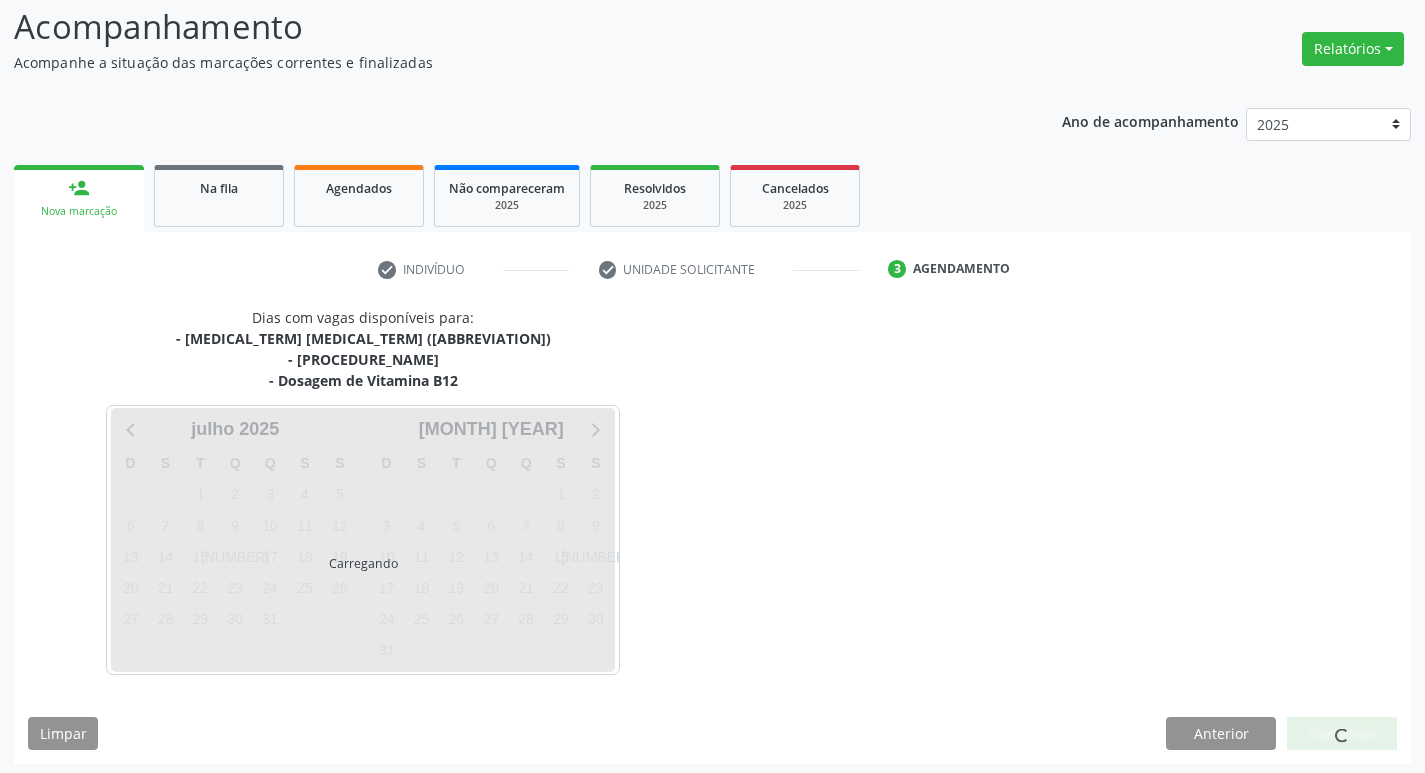 scroll, scrollTop: 139, scrollLeft: 0, axis: vertical 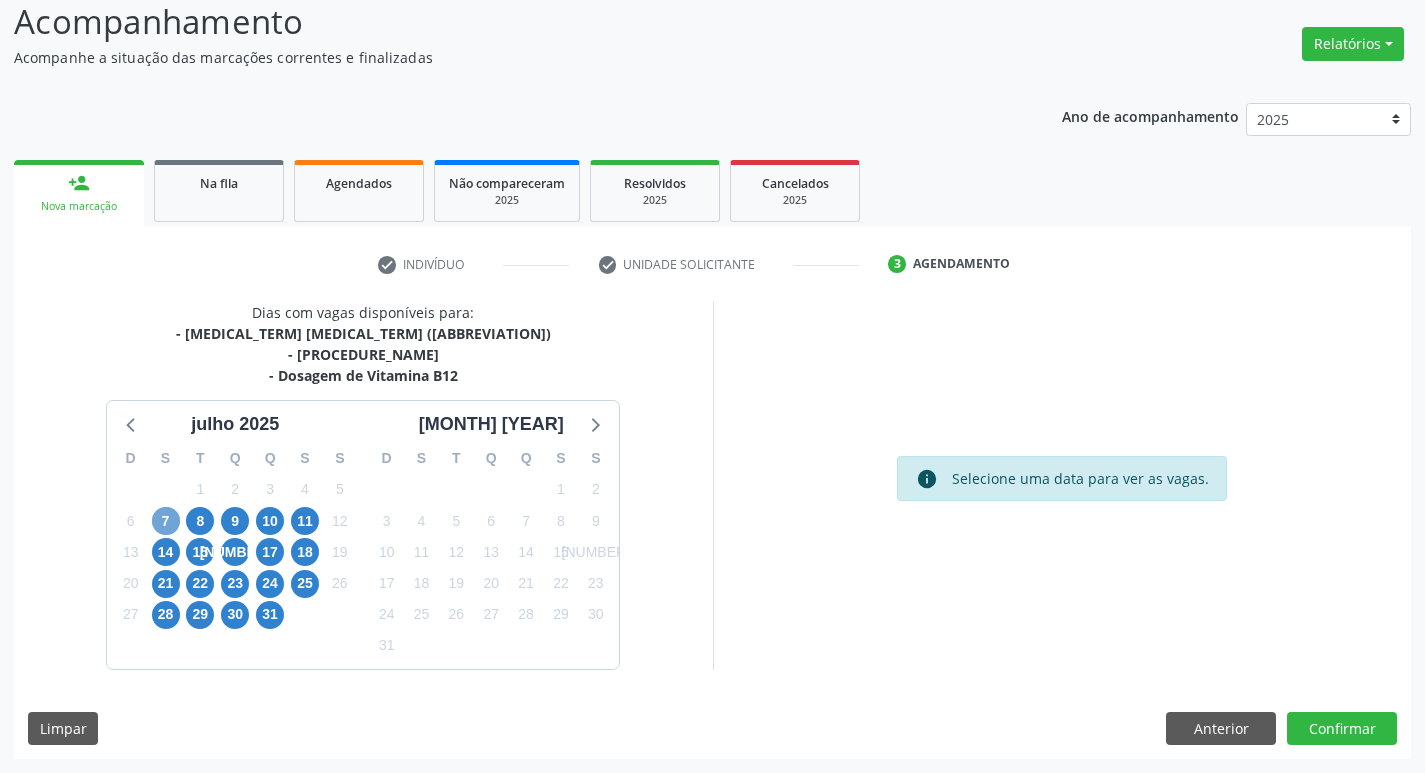 click on "7" at bounding box center [166, 521] 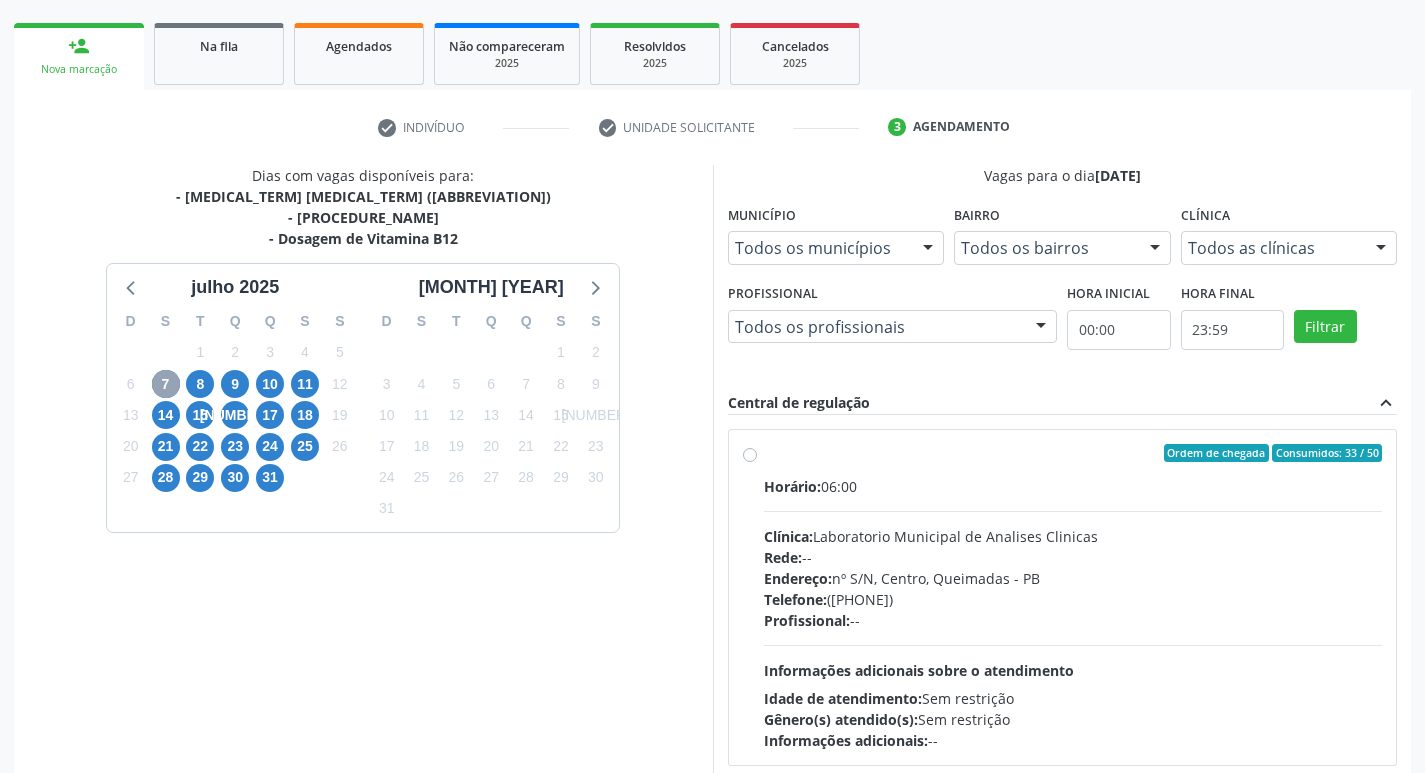 scroll, scrollTop: 386, scrollLeft: 0, axis: vertical 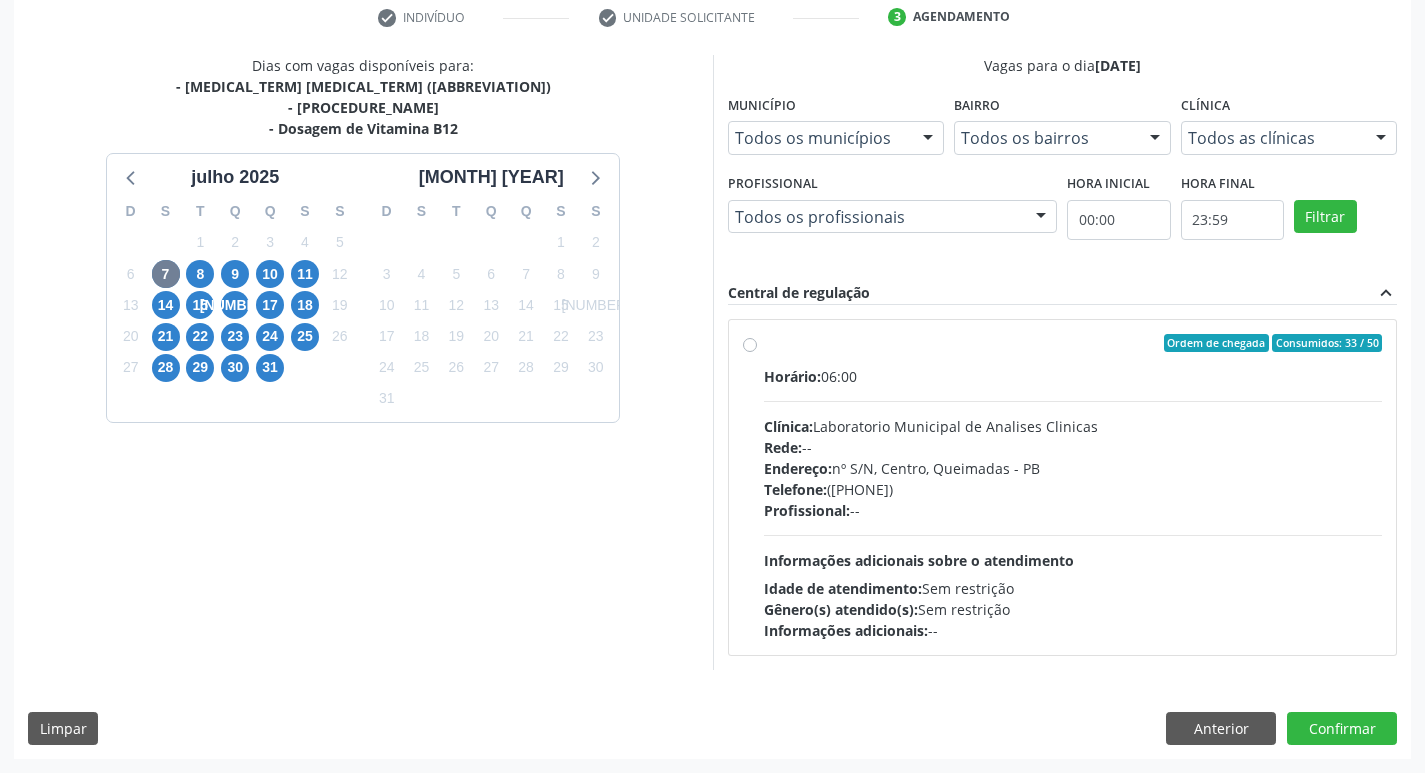 click on "Endereço:   nº S/N, Centro, Queimadas - [STATE]" at bounding box center (1073, 468) 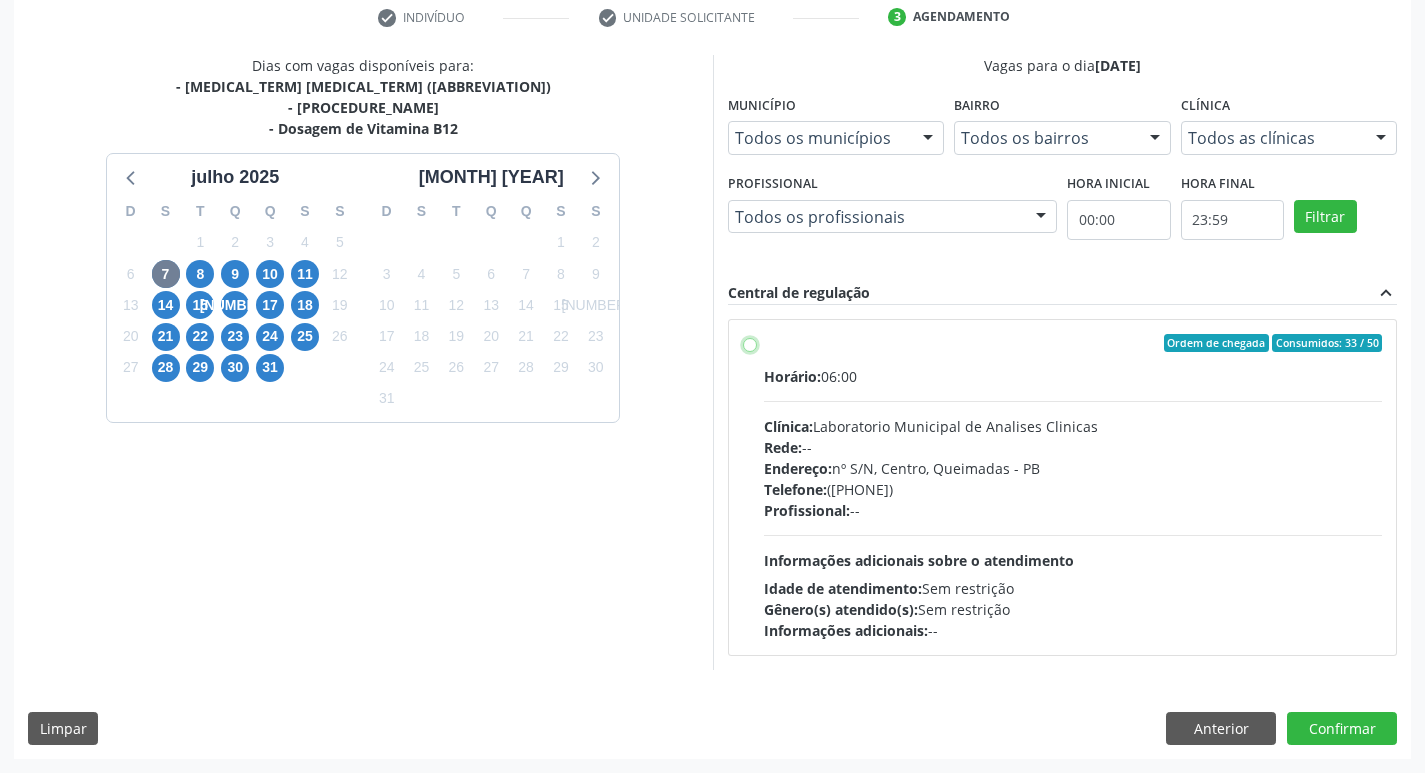 click on "Ordem de chegada
Consumidos: 33 / 50
Horário:   06:00
Clínica:  Laboratorio Municipal de Analises Clinicas
Rede:
--
Endereço:   nº S/N, Centro, Queimadas - PB
Telefone:   (83) 33921344
Profissional:
--
Informações adicionais sobre o atendimento
Idade de atendimento:
Sem restrição
Gênero(s) atendido(s):
Sem restrição
Informações adicionais:
--" at bounding box center [750, 343] 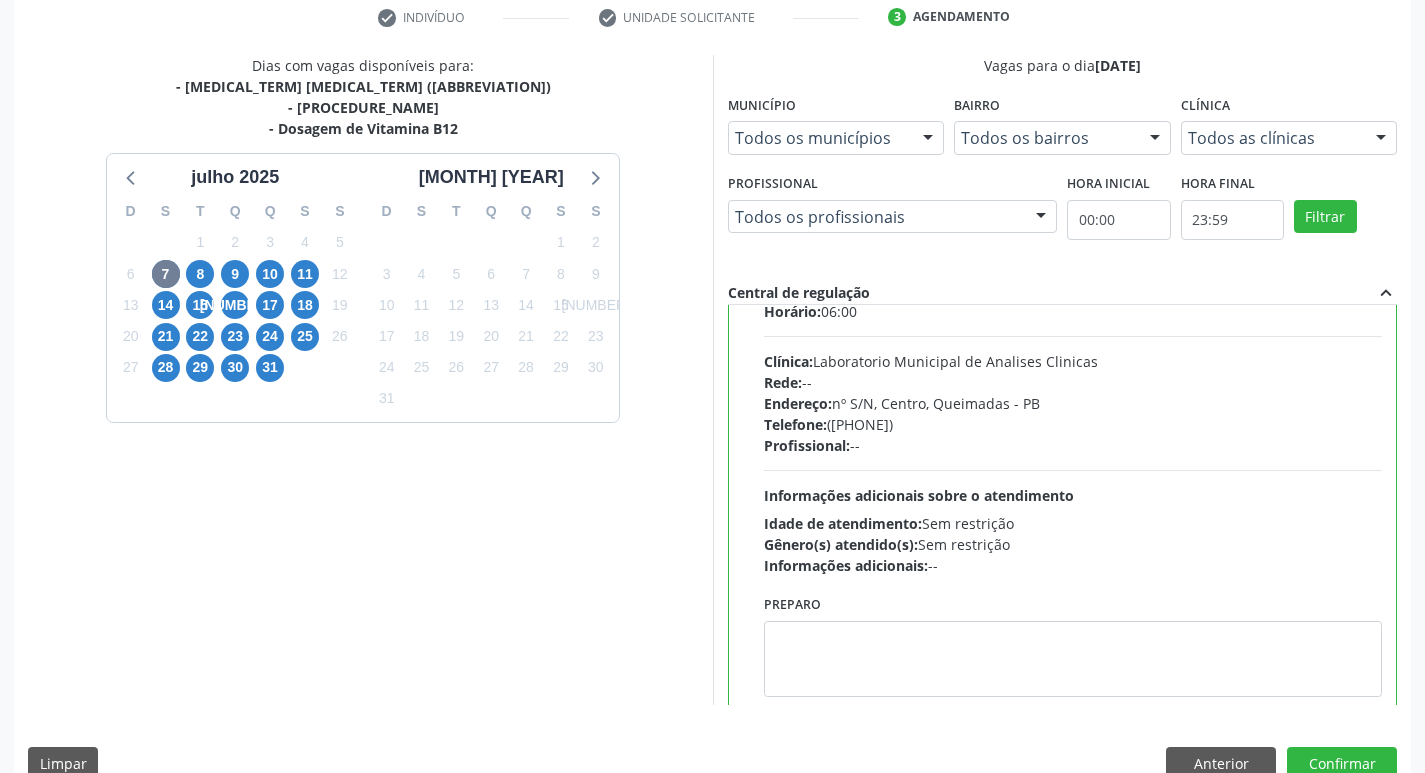 scroll, scrollTop: 99, scrollLeft: 0, axis: vertical 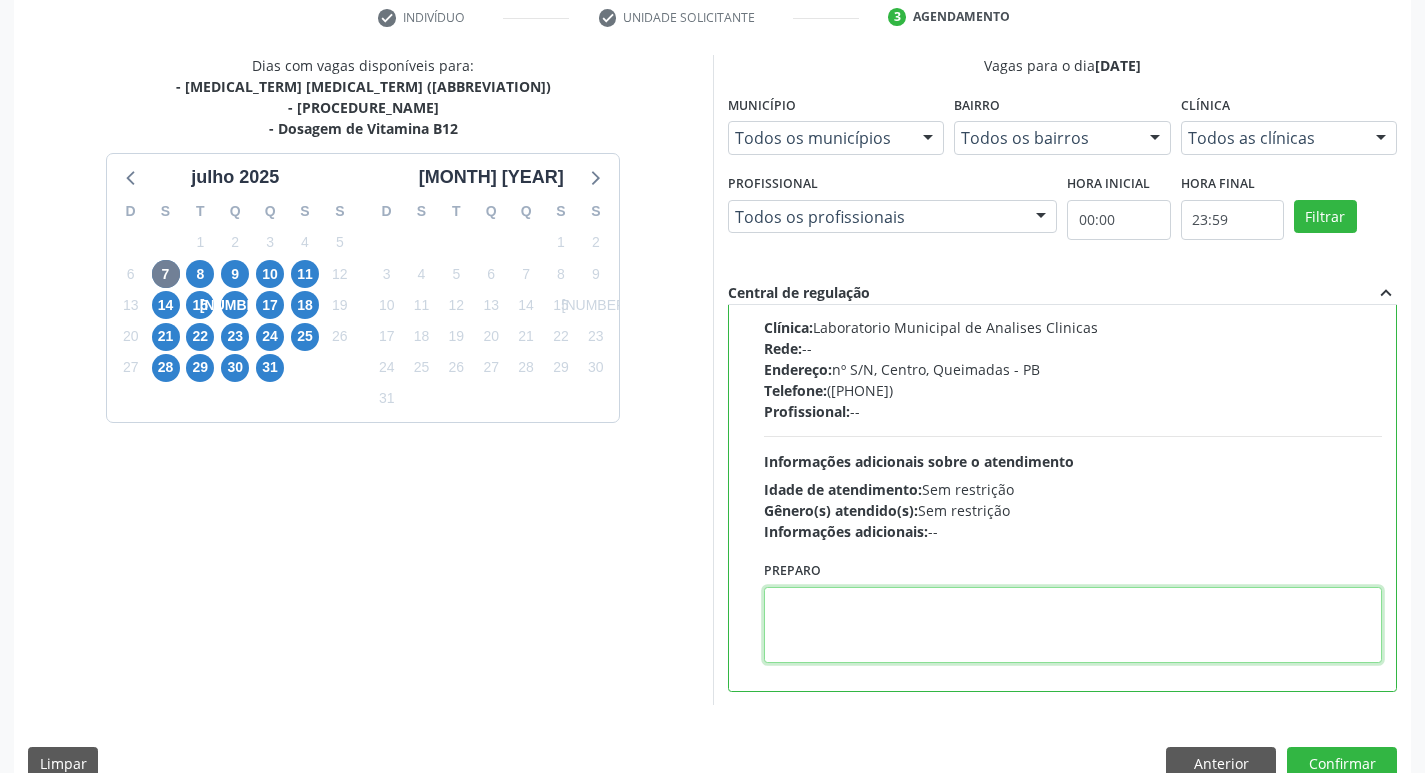 click at bounding box center (1073, 625) 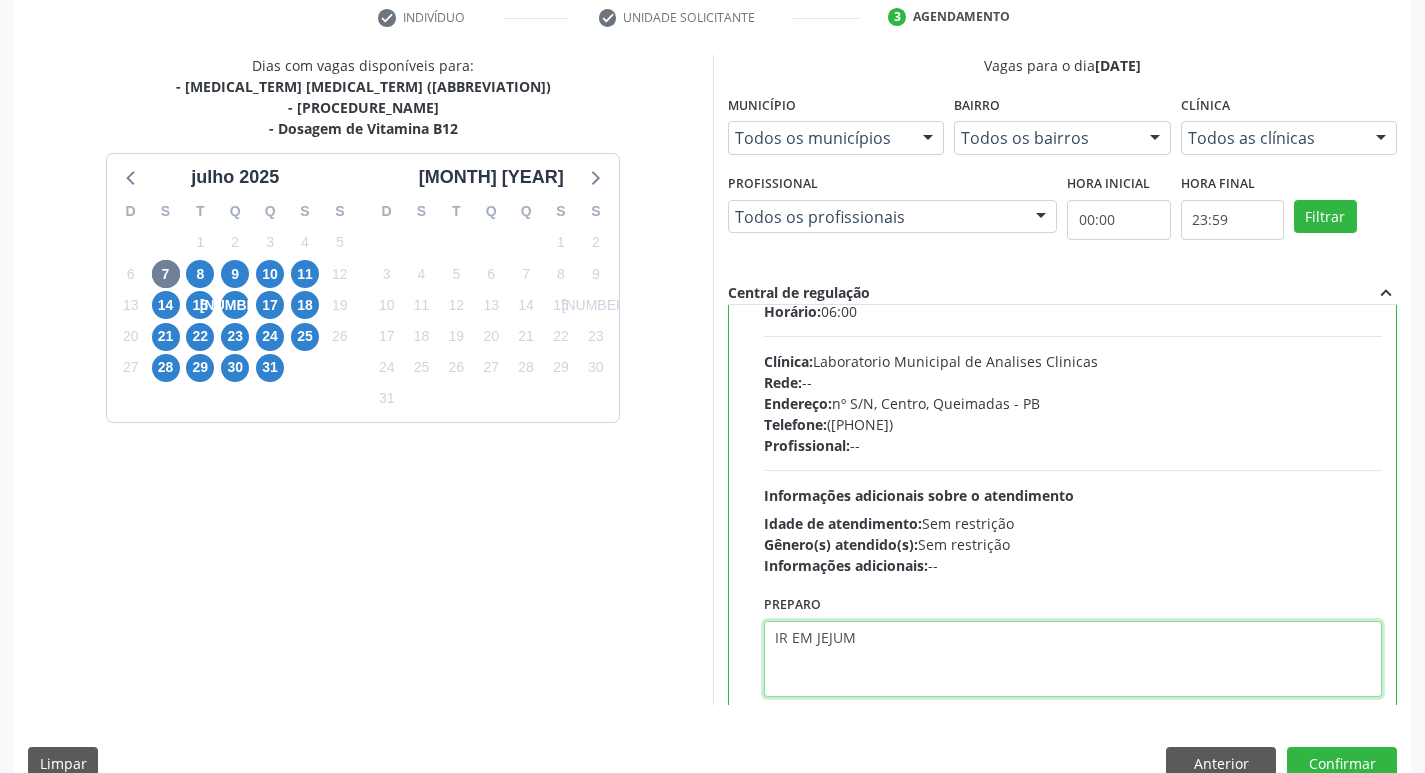 scroll, scrollTop: 99, scrollLeft: 0, axis: vertical 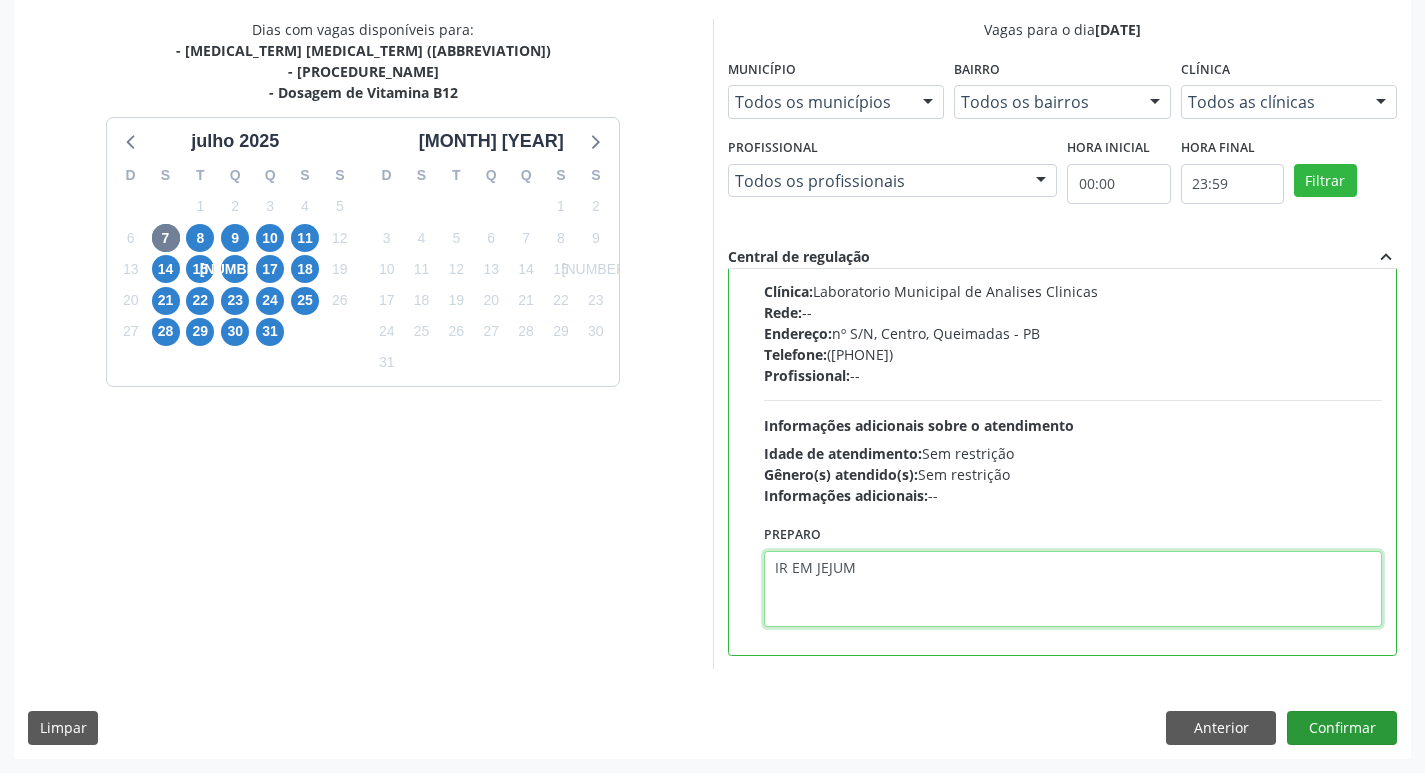 type on "IR EM JEJUM" 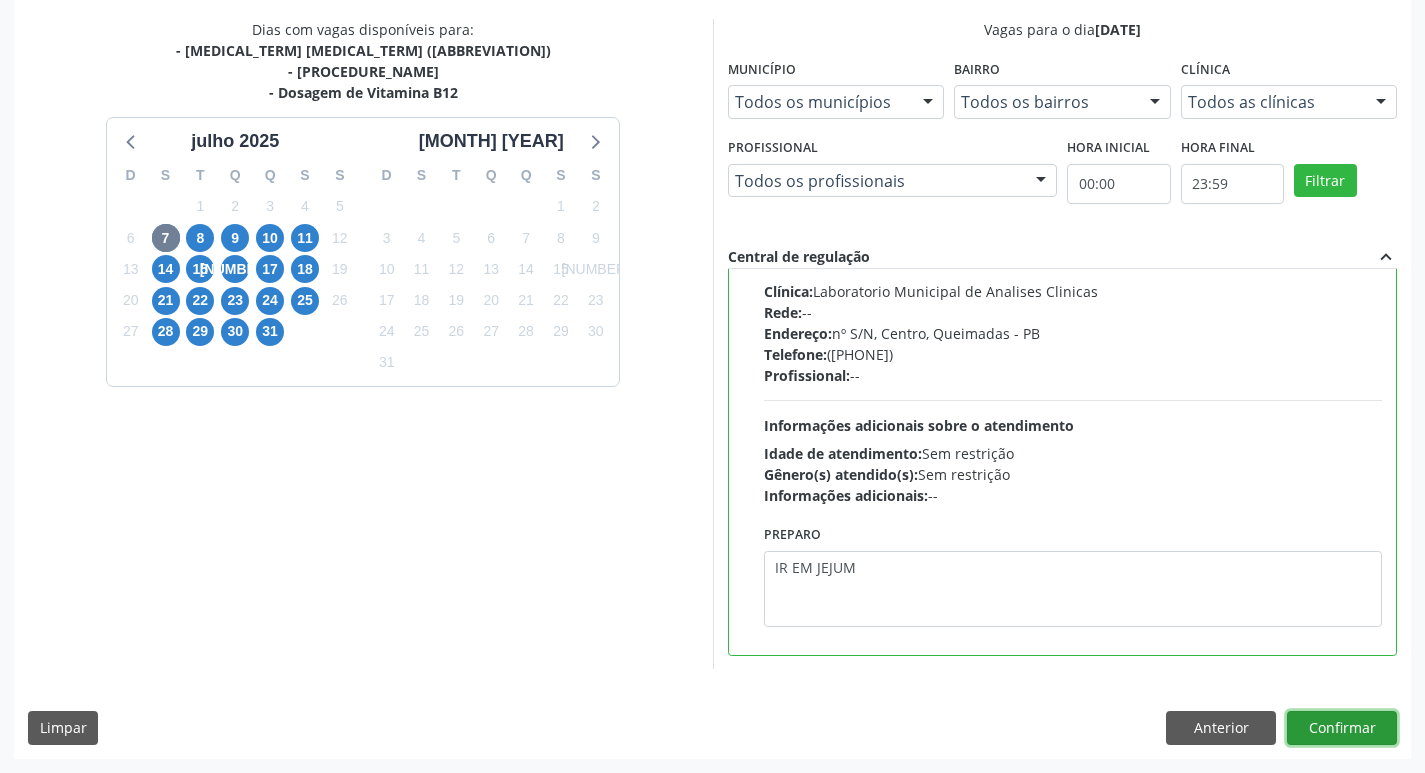 click on "Confirmar" at bounding box center [1342, 728] 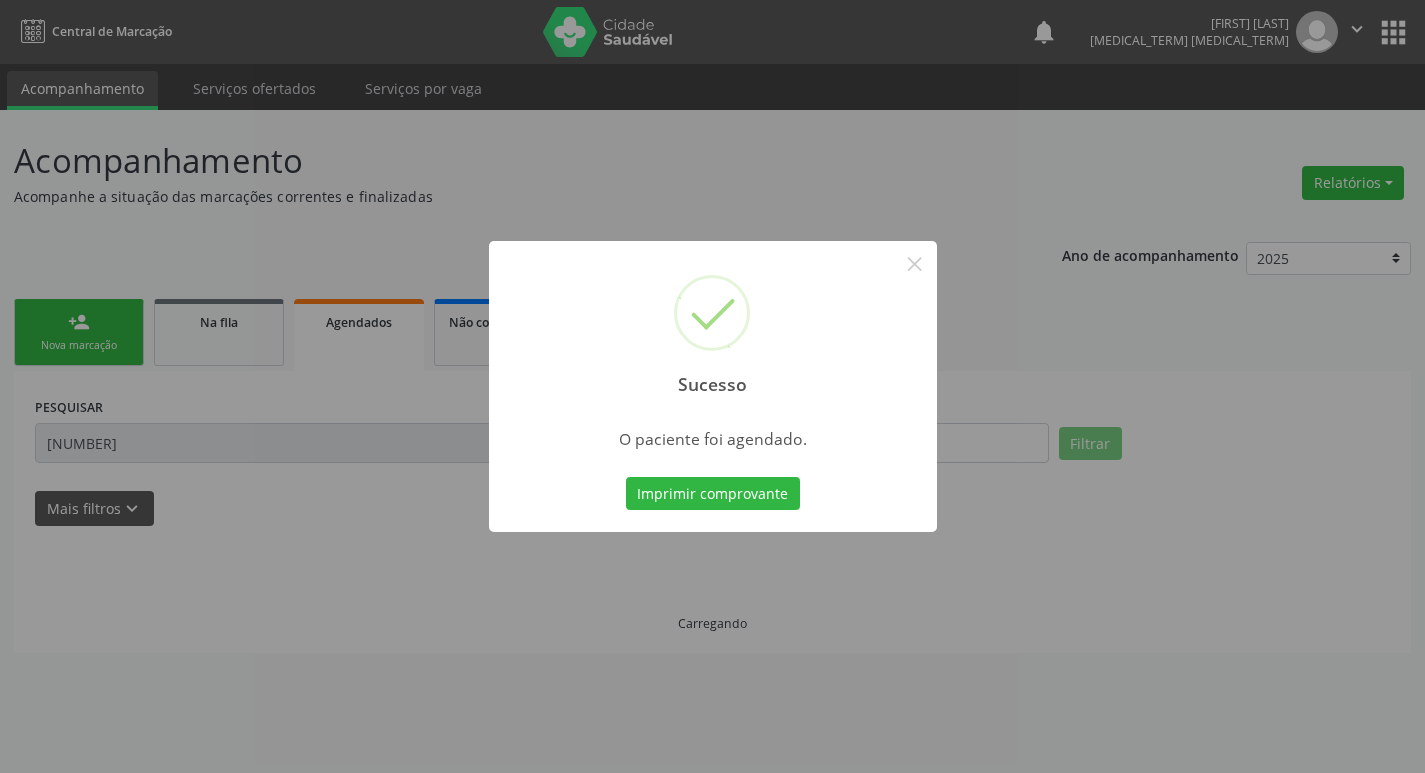 scroll, scrollTop: 0, scrollLeft: 0, axis: both 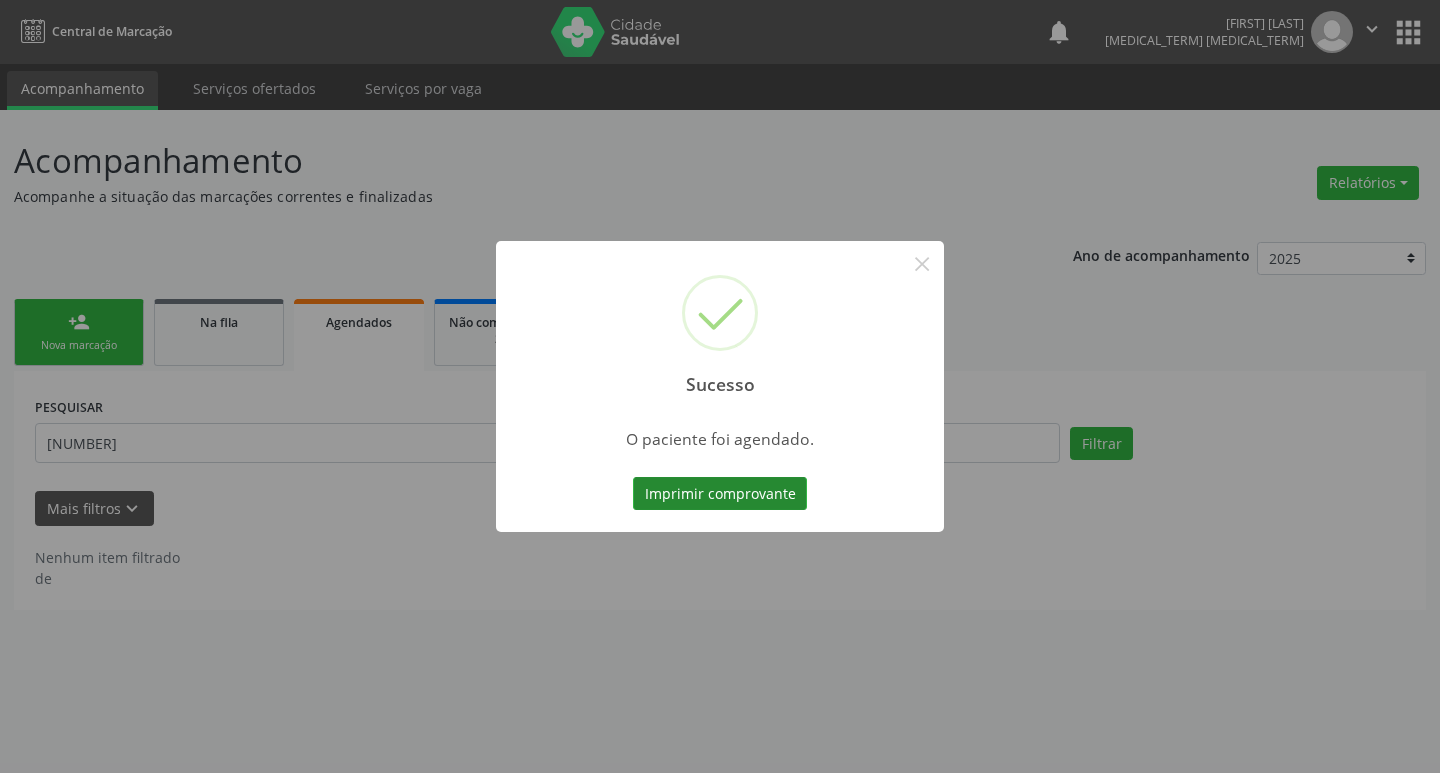click on "Imprimir comprovante" at bounding box center [720, 494] 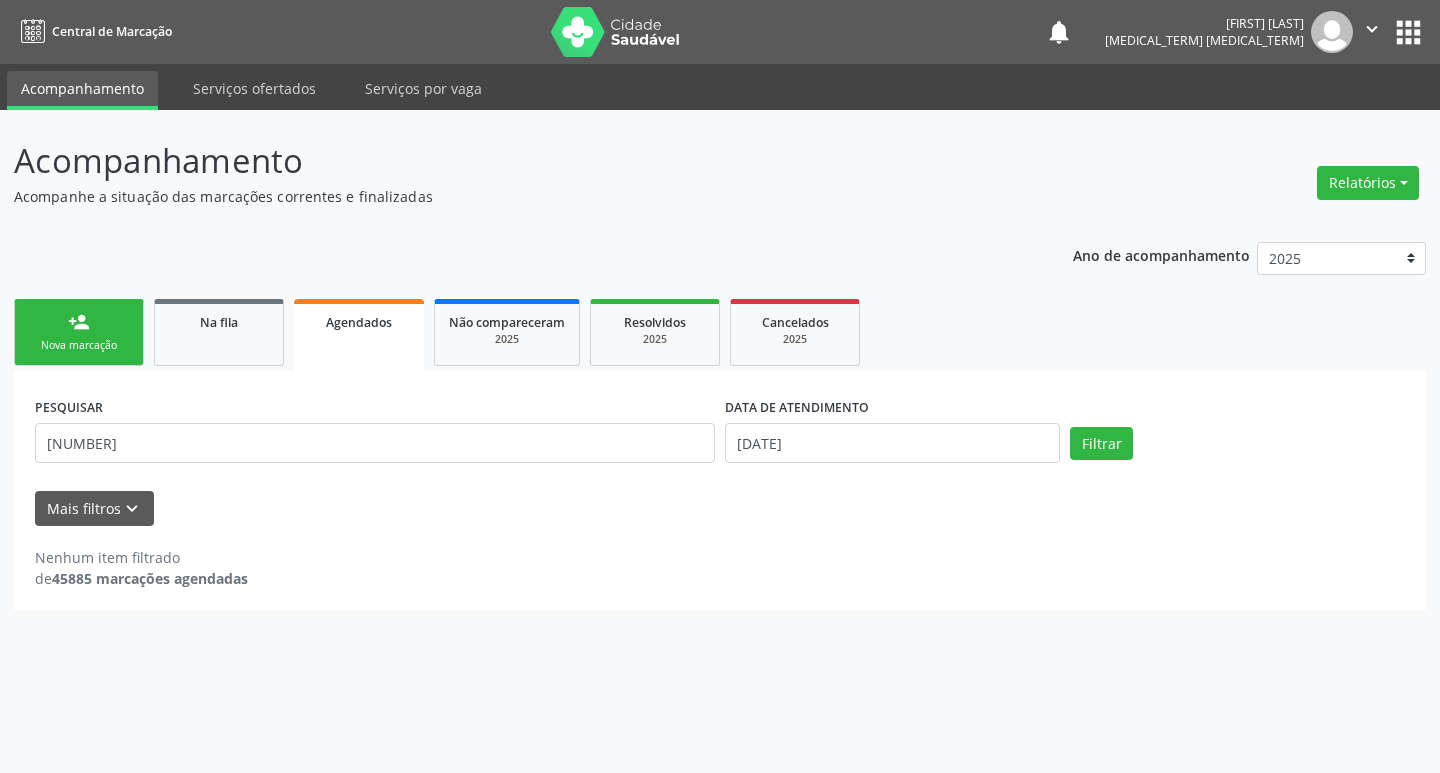 click on "Agendados" at bounding box center (359, 335) 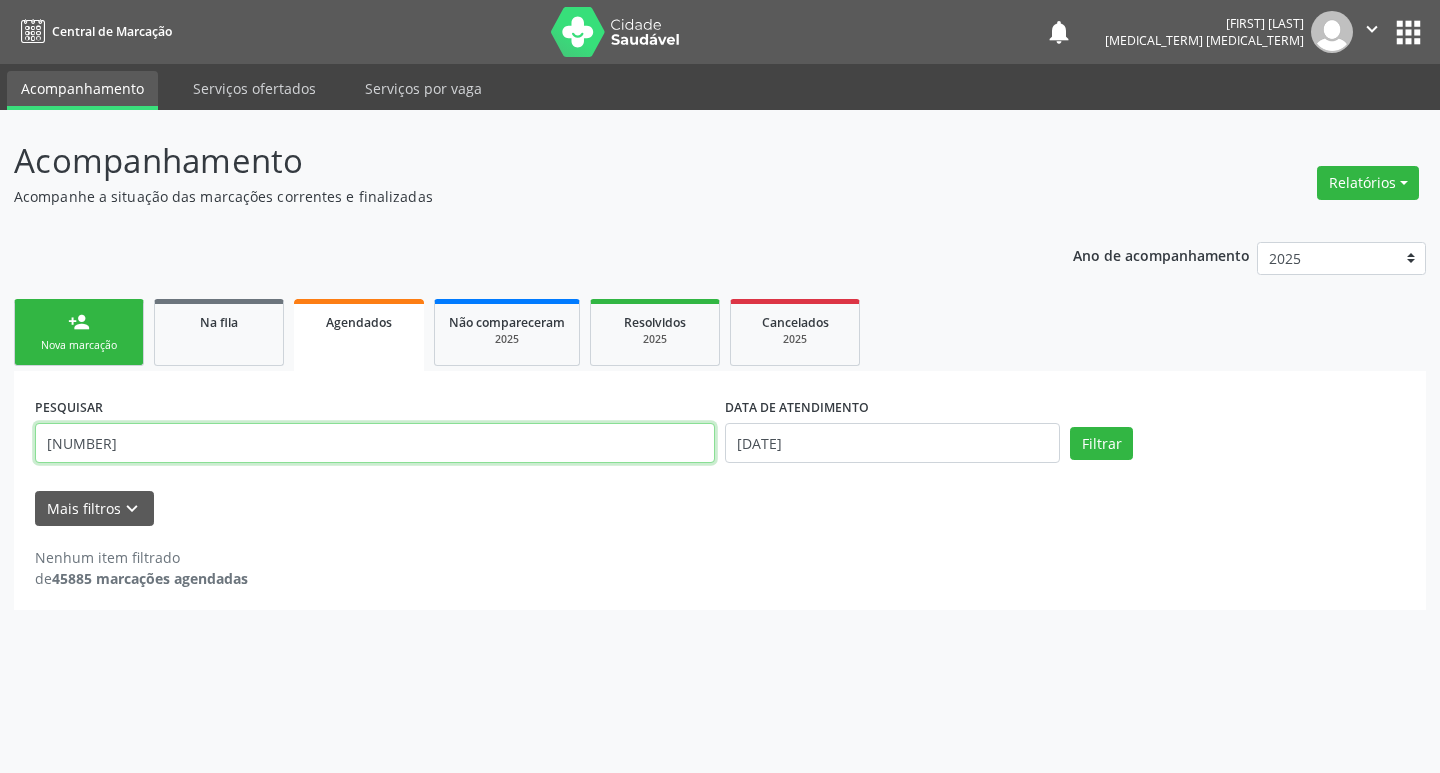 click on "[NUMBER]" at bounding box center (375, 443) 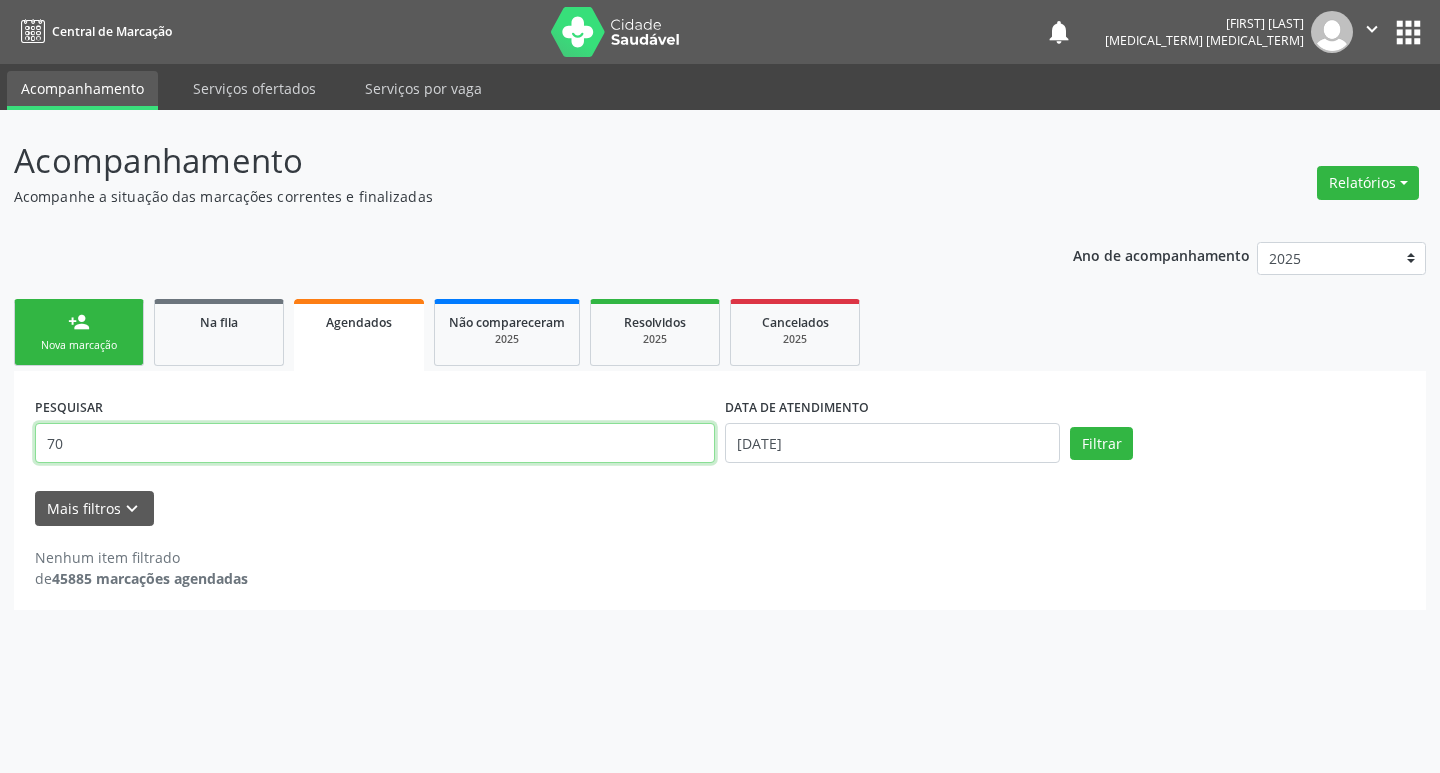 type on "7" 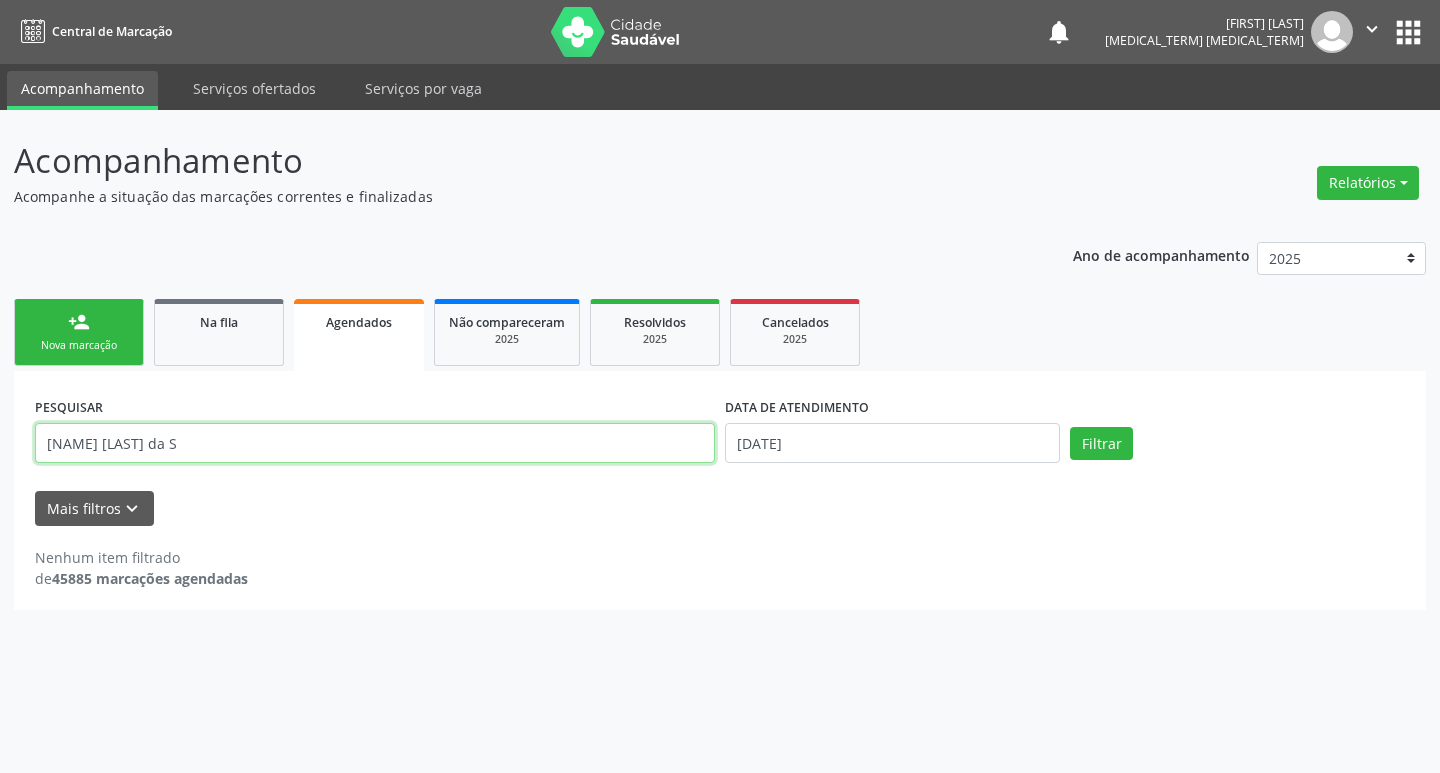 type on "ANDRESA ADELINO DA S" 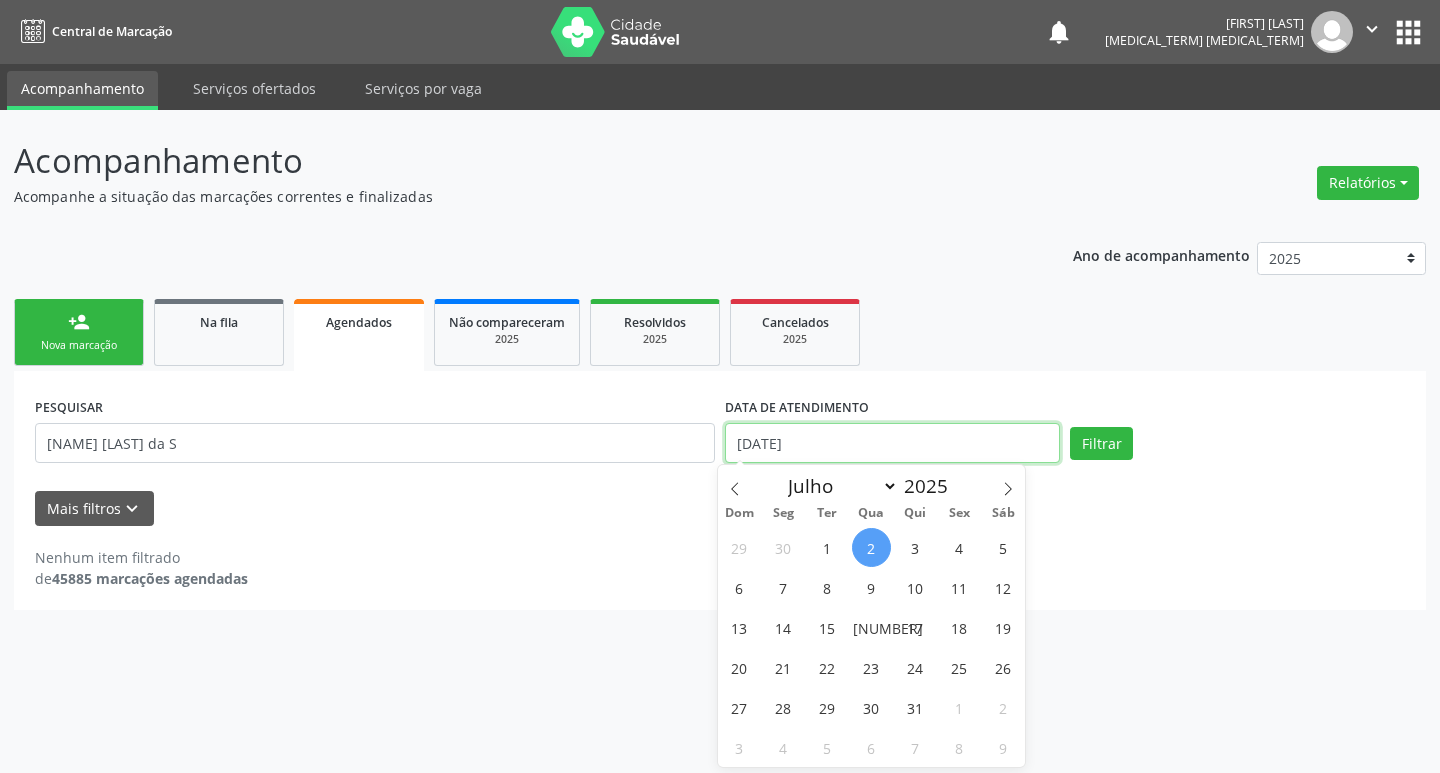 click on "[DATE]" at bounding box center (892, 443) 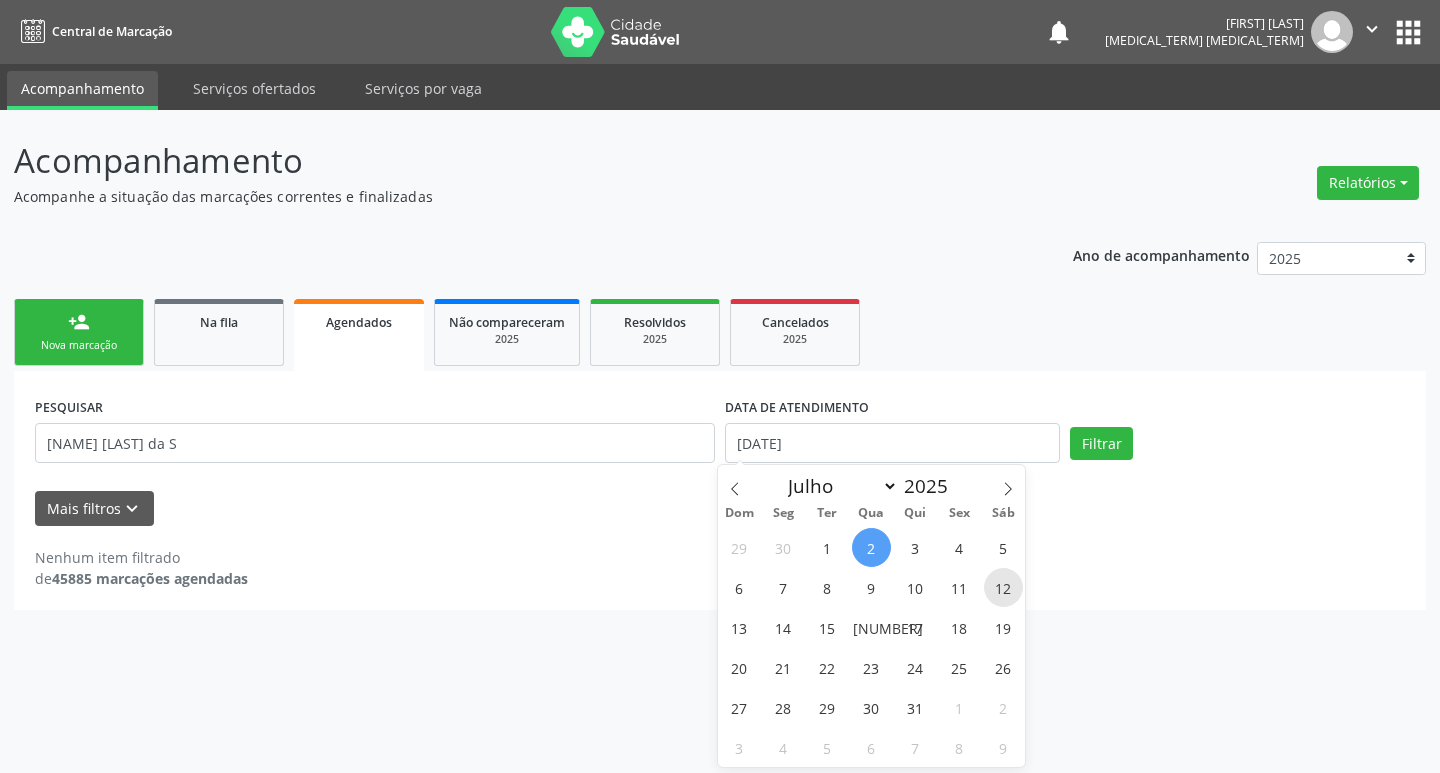 click on "[NUMBER]" at bounding box center (1003, 587) 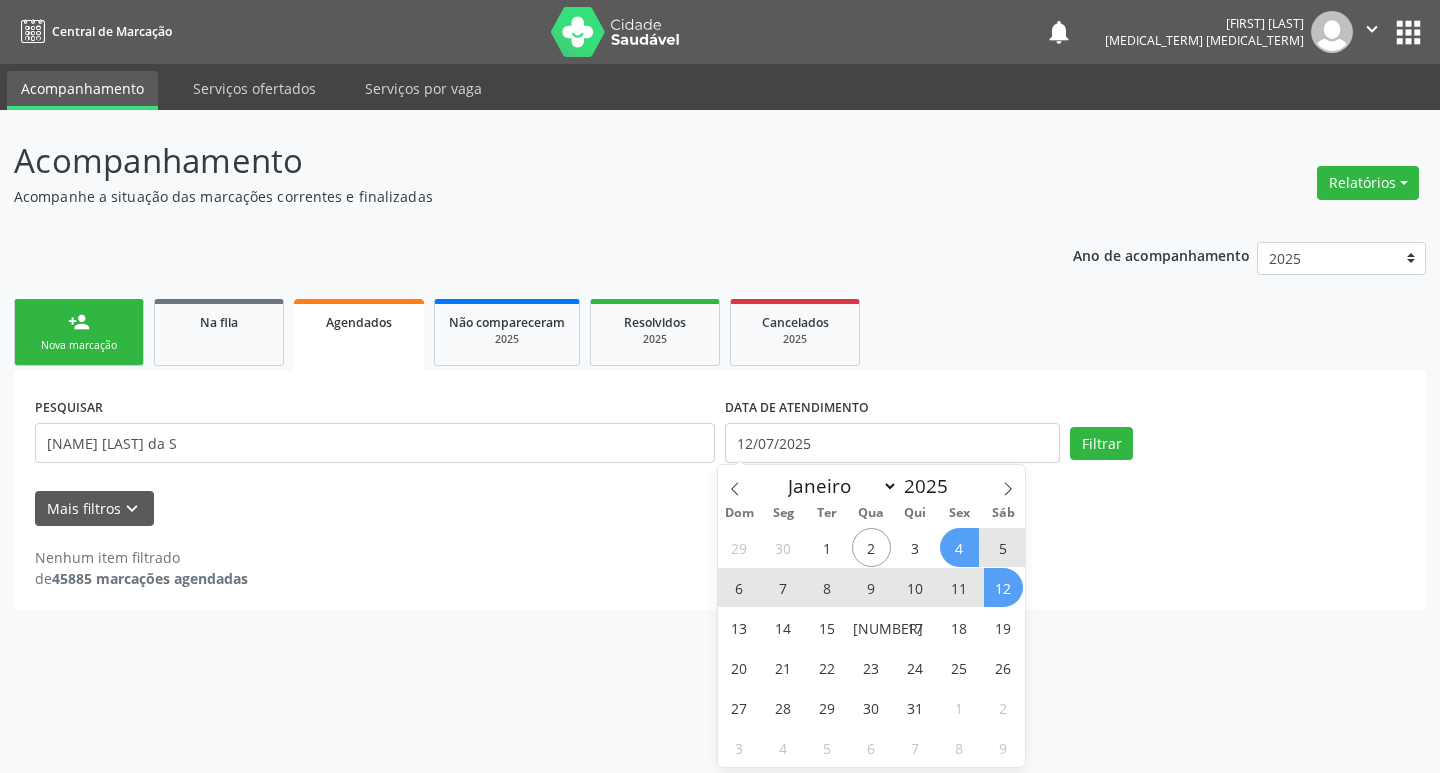 click on "4" at bounding box center [959, 547] 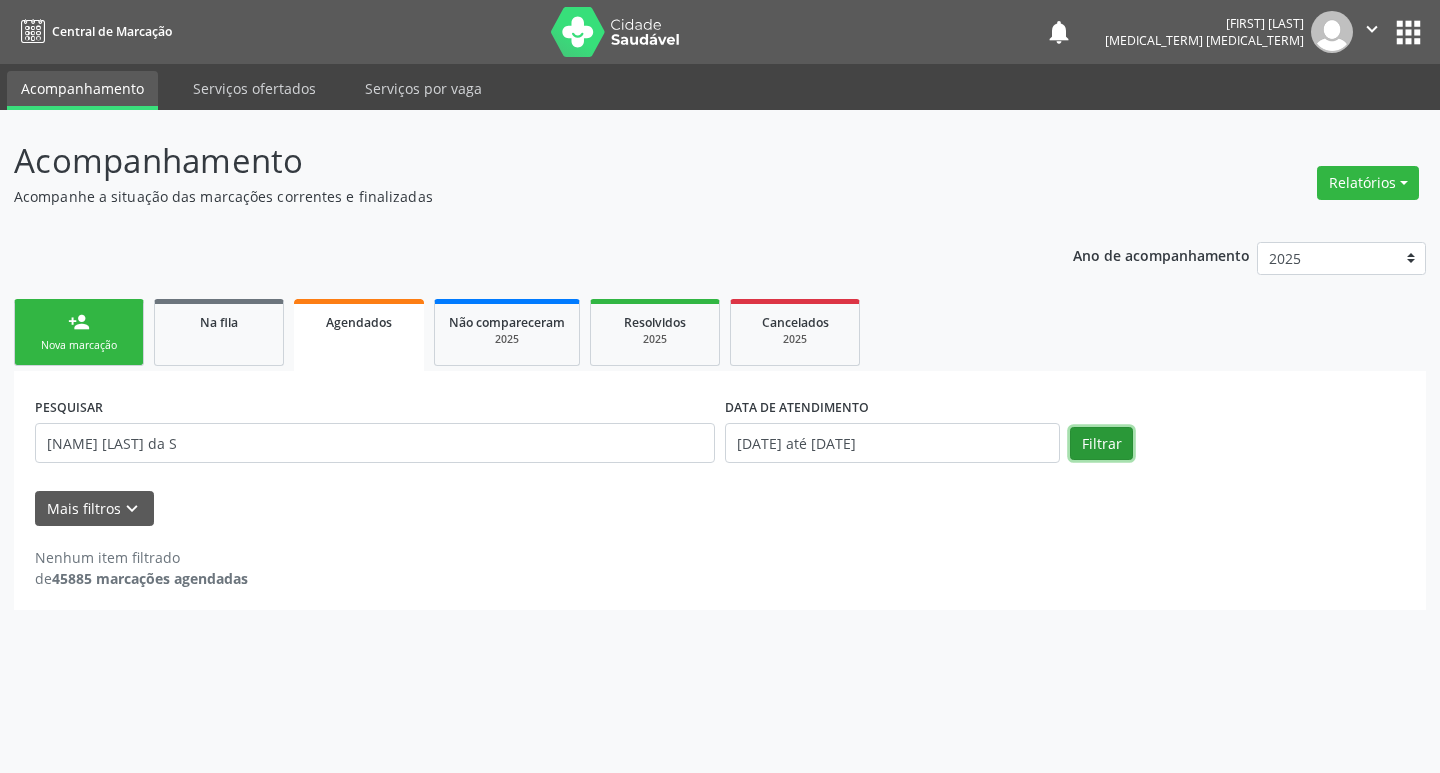click on "Filtrar" at bounding box center [1101, 444] 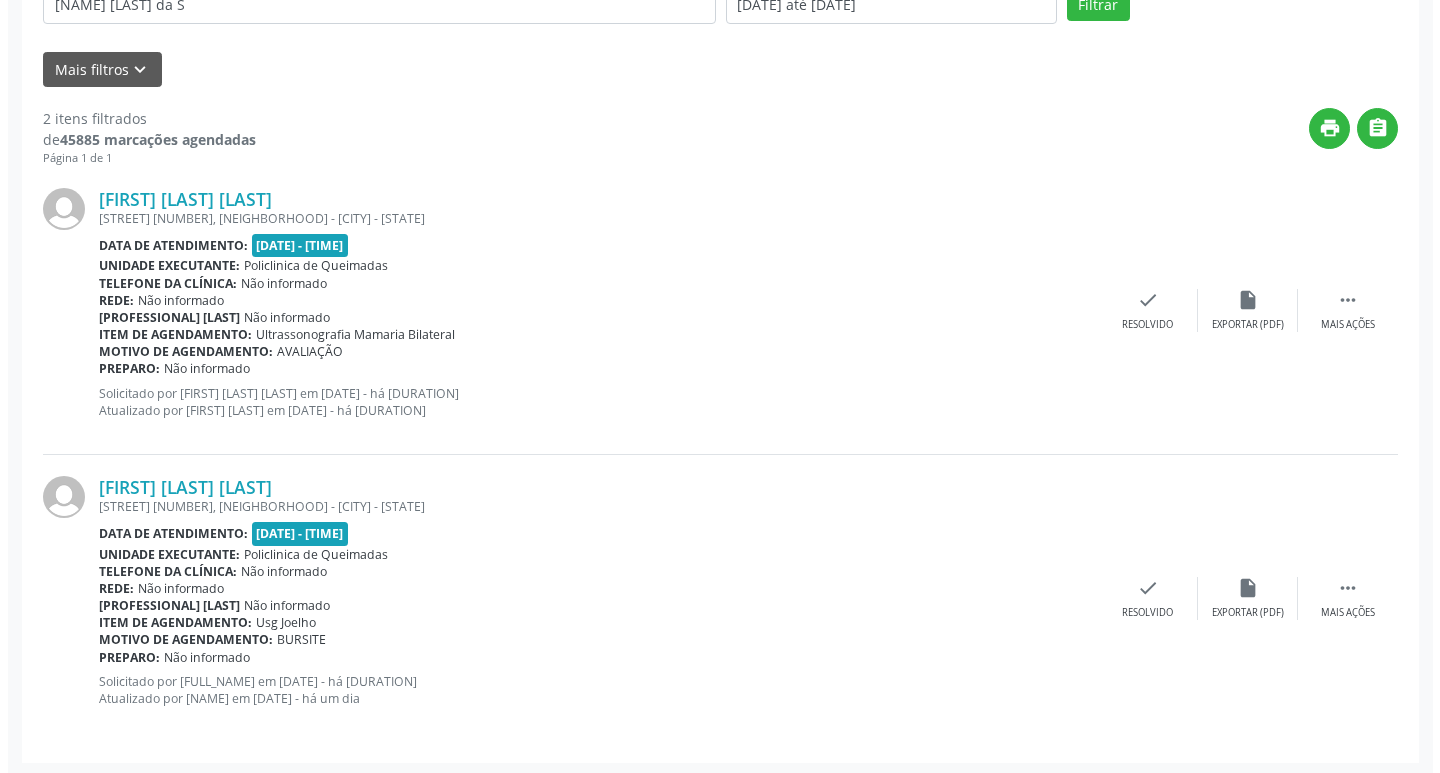 scroll, scrollTop: 443, scrollLeft: 0, axis: vertical 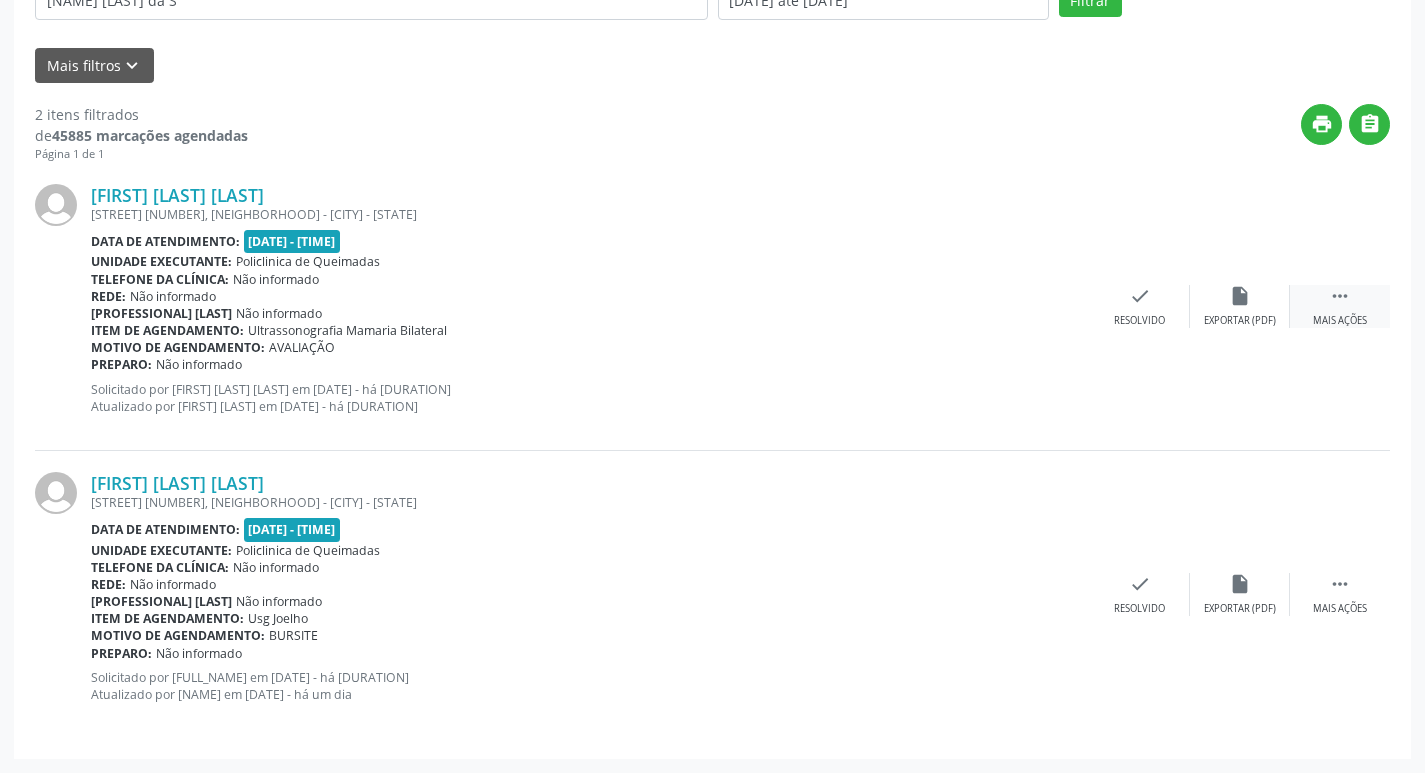 click on "
Mais ações" at bounding box center (1340, 306) 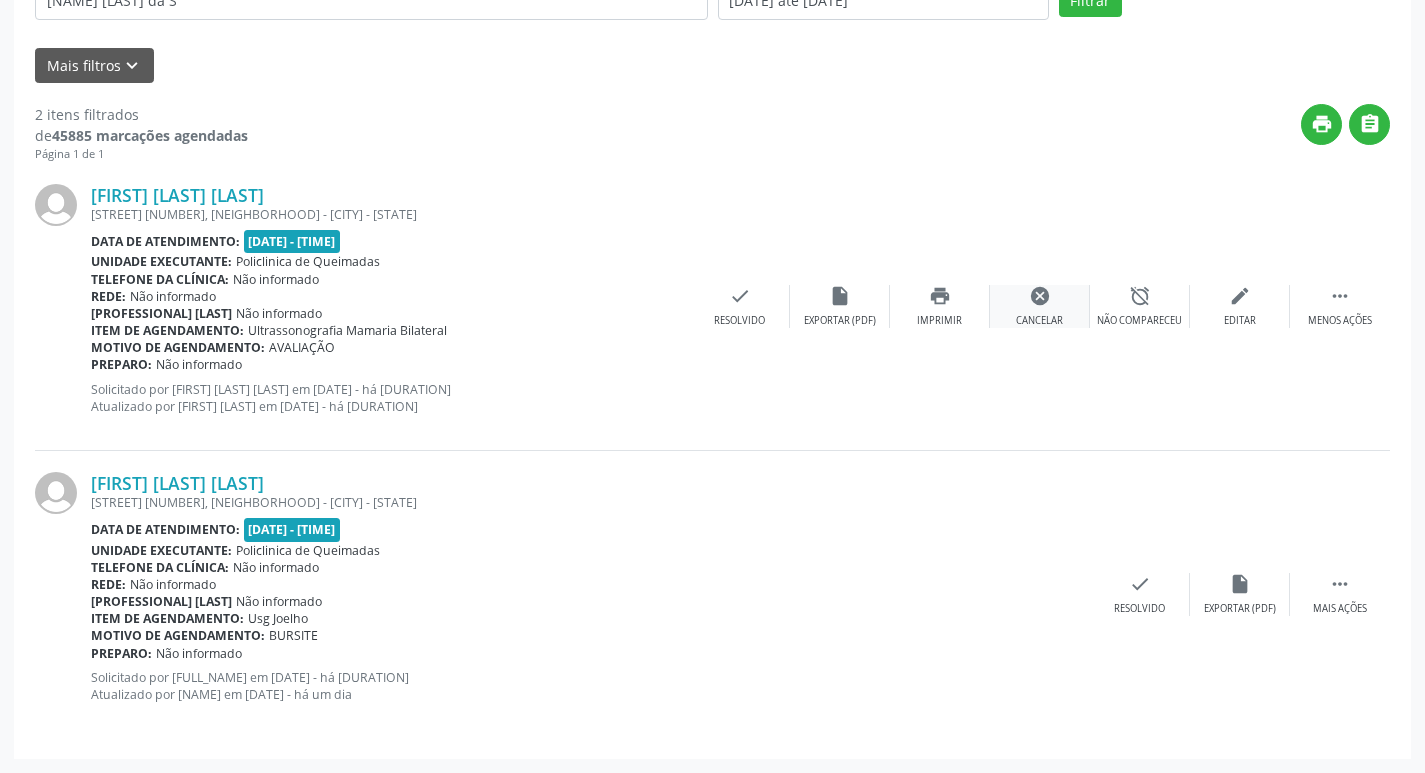 click on "Cancelar" at bounding box center (1240, 321) 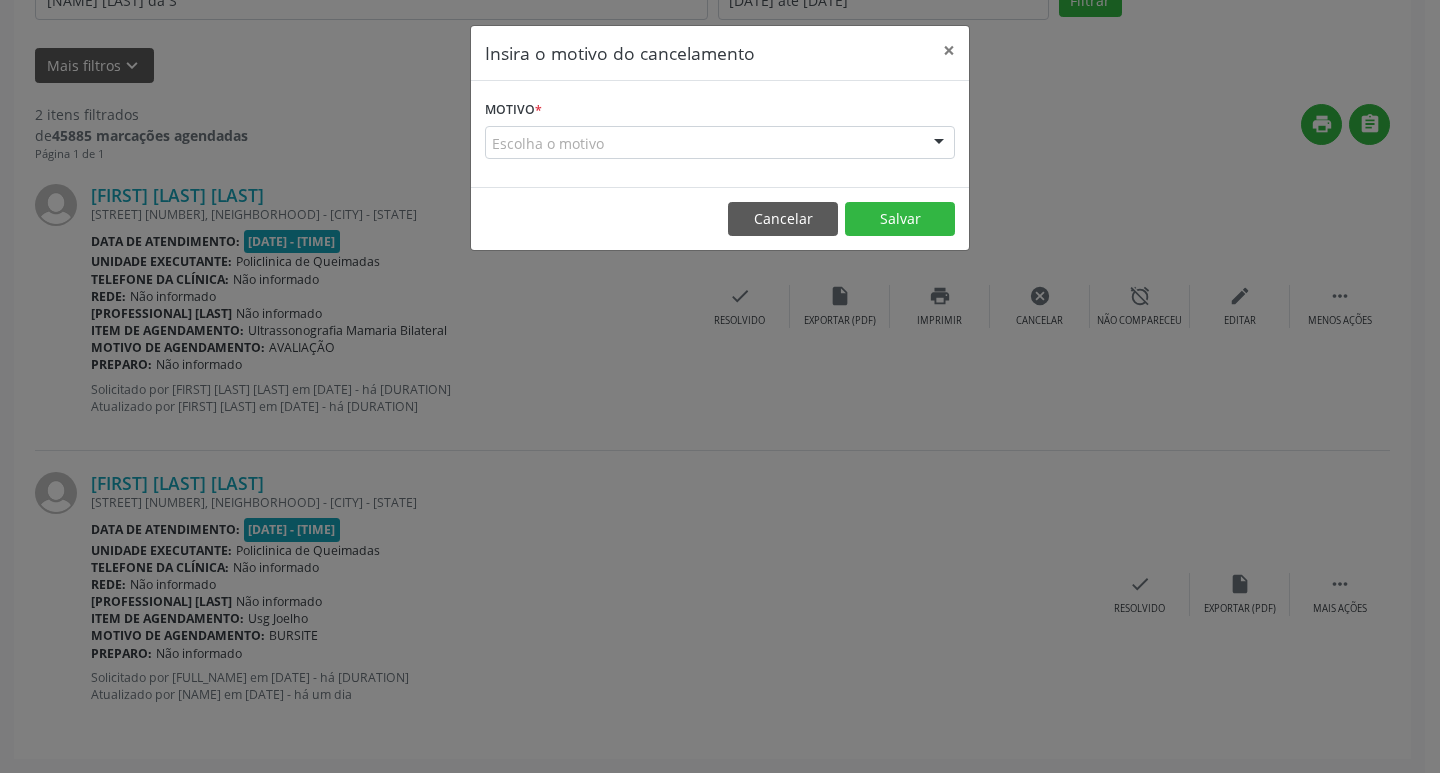 click on "Escolha o motivo" at bounding box center (720, 143) 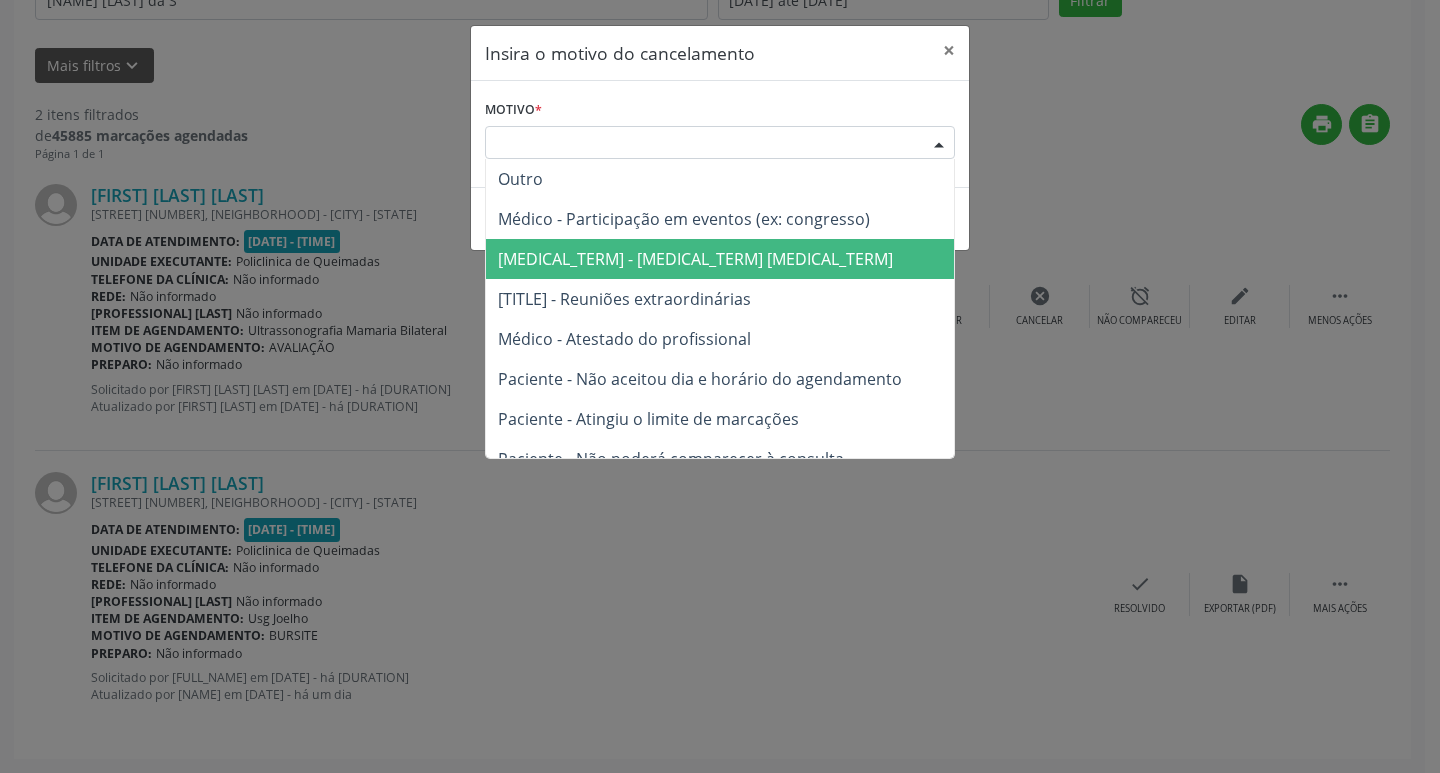 click on "Médico - Motivos pessoais" at bounding box center (720, 259) 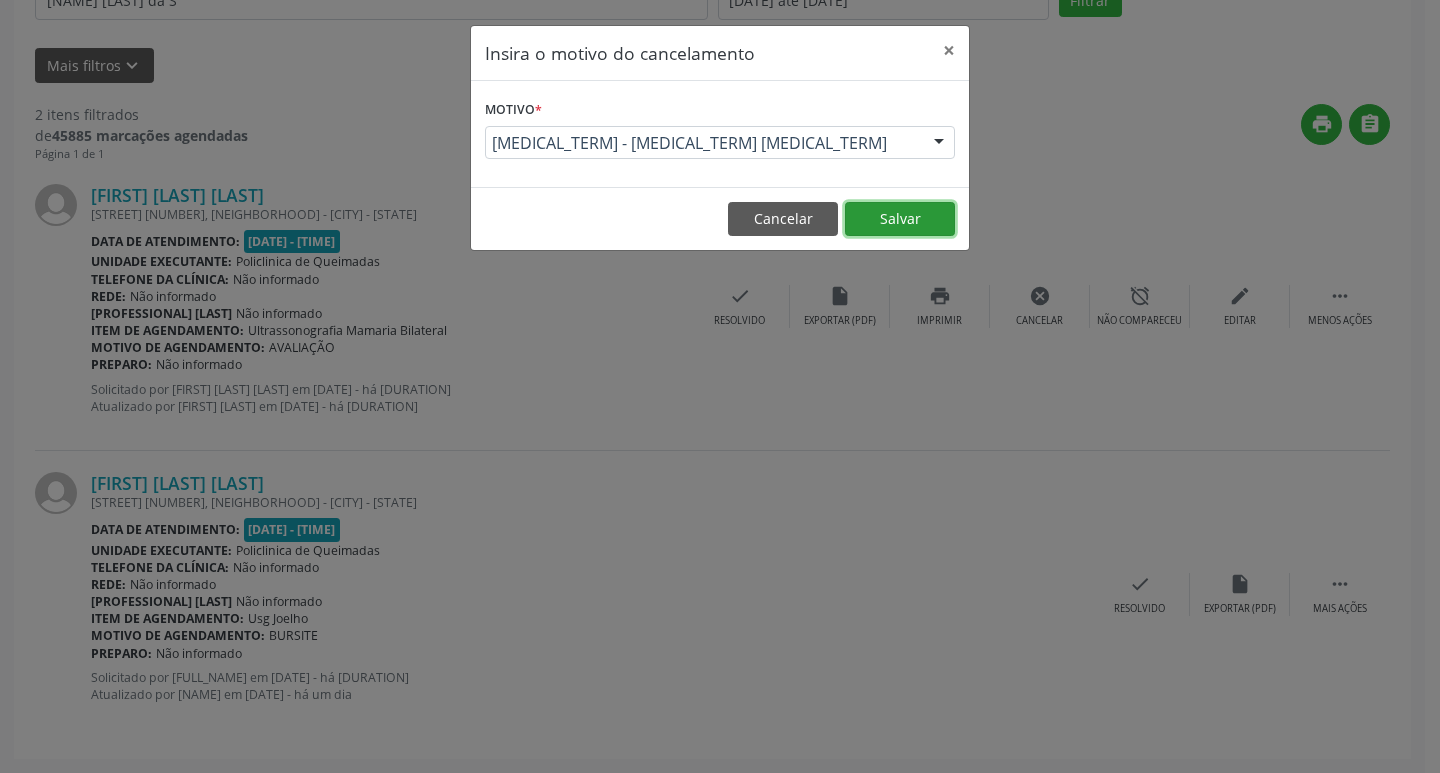 click on "Salvar" at bounding box center (900, 219) 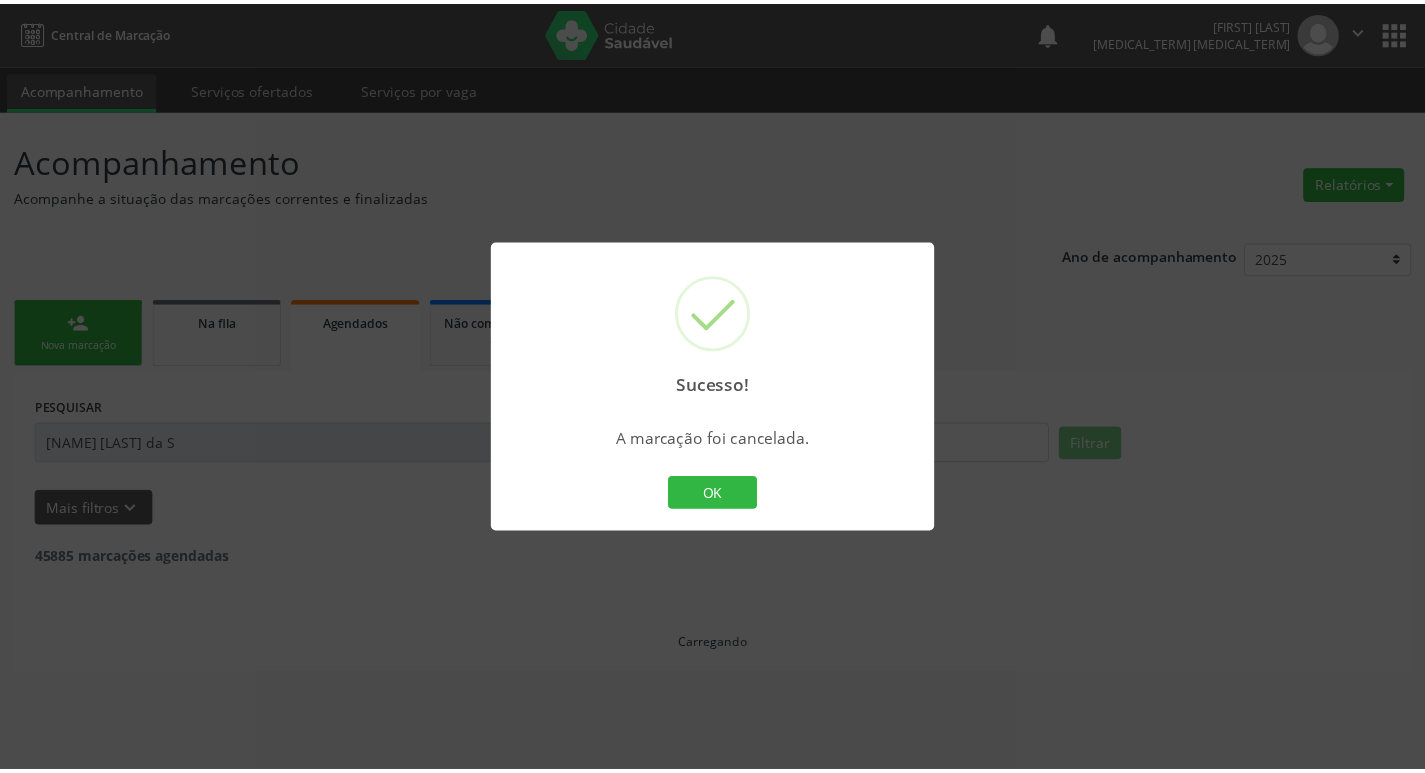 scroll, scrollTop: 0, scrollLeft: 0, axis: both 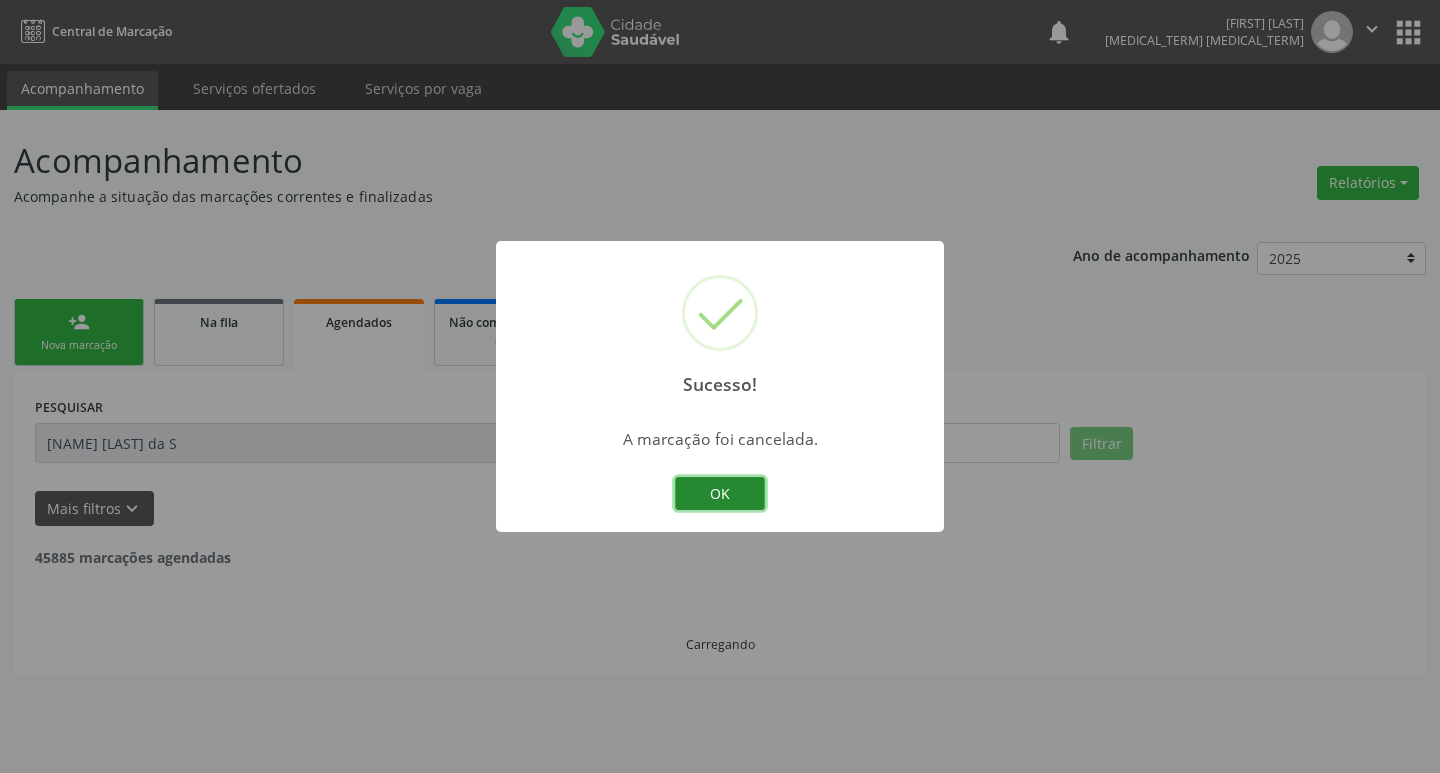 click on "OK" at bounding box center (720, 494) 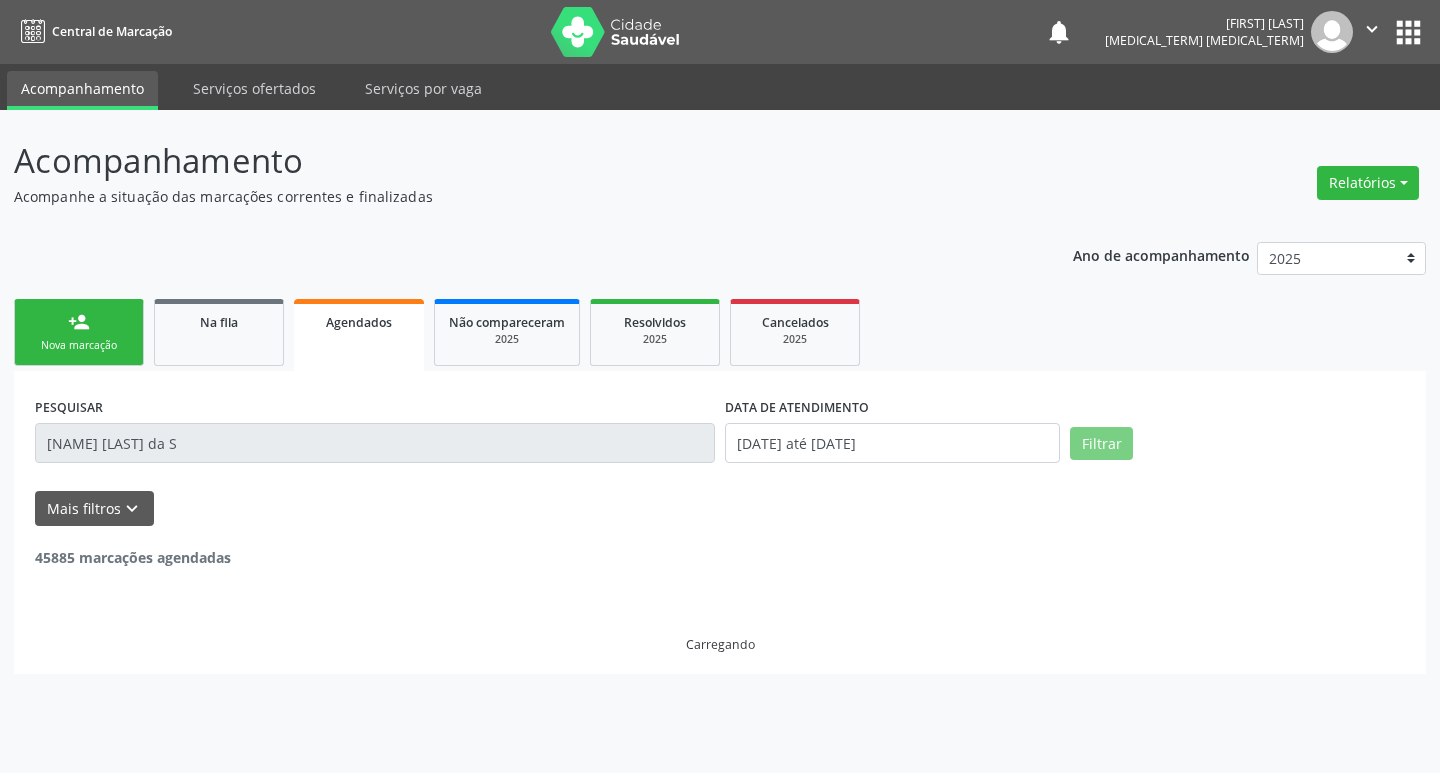 click on "person_add
Nova marcação" at bounding box center [79, 332] 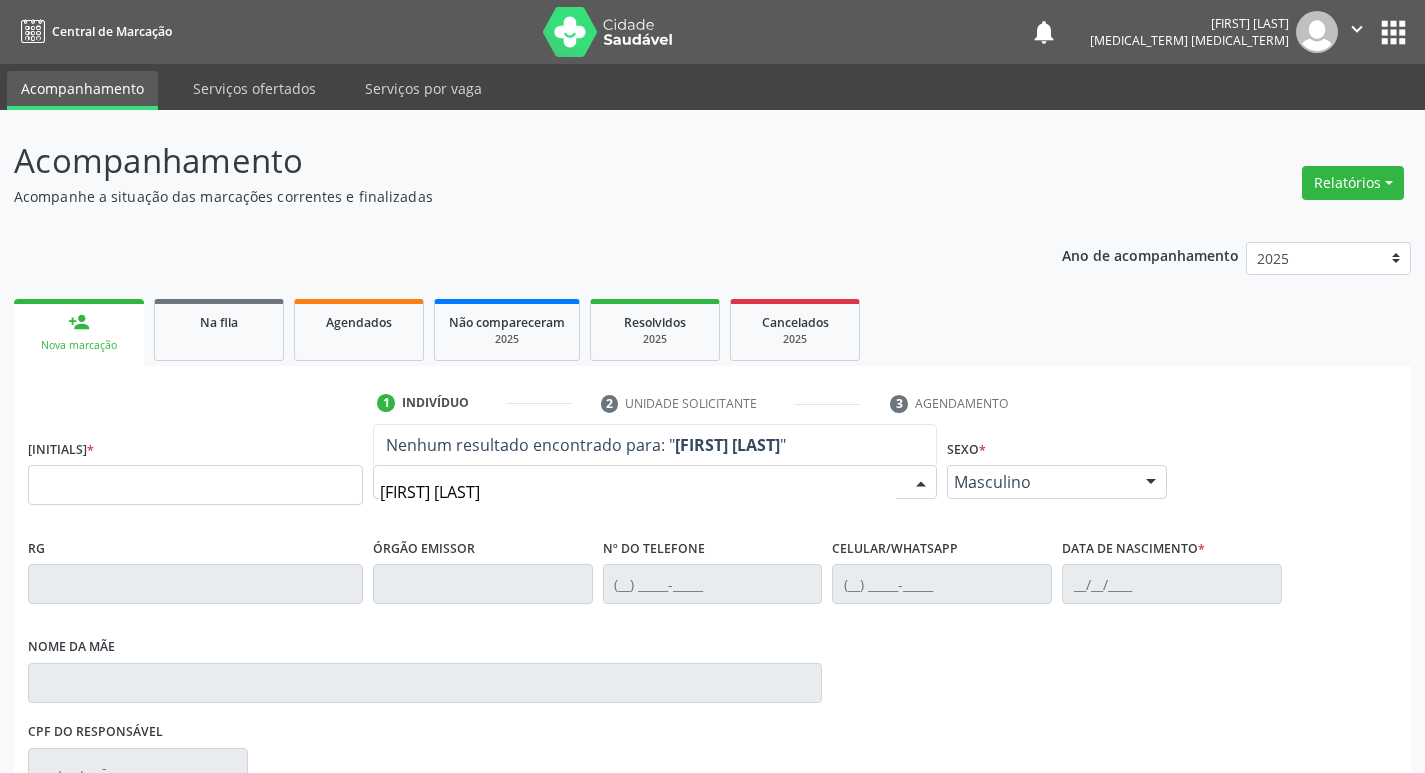 type on "JULIANA ALVES" 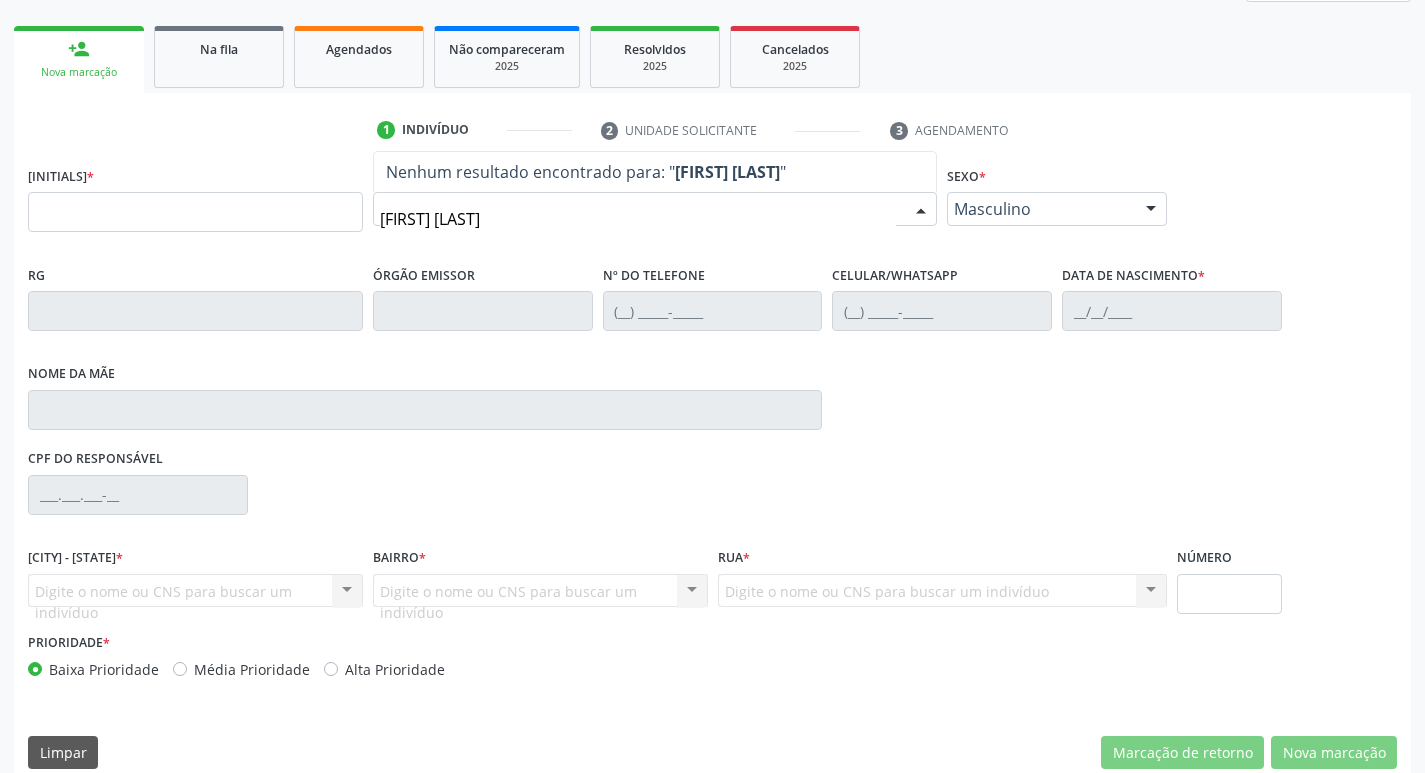 scroll, scrollTop: 297, scrollLeft: 0, axis: vertical 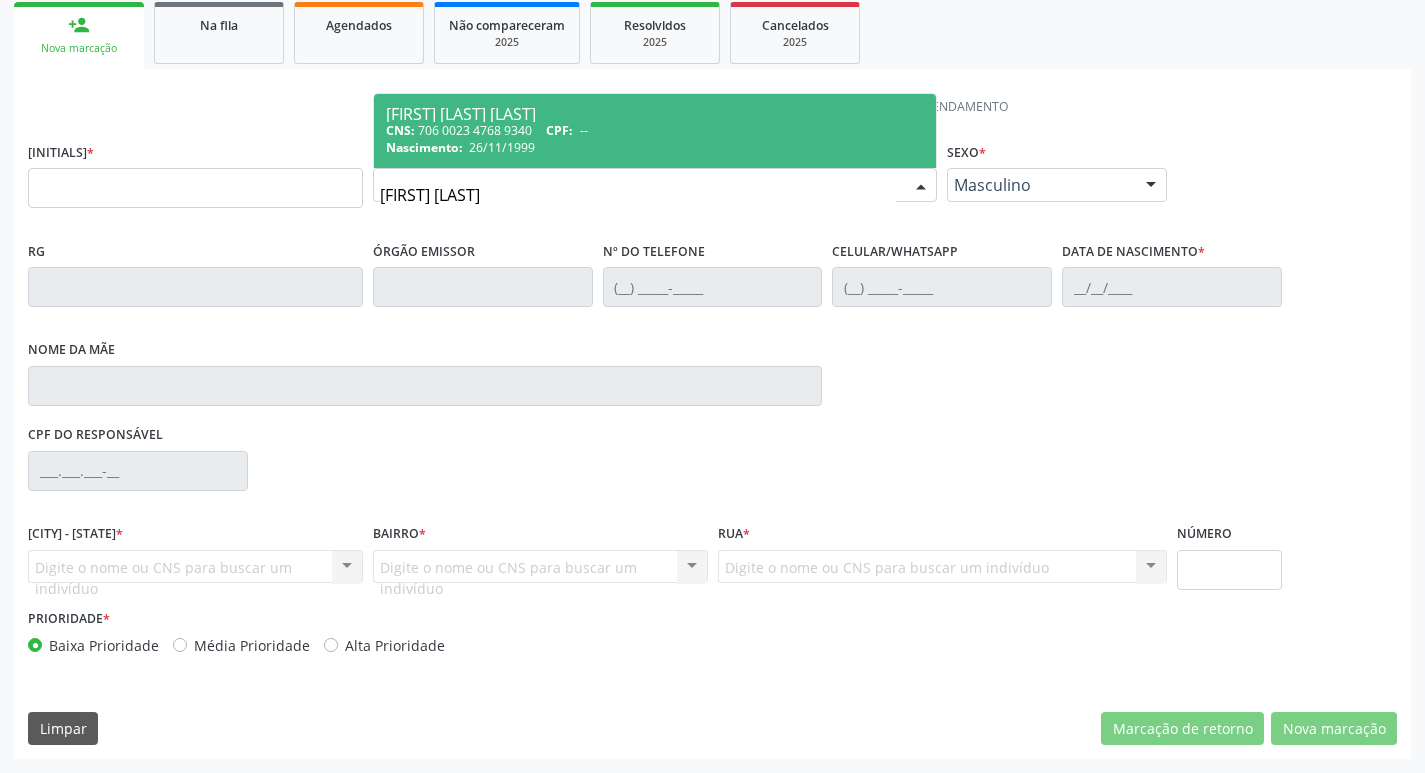 click on "Nascimento:
26/11/1999" at bounding box center [655, 147] 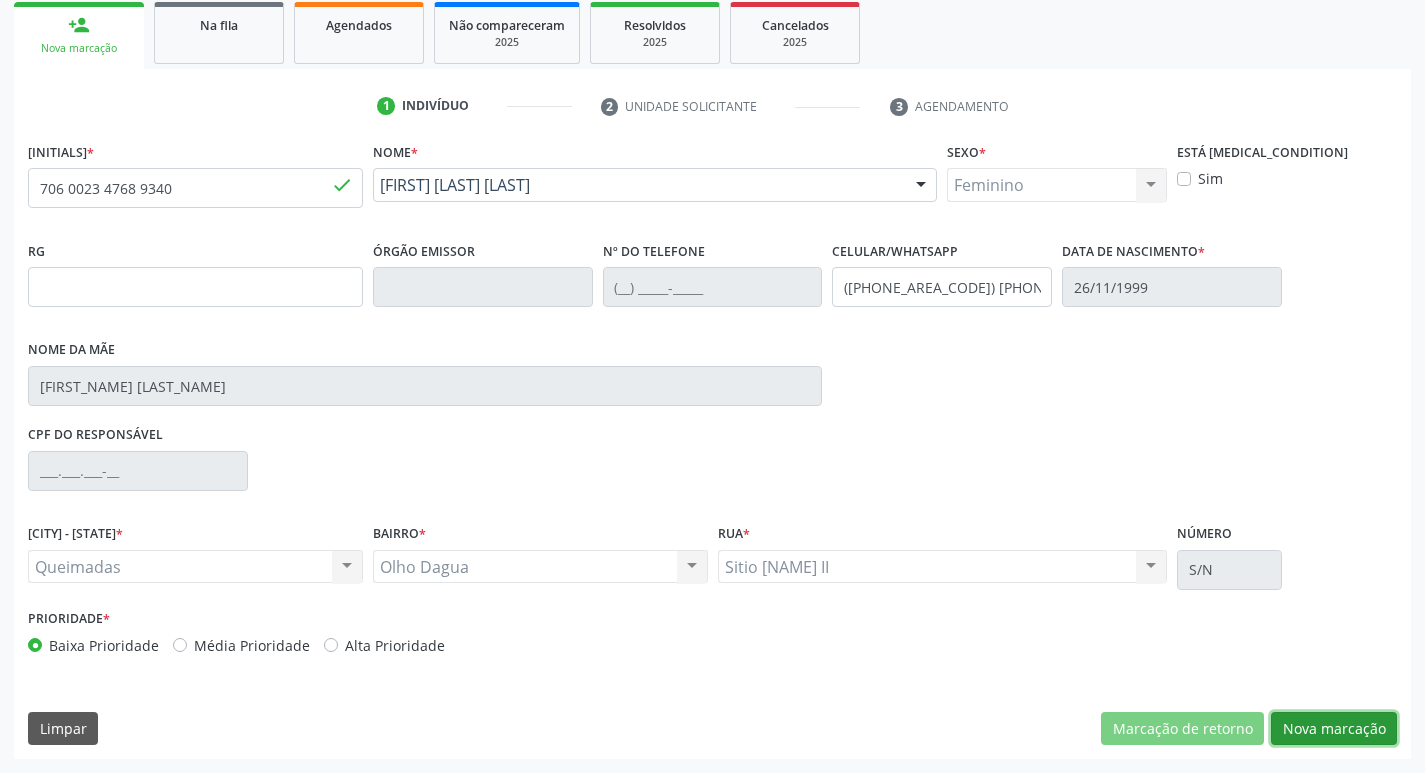 click on "Nova marcação" at bounding box center [1182, 729] 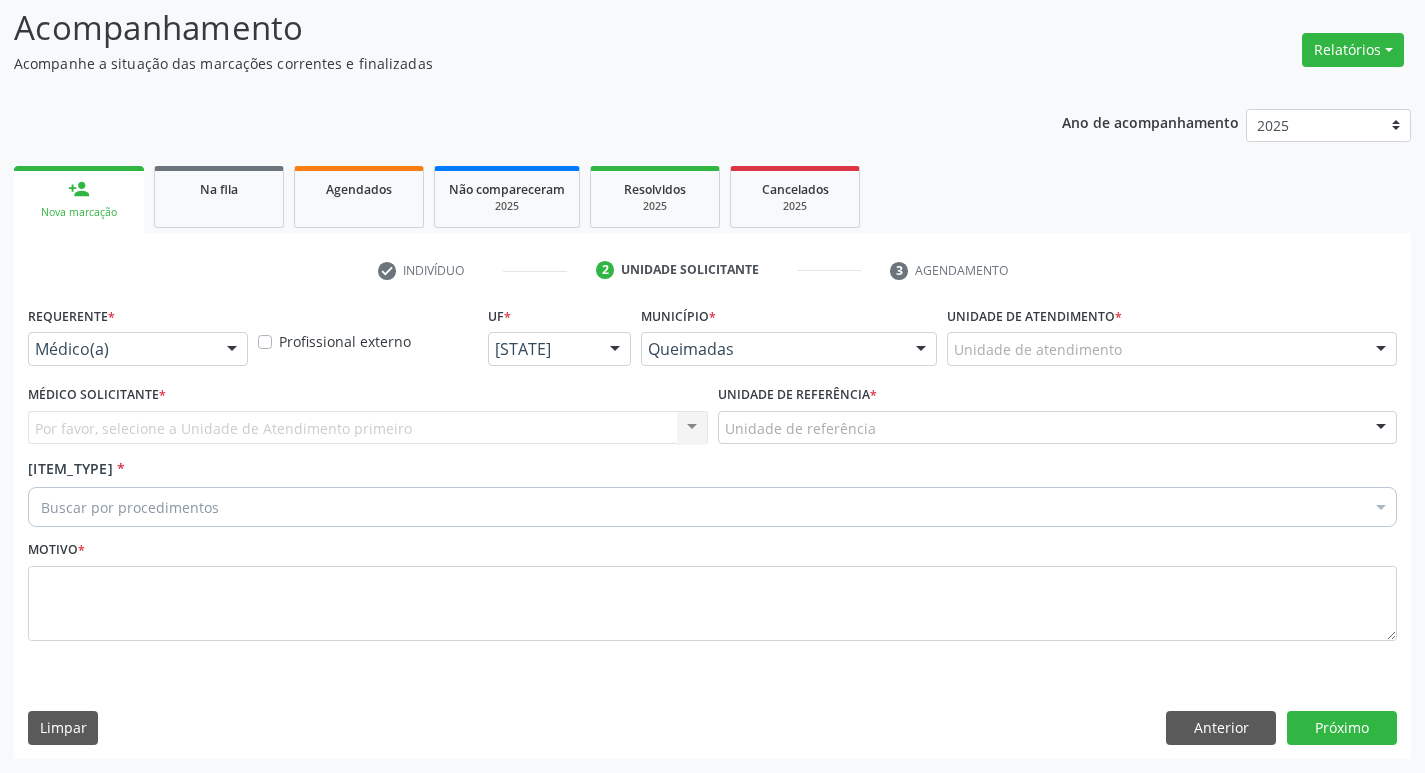 scroll, scrollTop: 133, scrollLeft: 0, axis: vertical 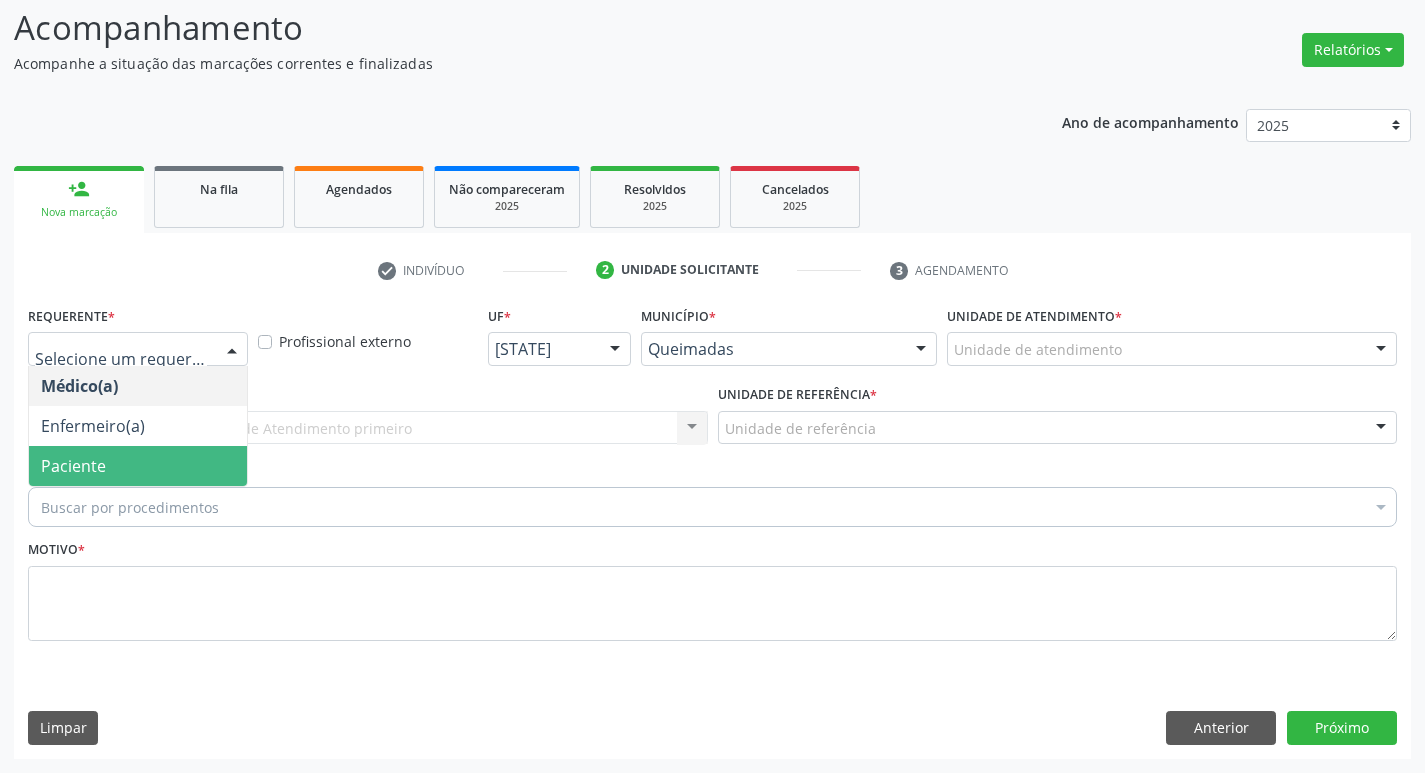 click on "Paciente" at bounding box center (138, 466) 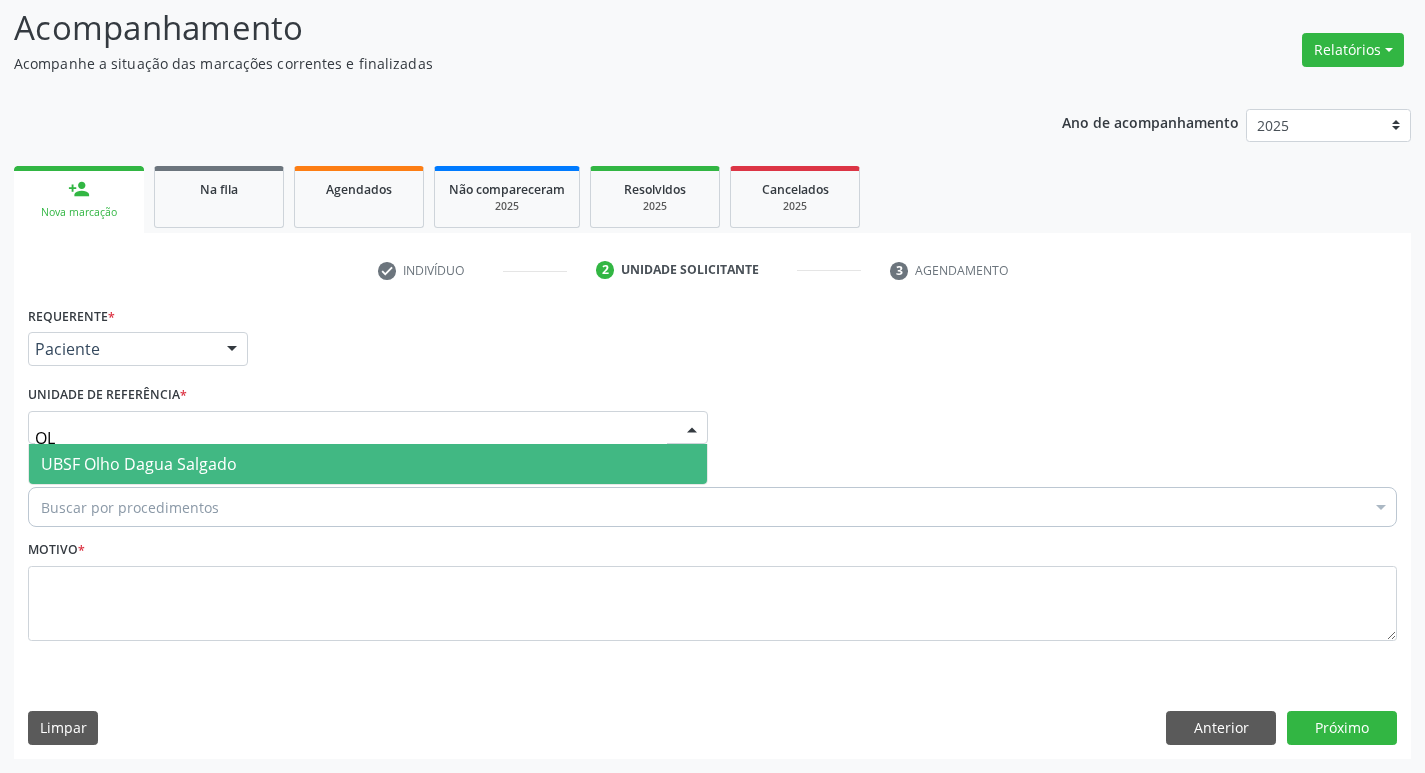 click on "UBSF Olho Dagua Salgado" at bounding box center [139, 464] 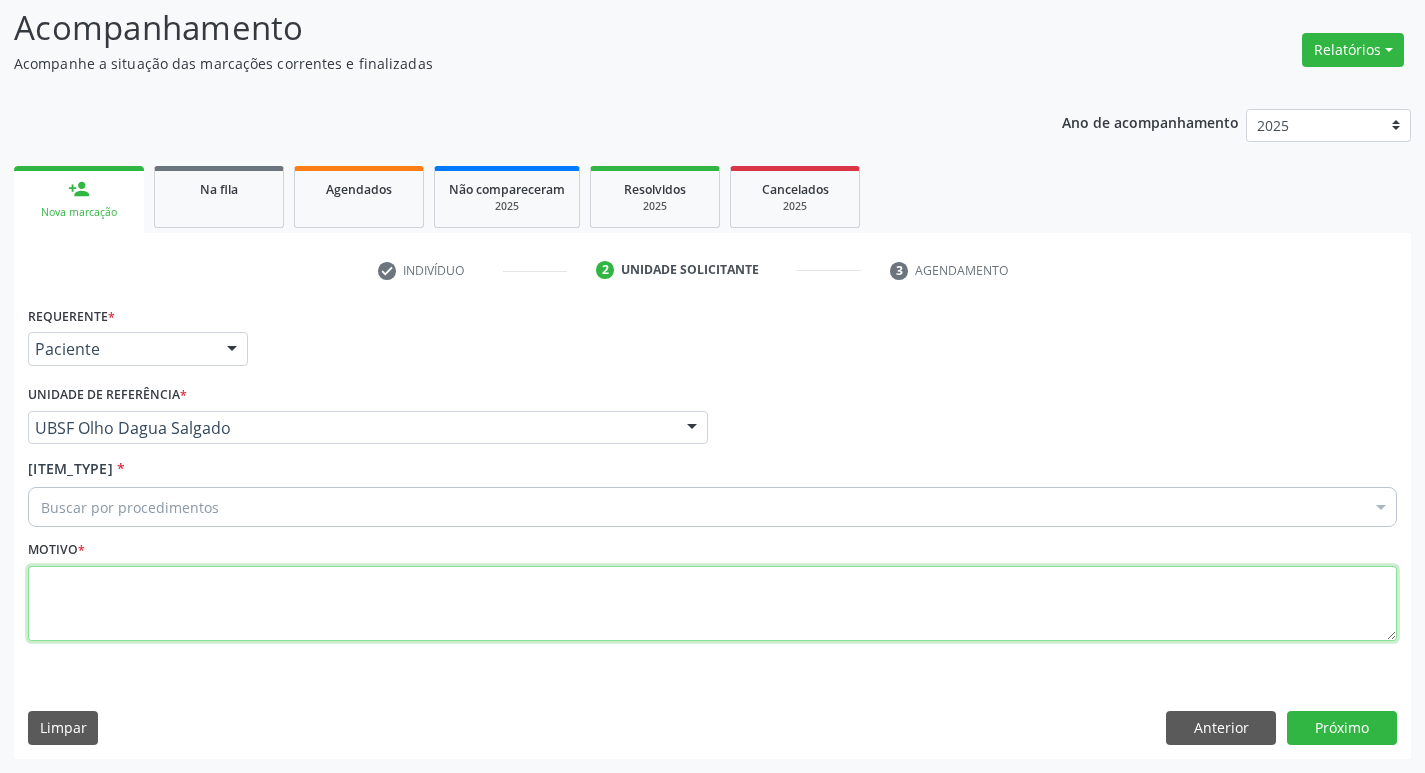 drag, startPoint x: 142, startPoint y: 597, endPoint x: 150, endPoint y: 608, distance: 13.601471 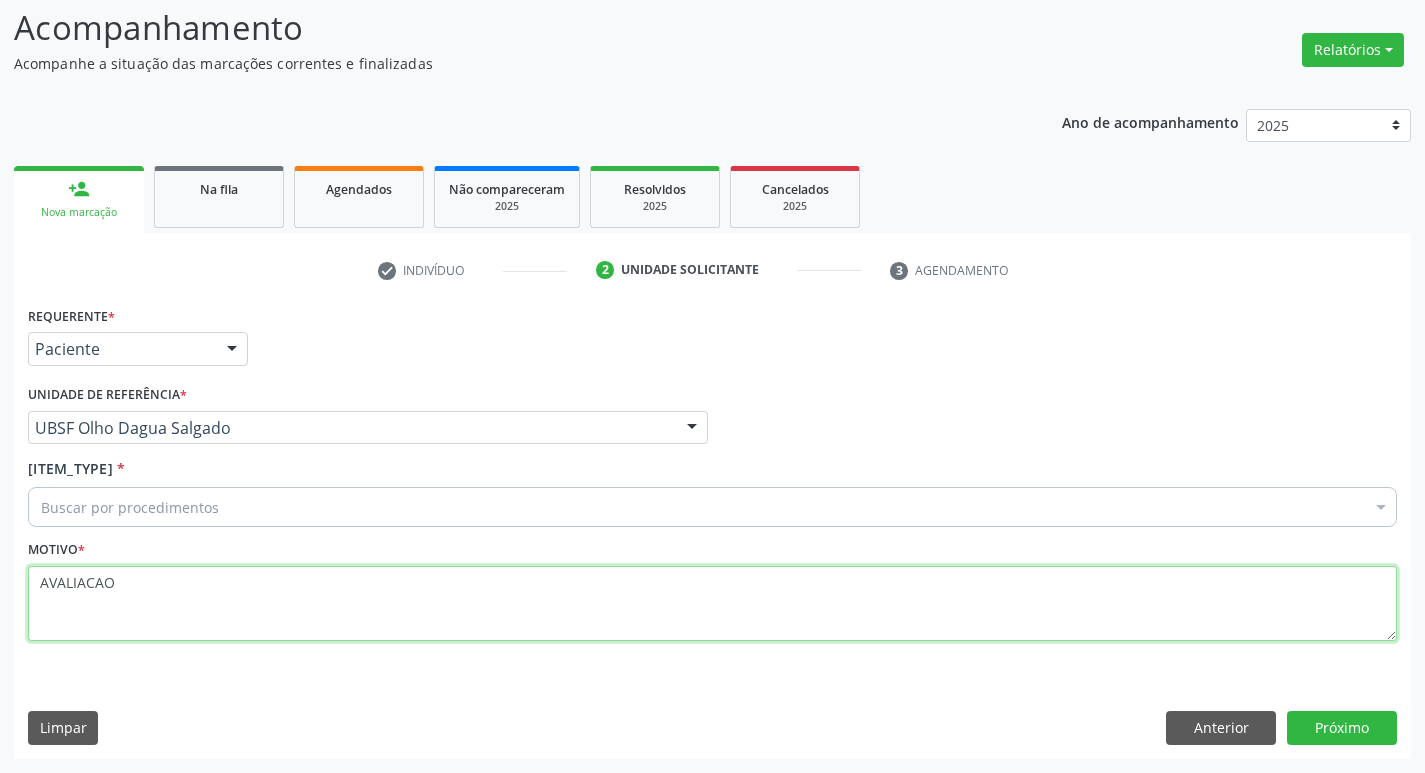 type on "AVALIACAO" 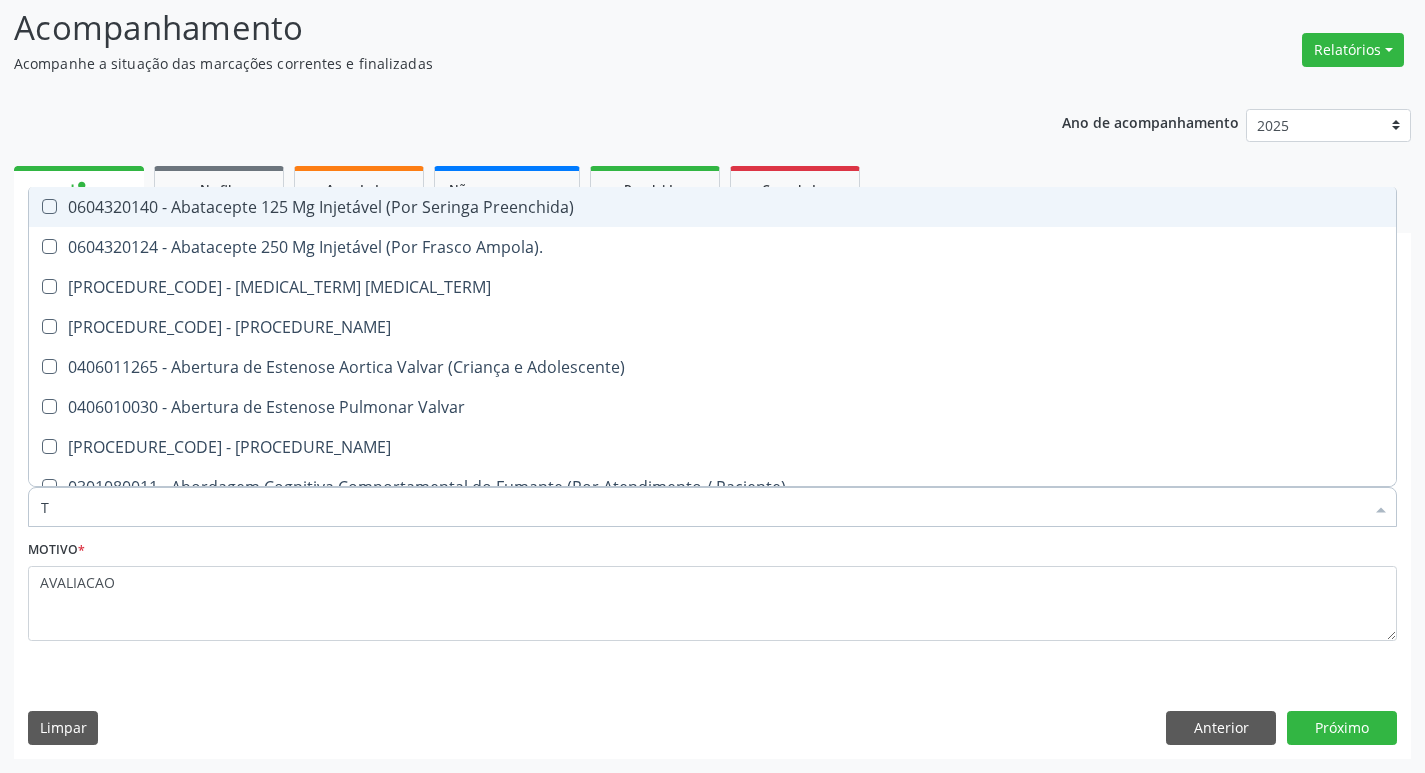 type on "TRANSVAGIN" 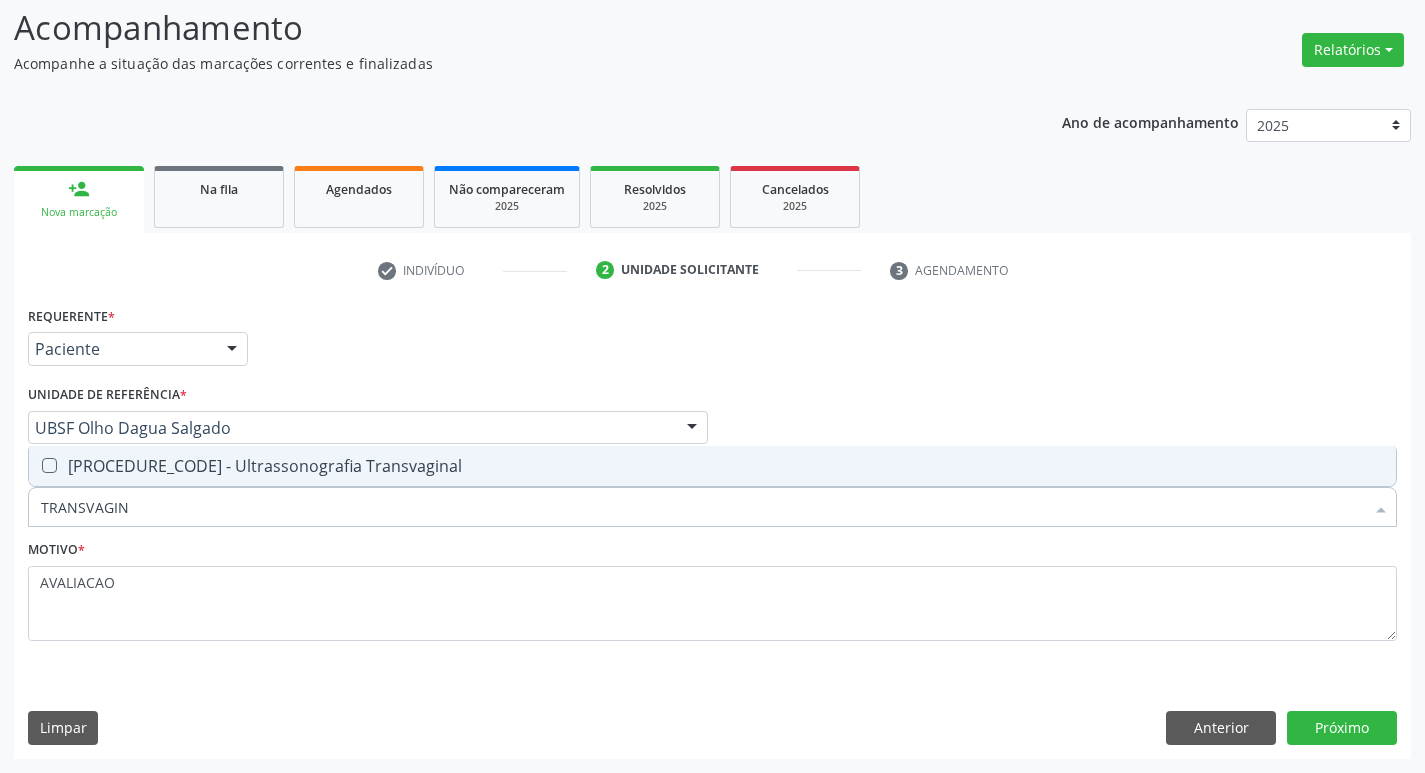 click on "0205020186 - Ultrassonografia Transvaginal" at bounding box center (712, 466) 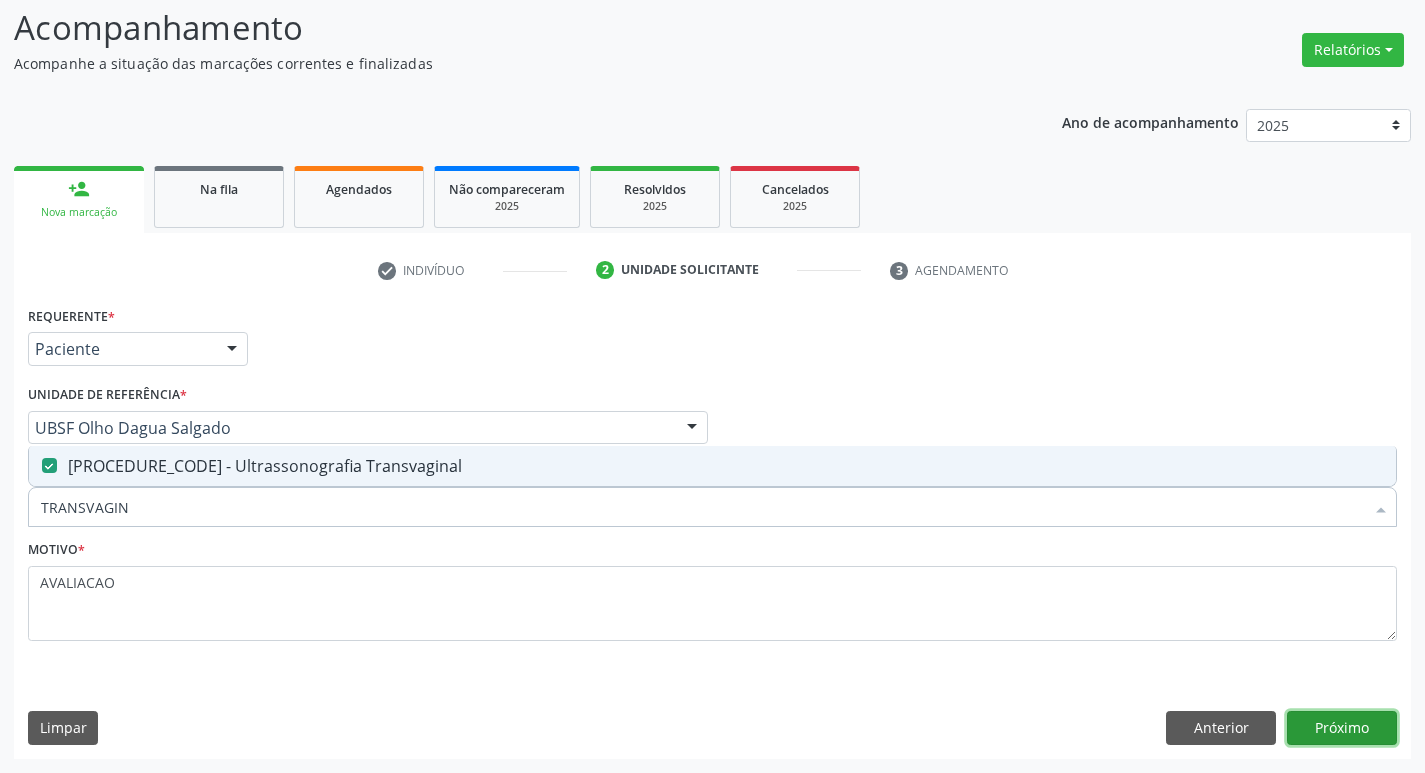 click on "Próximo" at bounding box center (1342, 728) 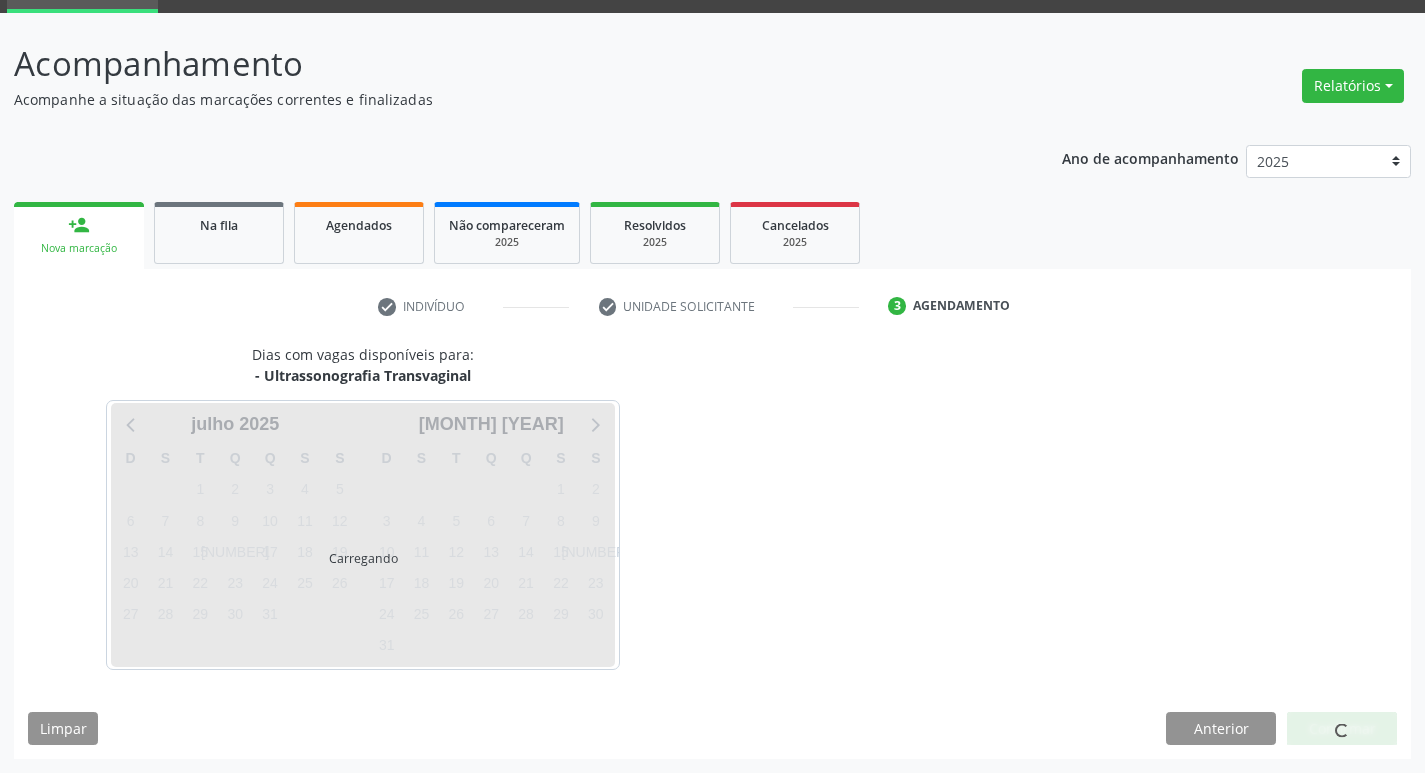 scroll, scrollTop: 97, scrollLeft: 0, axis: vertical 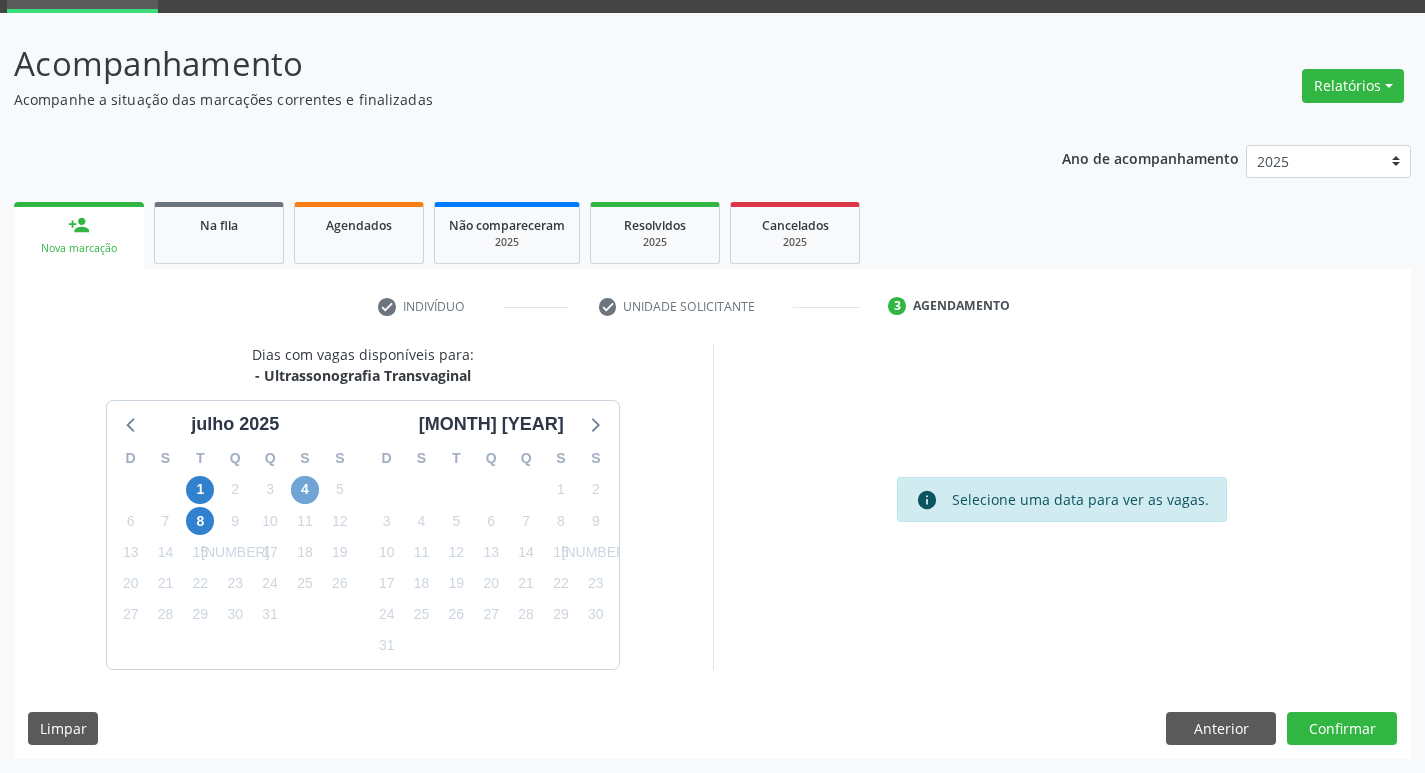 click on "4" at bounding box center (305, 490) 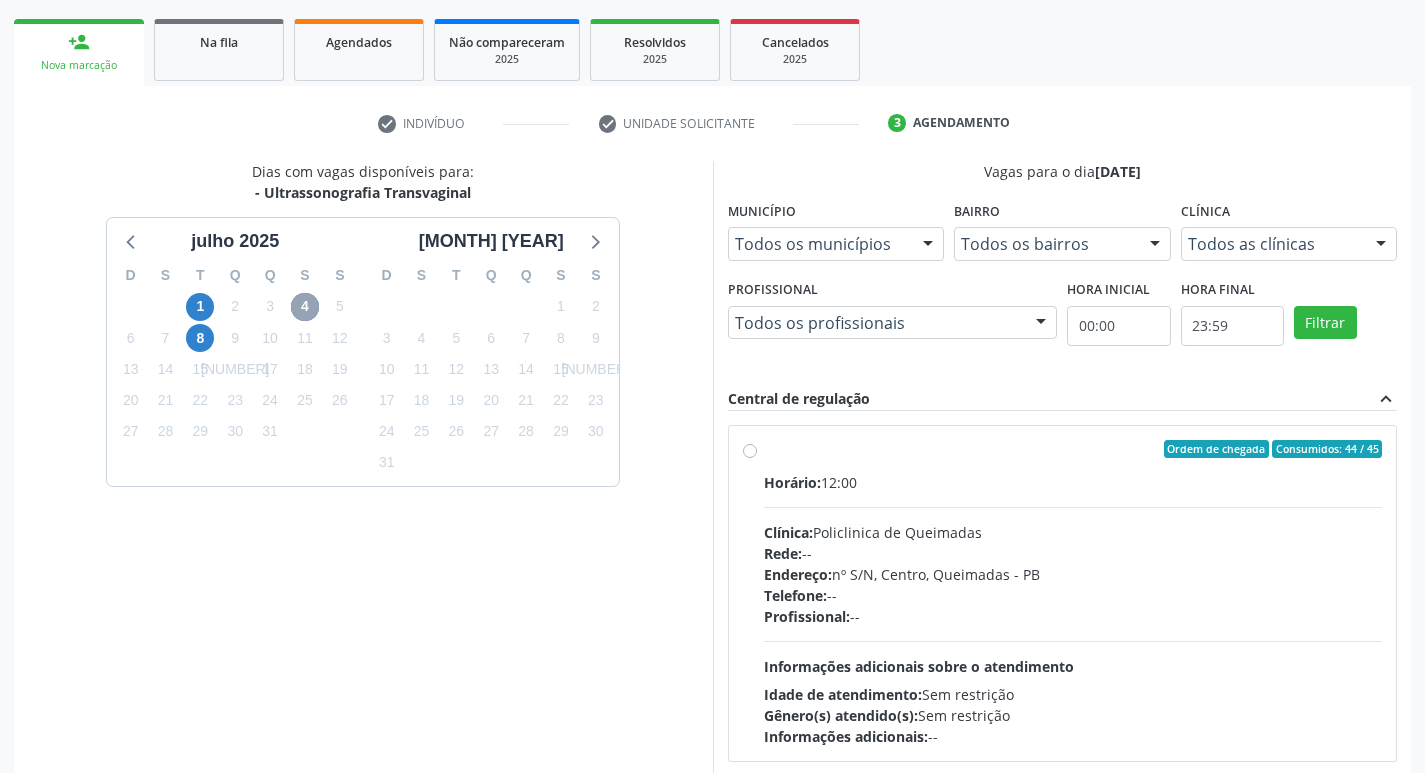 scroll, scrollTop: 386, scrollLeft: 0, axis: vertical 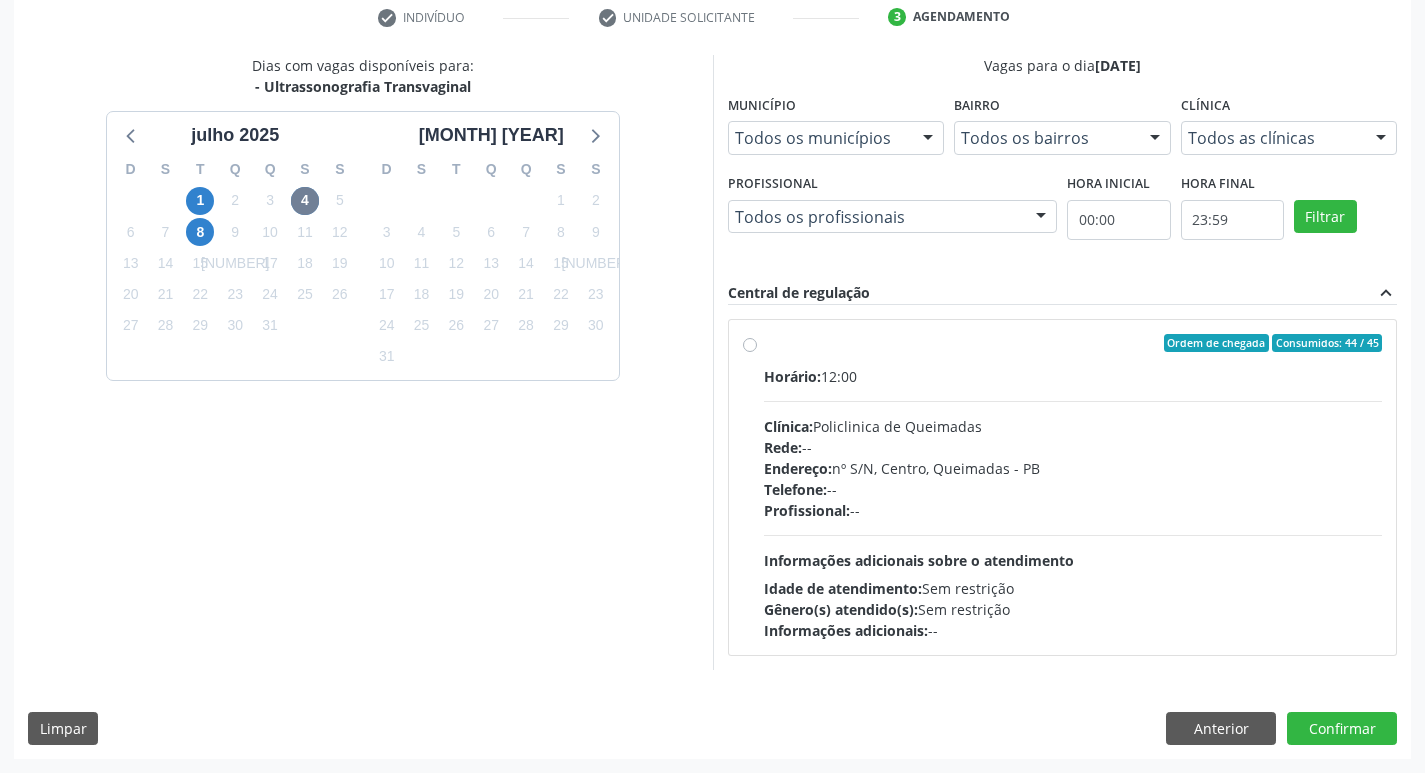 click on "Telefone:   --" at bounding box center (1073, 489) 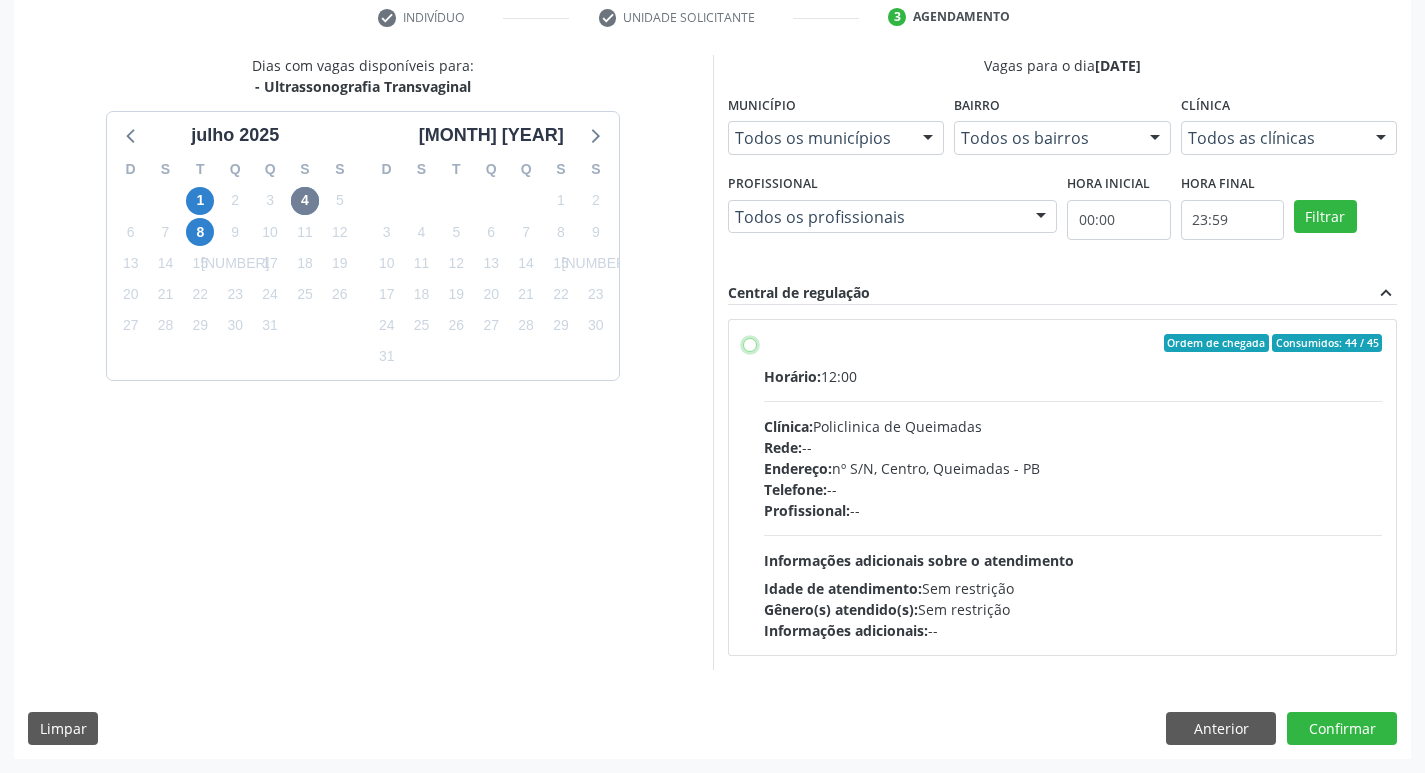click on "Ordem de chegada
Consumidos: 44 / 45
Horário:   12:00
Clínica:  Policlinica de Queimadas
Rede:
--
Endereço:   nº S/N, Centro, Queimadas - PB
Telefone:   --
Profissional:
--
Informações adicionais sobre o atendimento
Idade de atendimento:
Sem restrição
Gênero(s) atendido(s):
Sem restrição
Informações adicionais:
--" at bounding box center [750, 343] 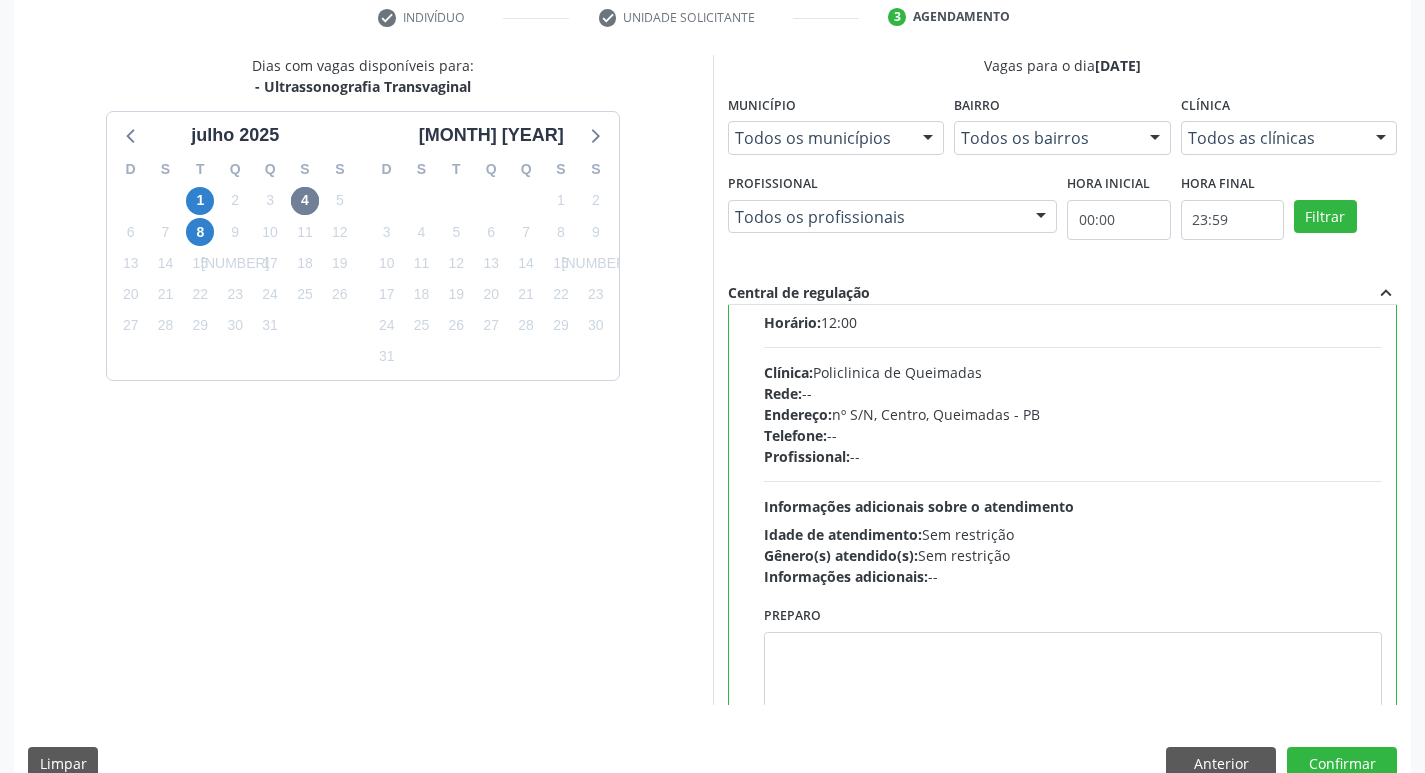 scroll, scrollTop: 99, scrollLeft: 0, axis: vertical 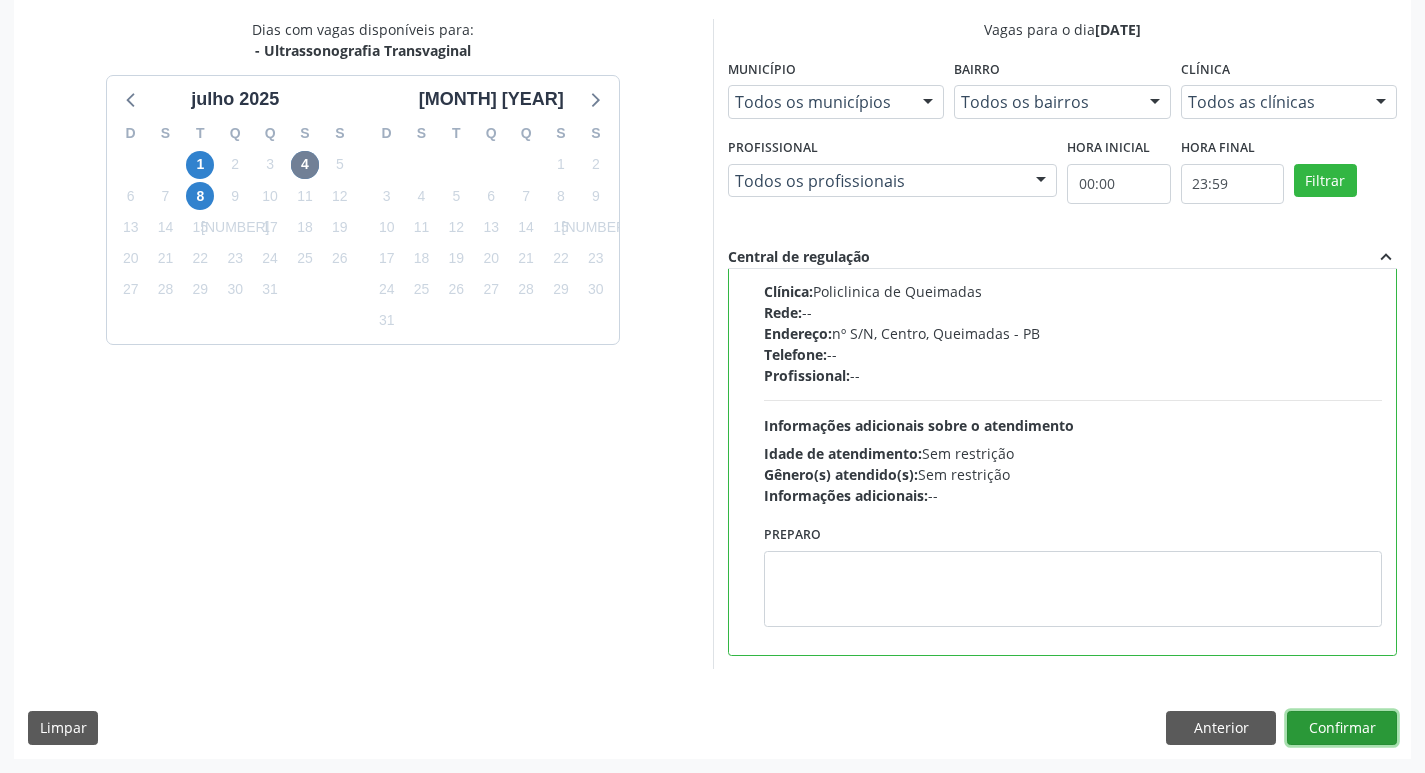 click on "Confirmar" at bounding box center (1342, 728) 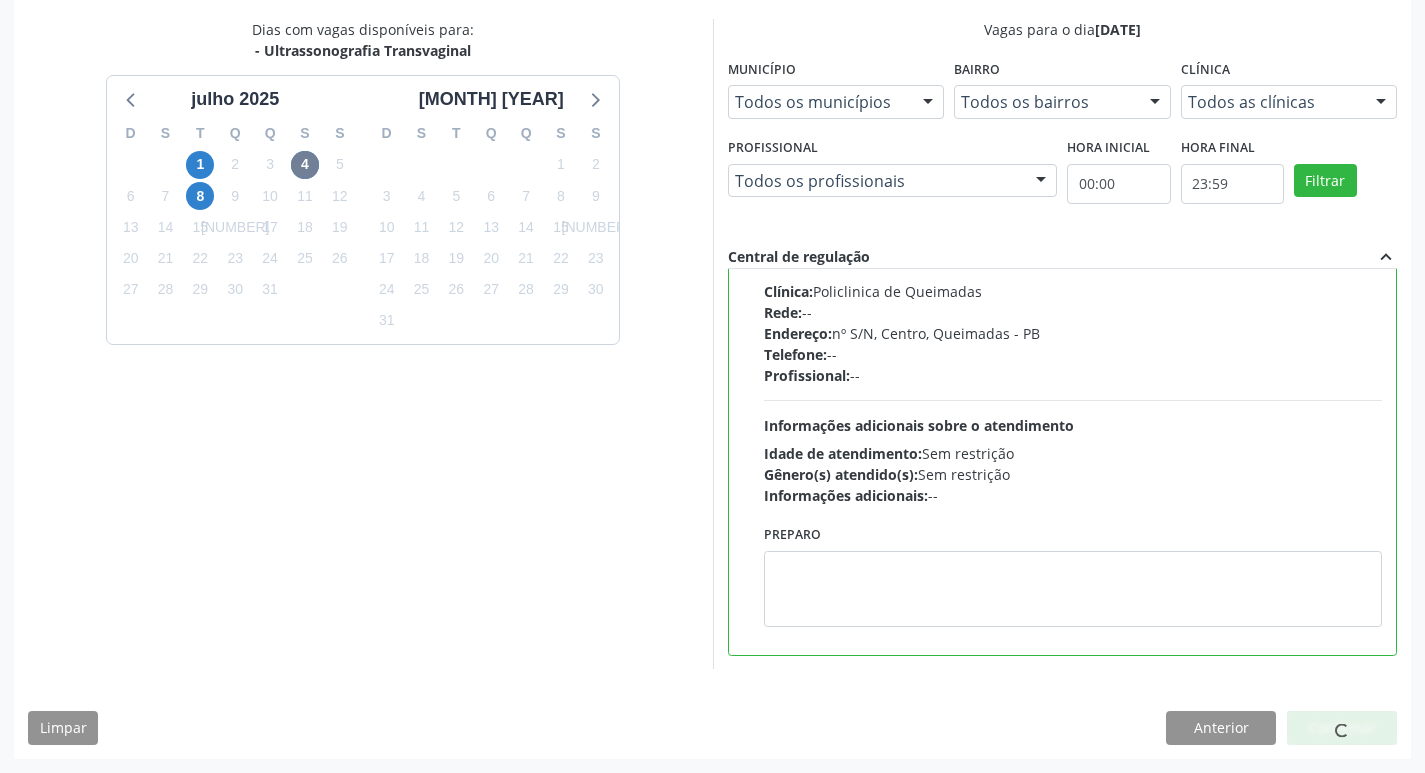 scroll, scrollTop: 0, scrollLeft: 0, axis: both 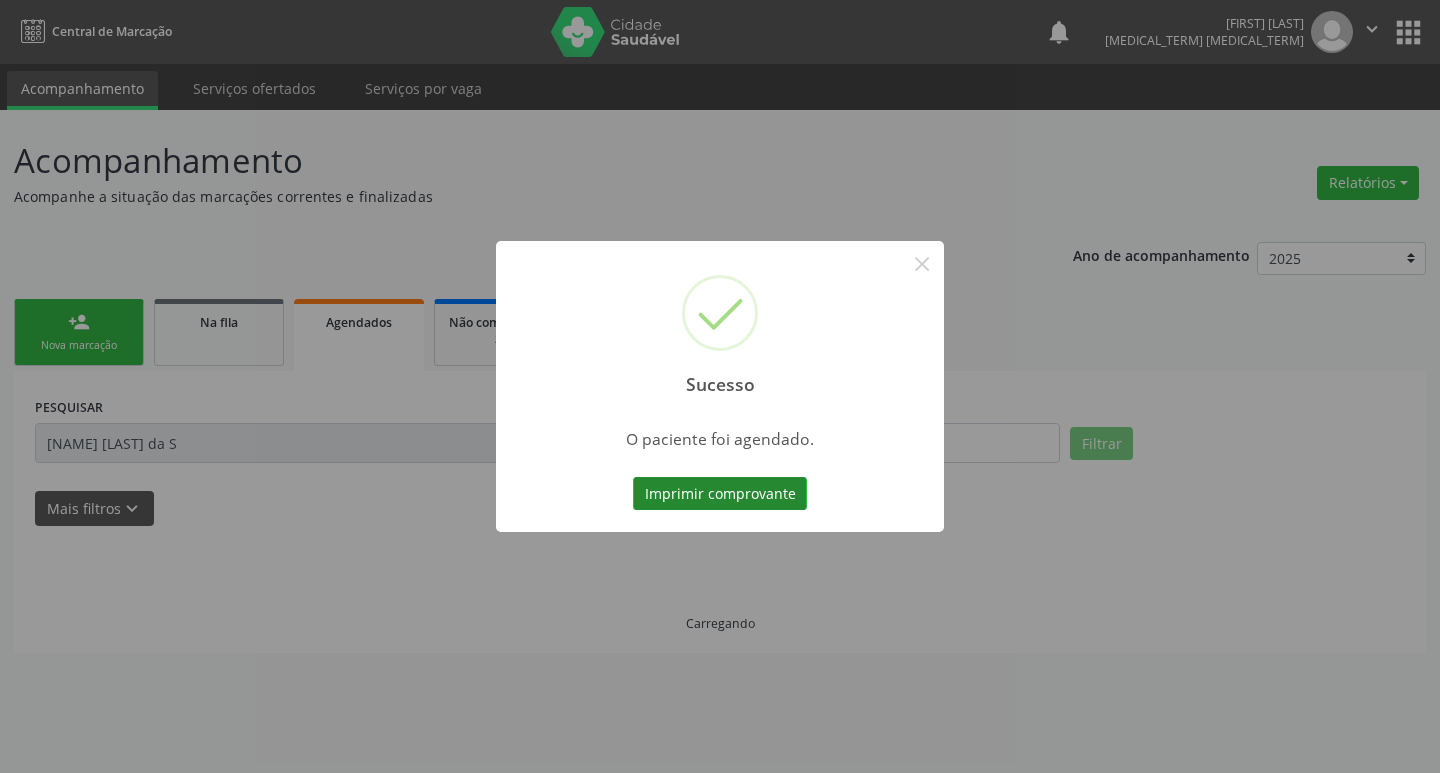 click on "Imprimir comprovante" at bounding box center (720, 494) 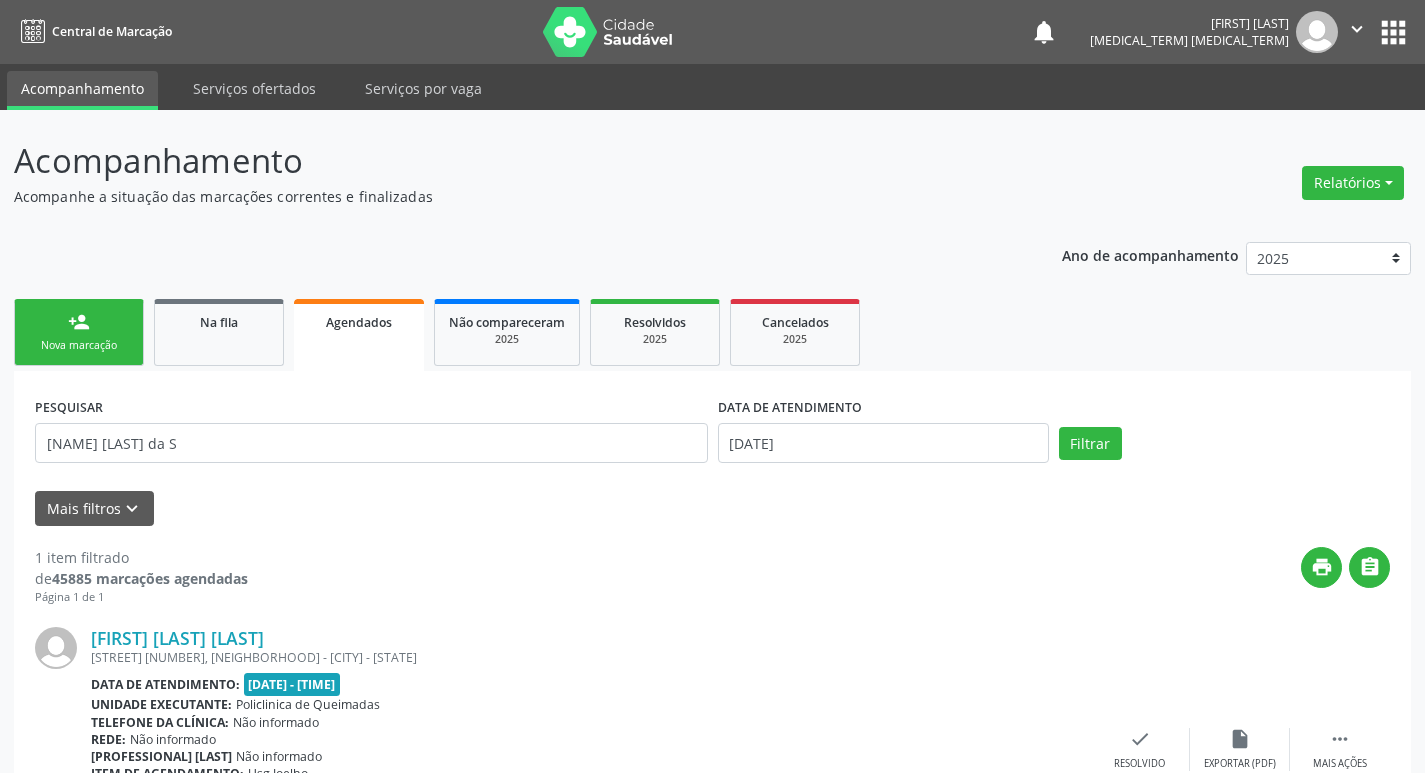 click on "Agendados" at bounding box center [359, 335] 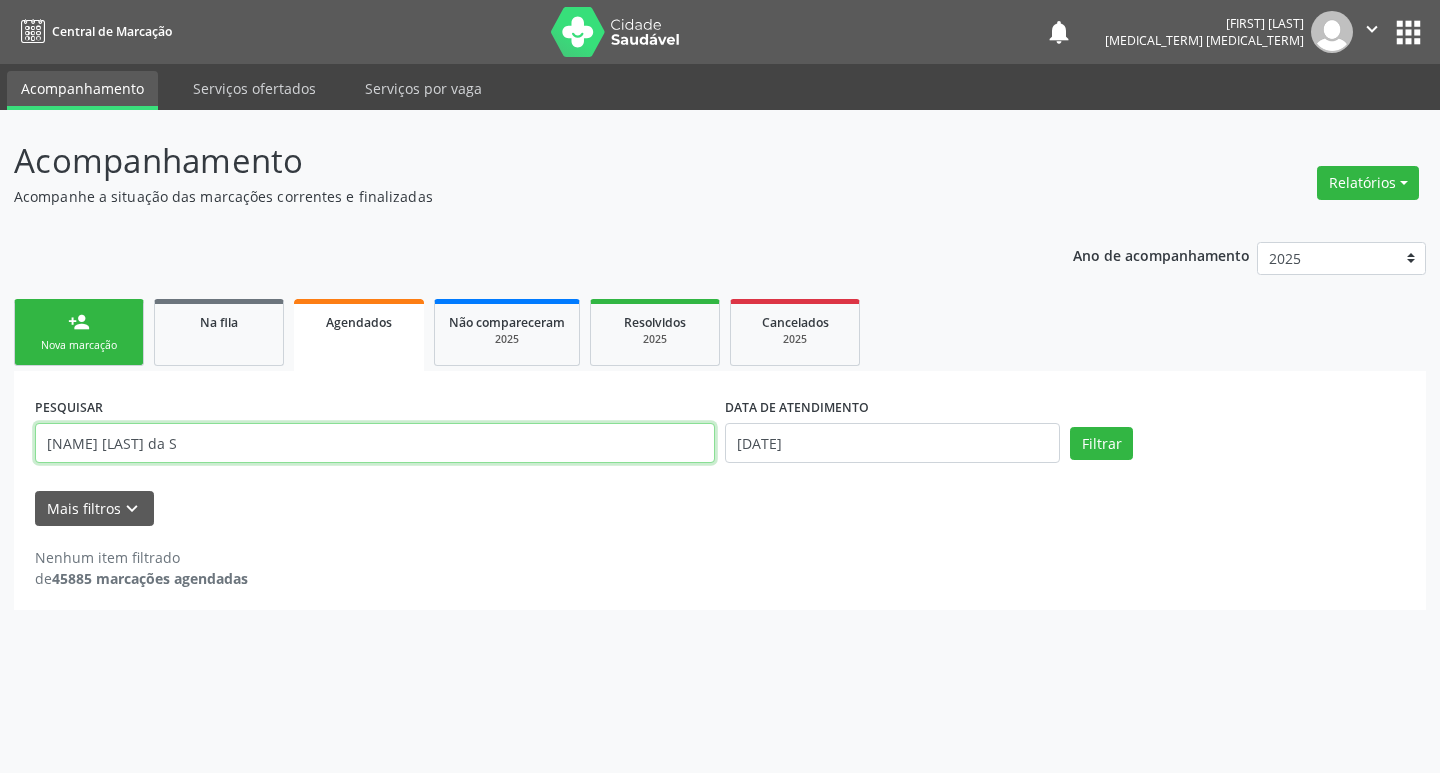 click on "ANDRESA ADELINO DA S" at bounding box center [375, 443] 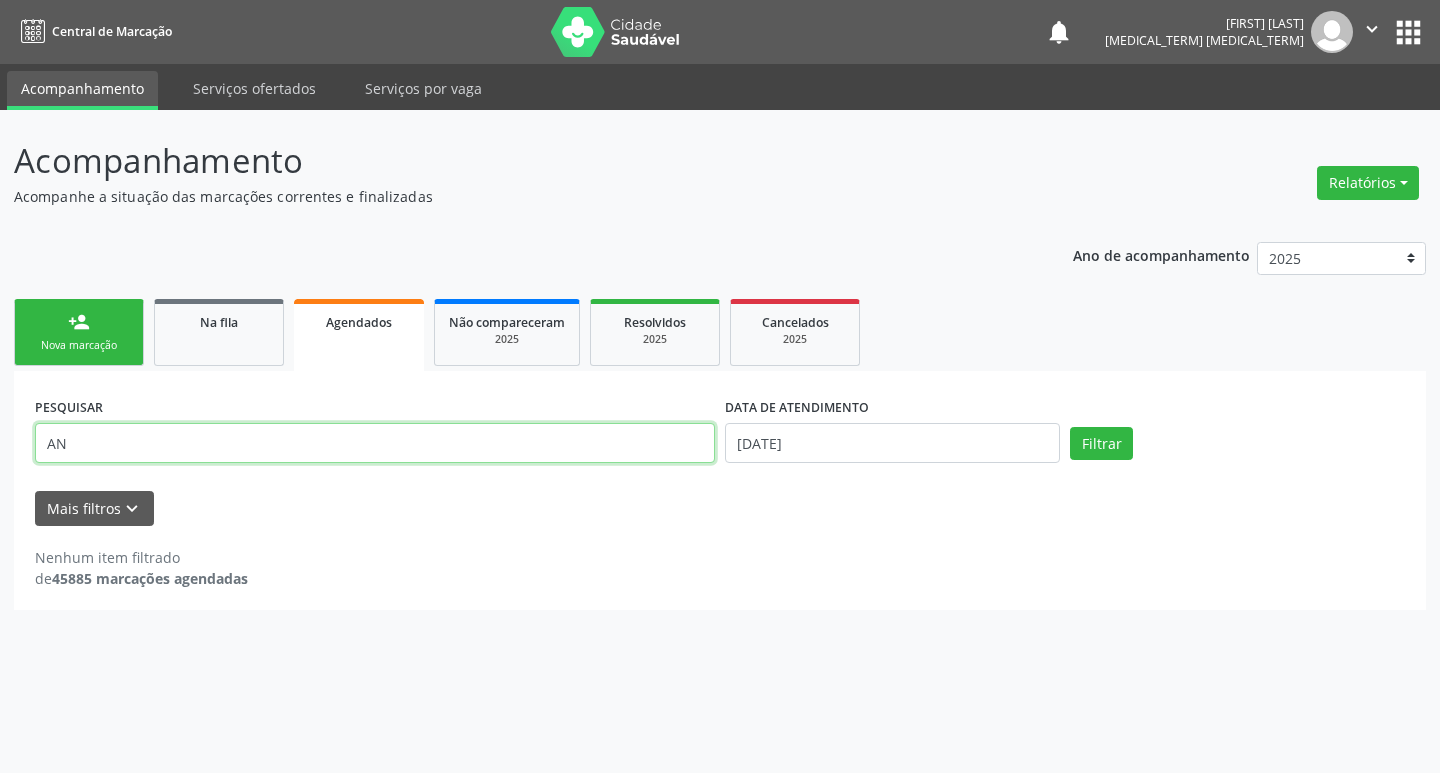 type on "A" 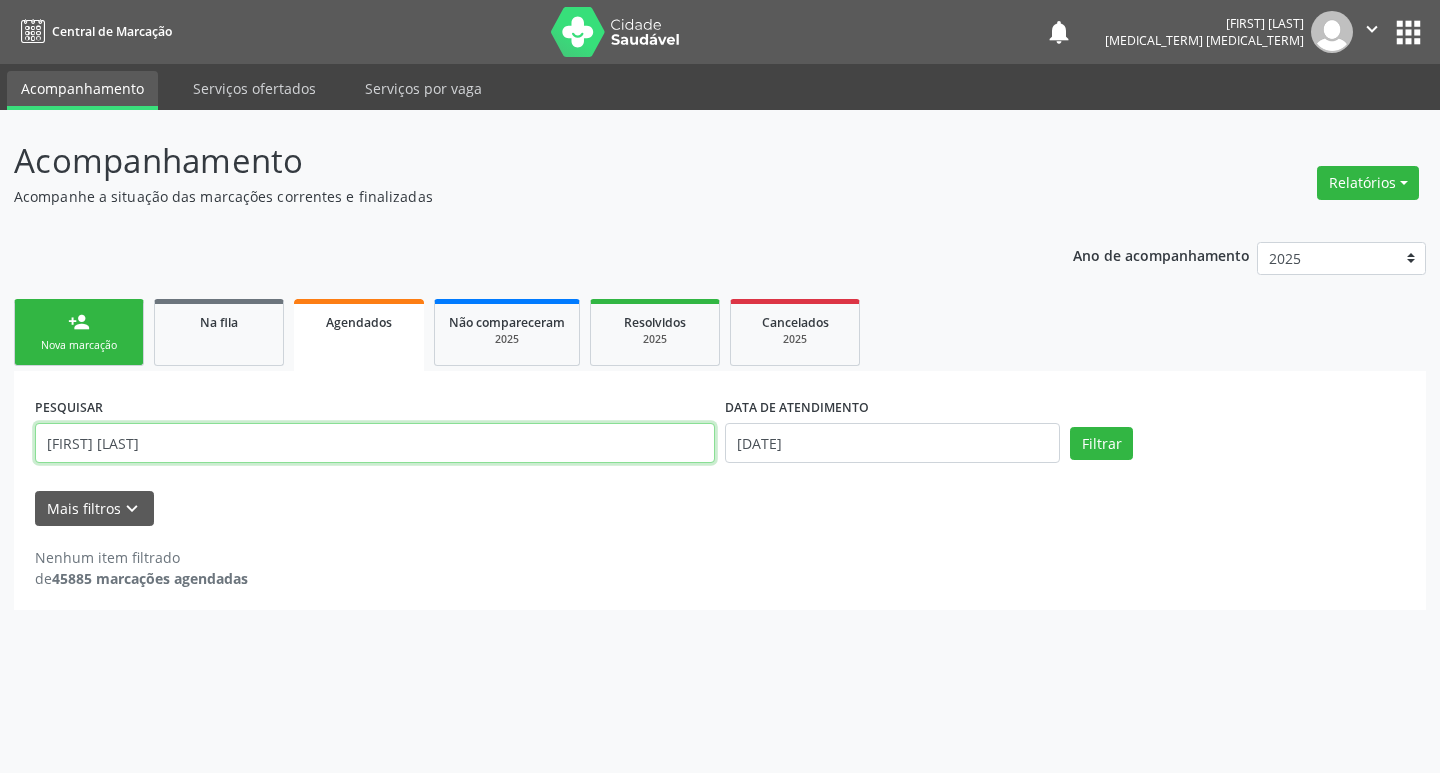 type on "JOSE MIGUEL DE F" 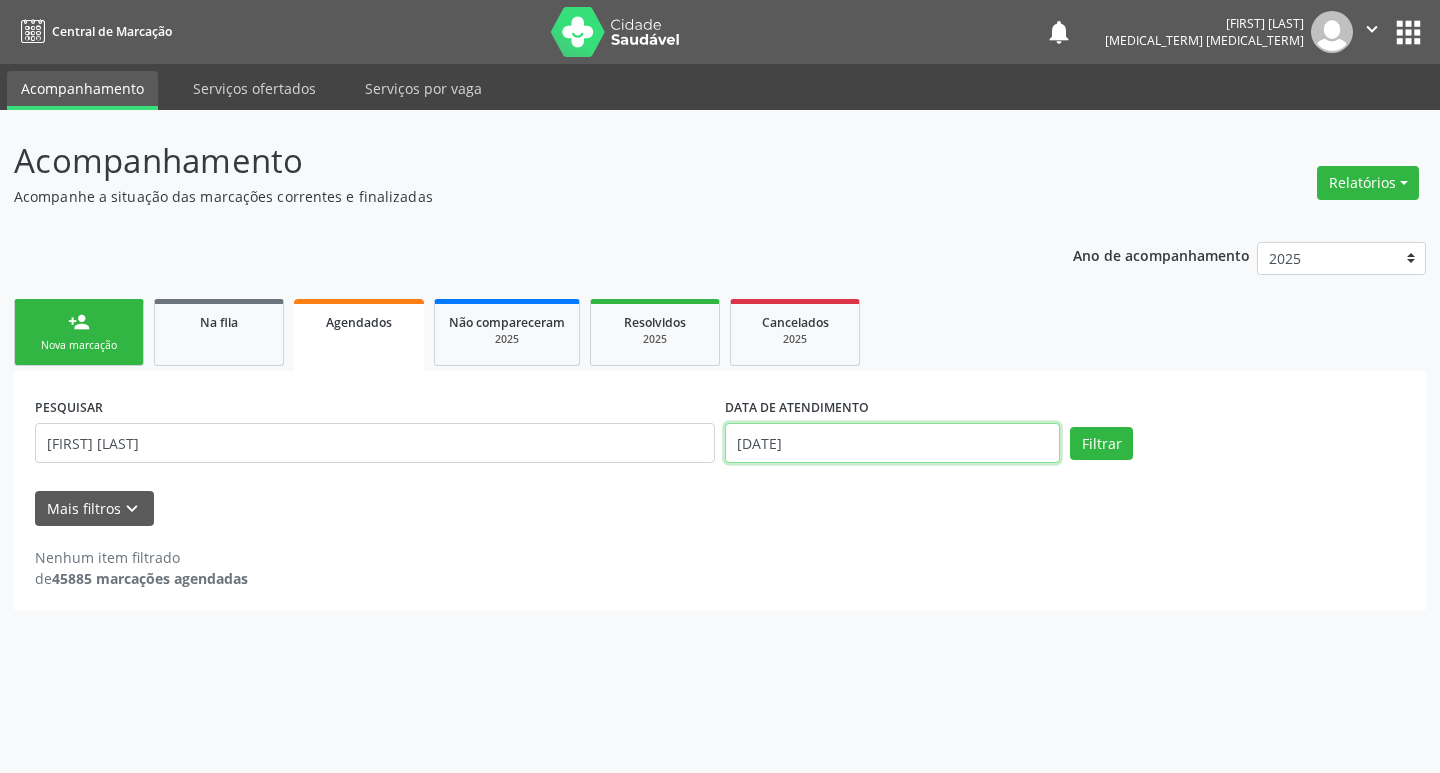 click on "[DATE]" at bounding box center (892, 443) 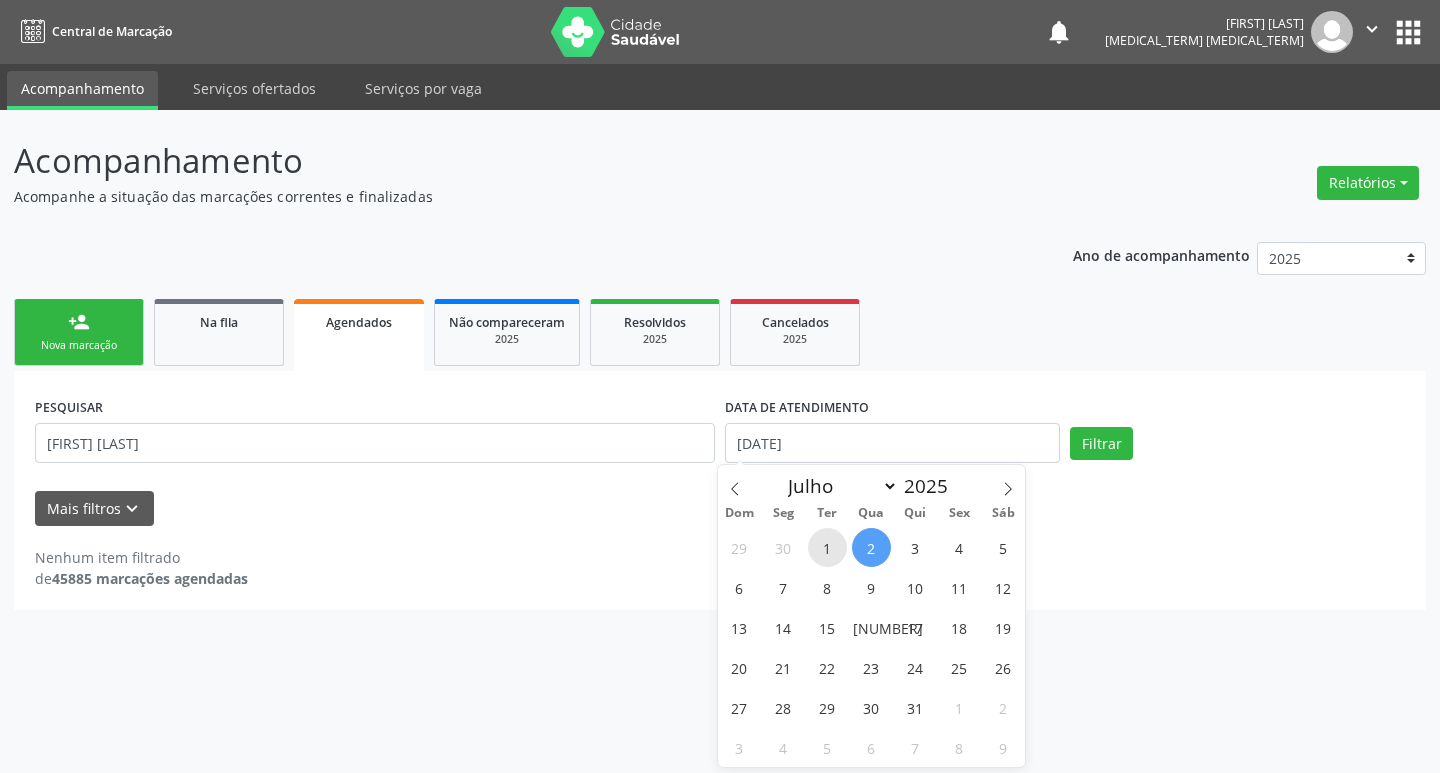 click on "1" at bounding box center [827, 547] 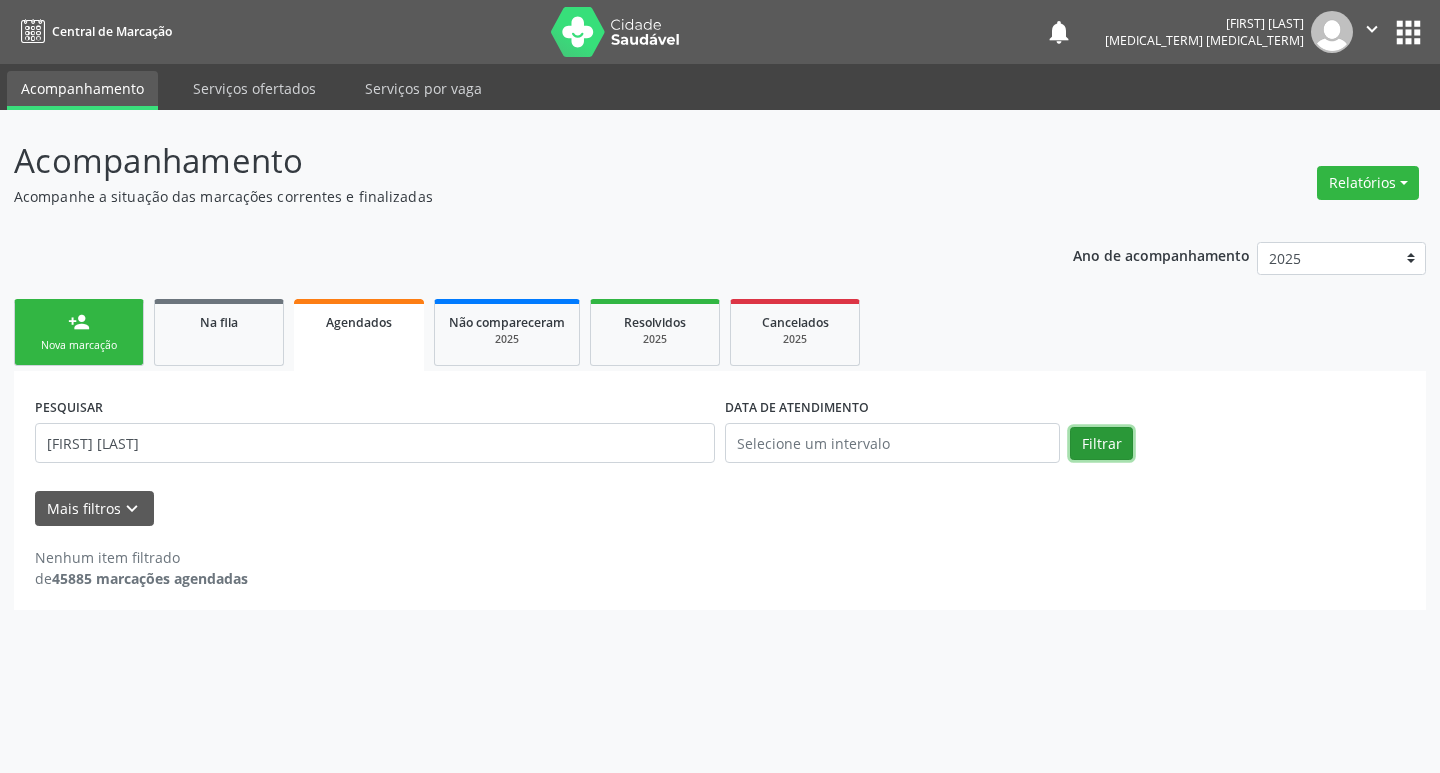 click on "Filtrar" at bounding box center [1101, 444] 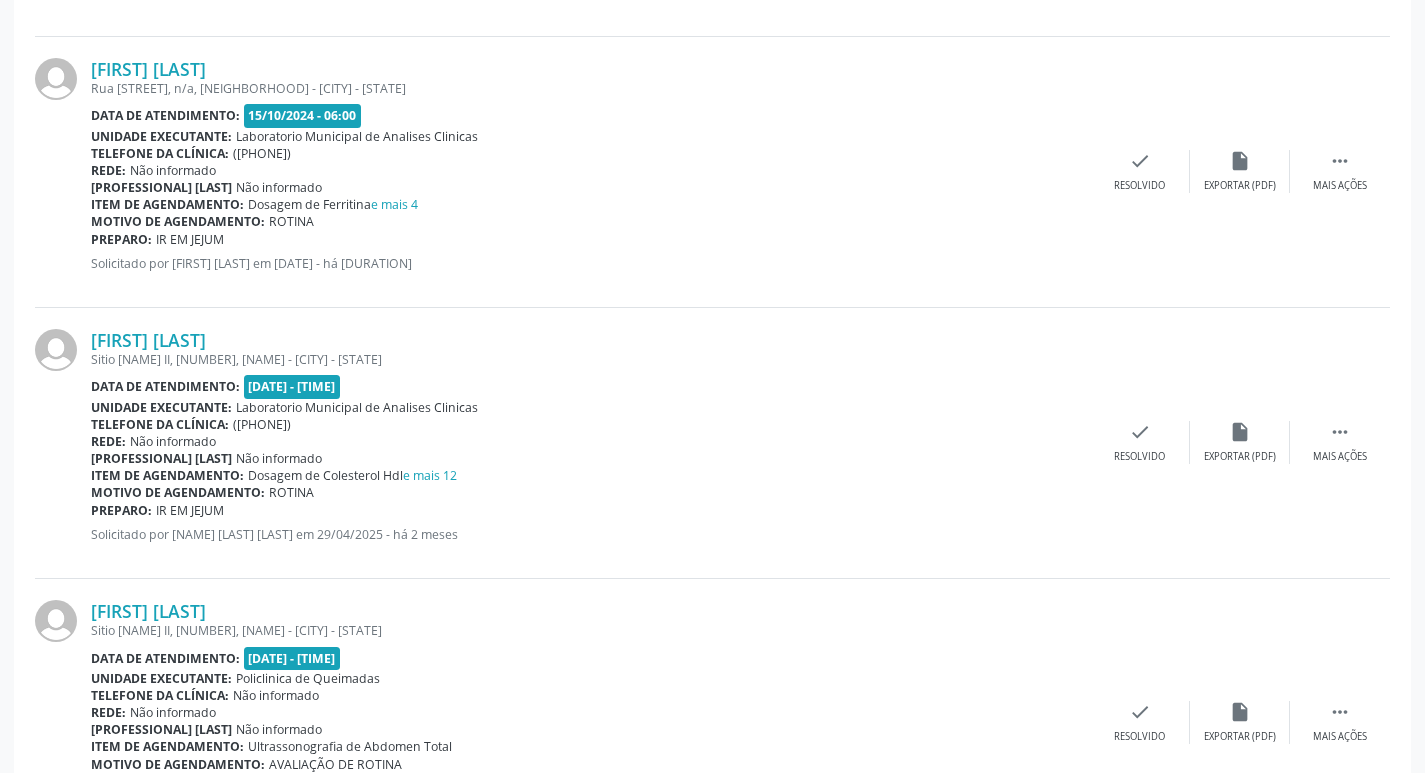 scroll, scrollTop: 1239, scrollLeft: 0, axis: vertical 